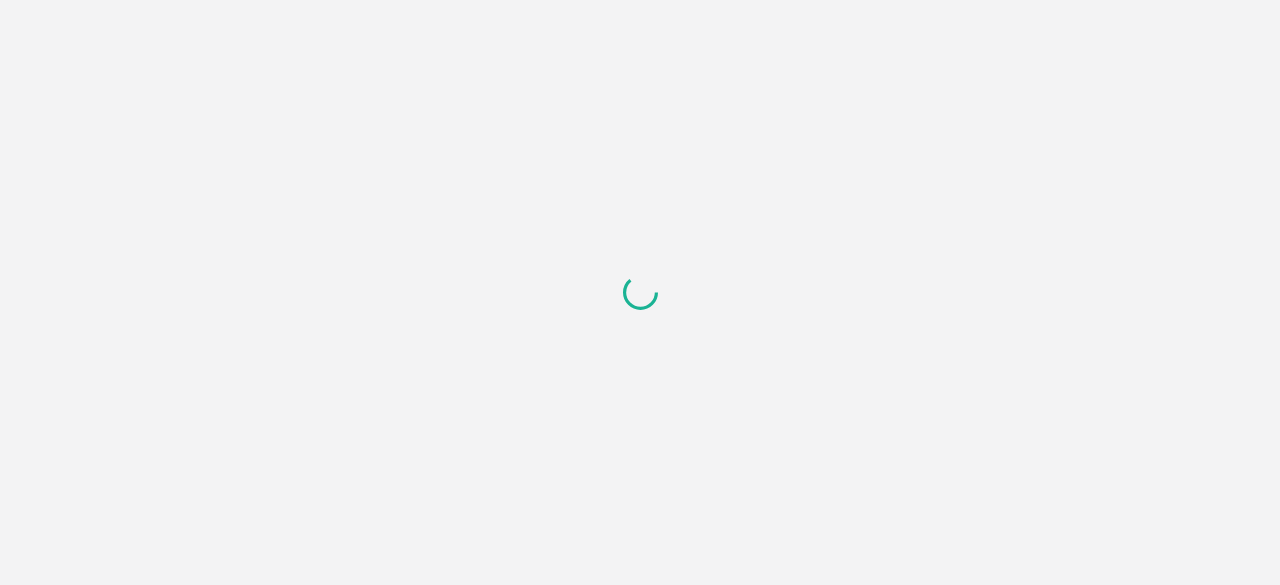 scroll, scrollTop: 0, scrollLeft: 0, axis: both 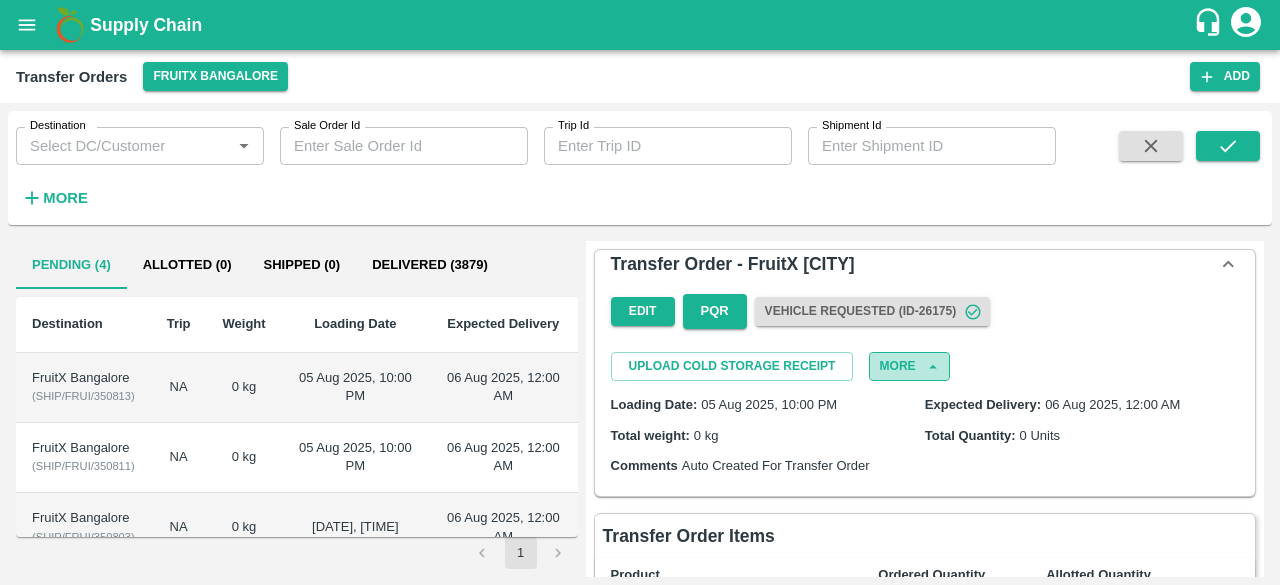 click 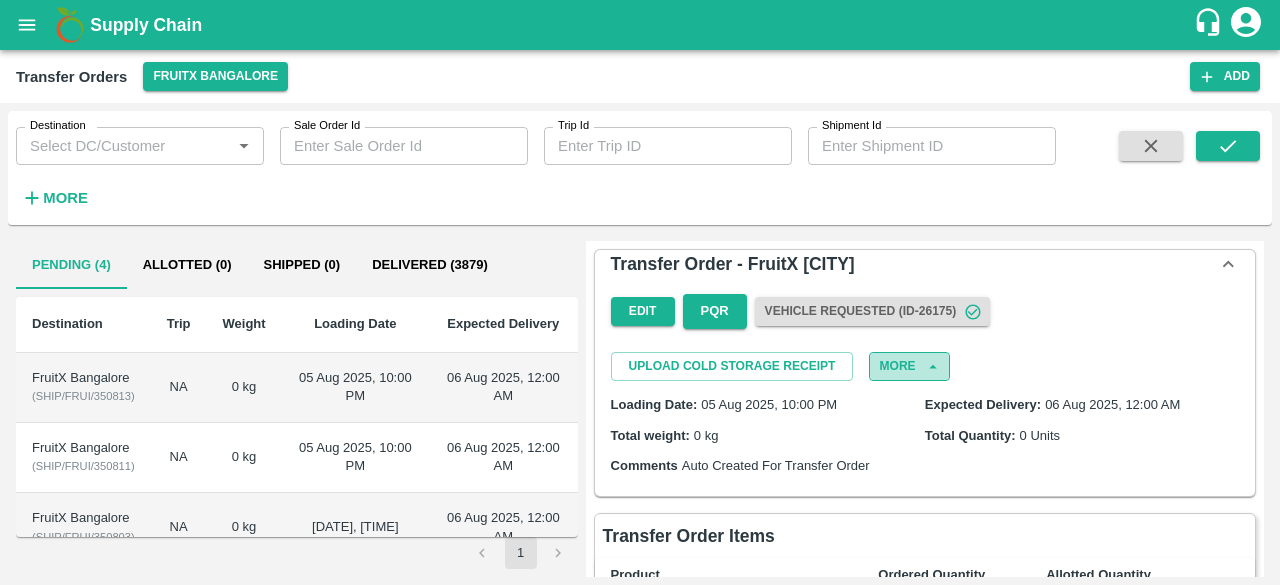 click 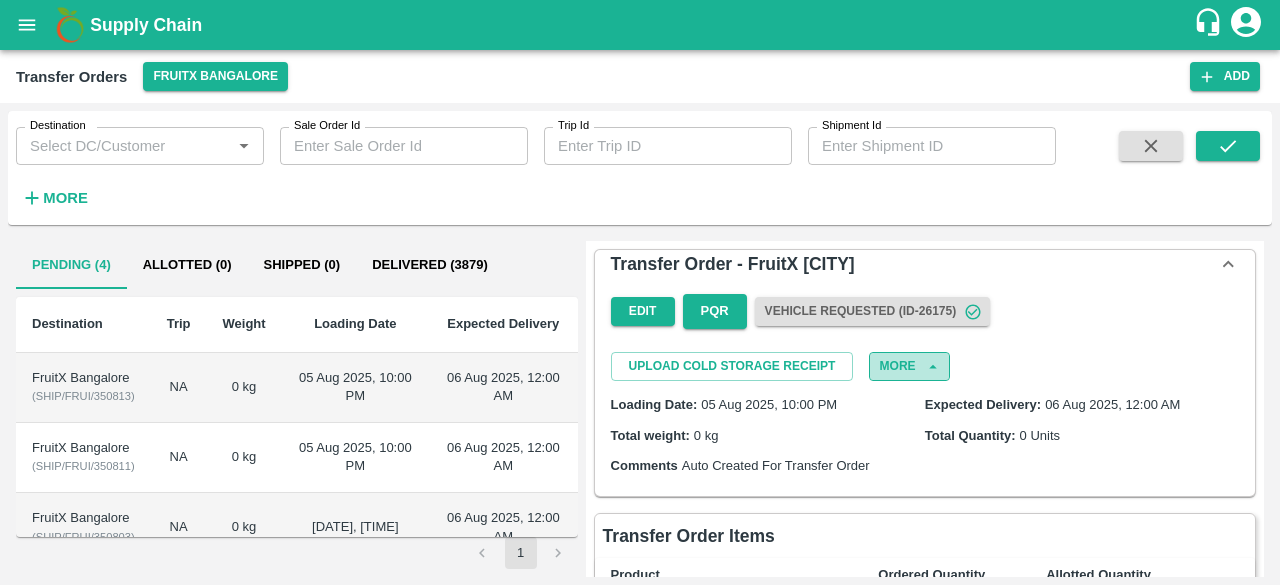 click on "More" at bounding box center (909, 366) 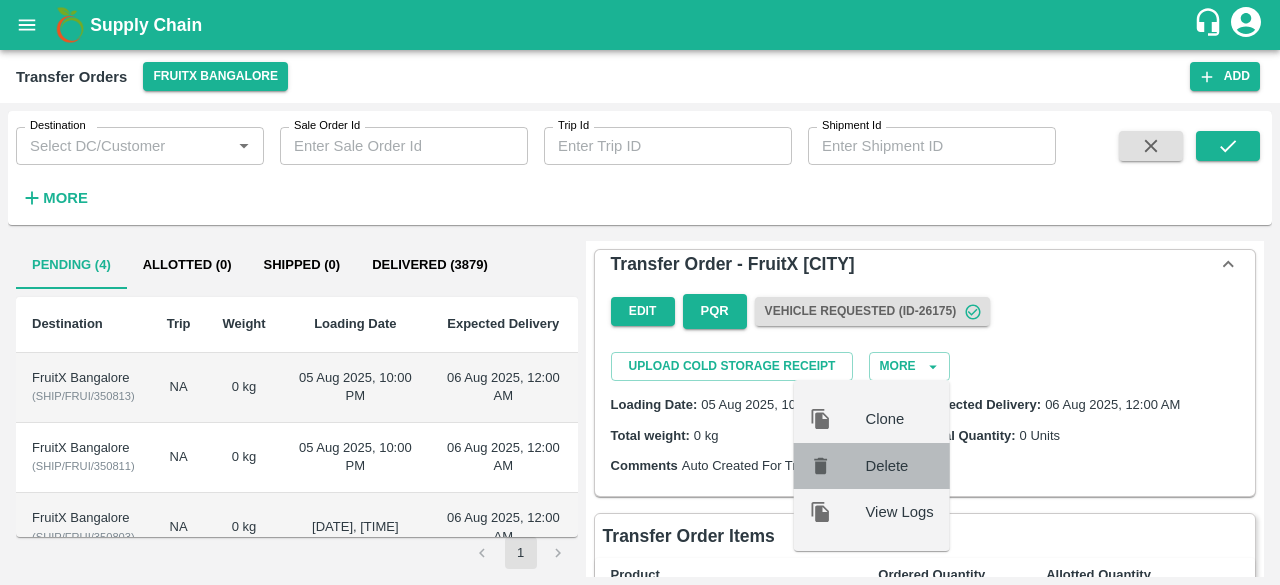 click on "Delete" at bounding box center [899, 466] 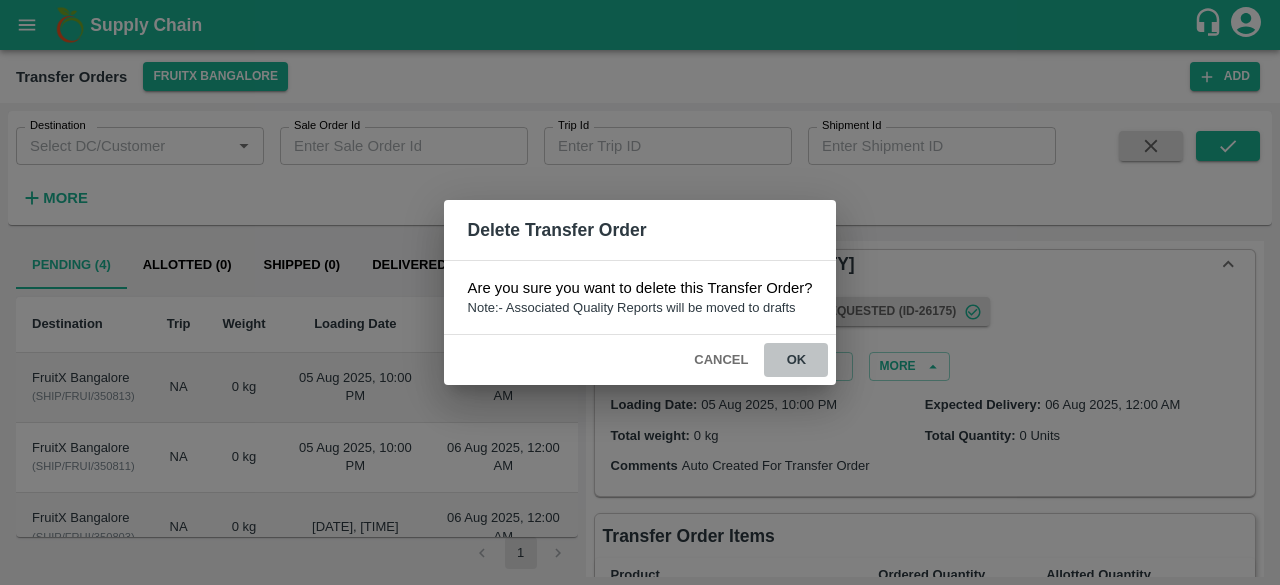 click on "ok" at bounding box center [796, 360] 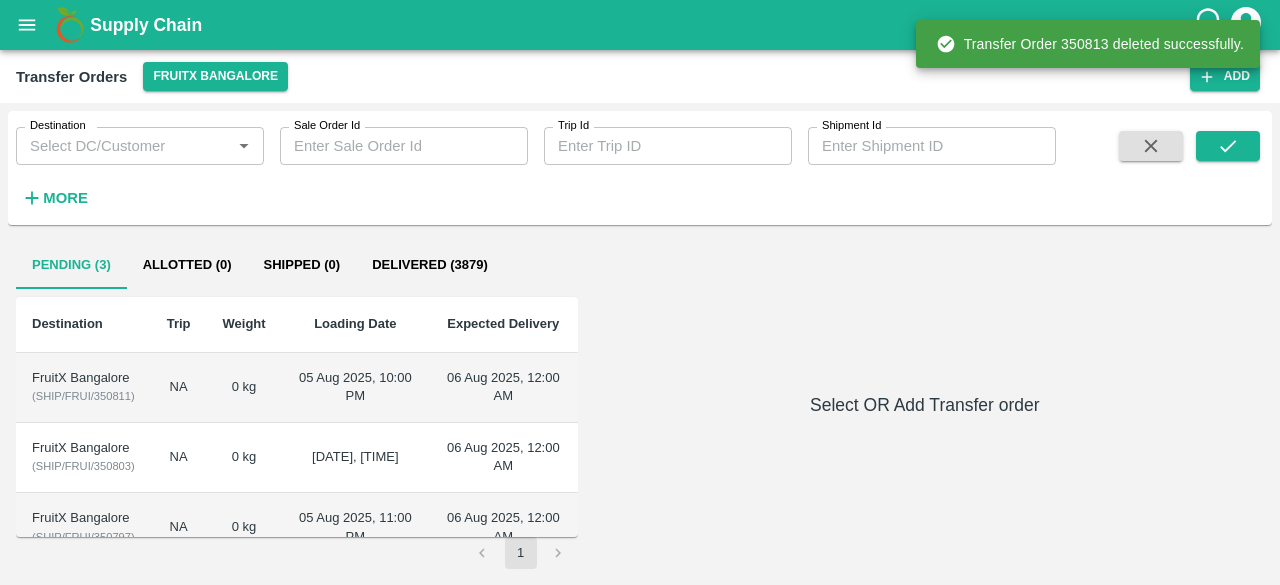 click on "0 kg" at bounding box center [244, 388] 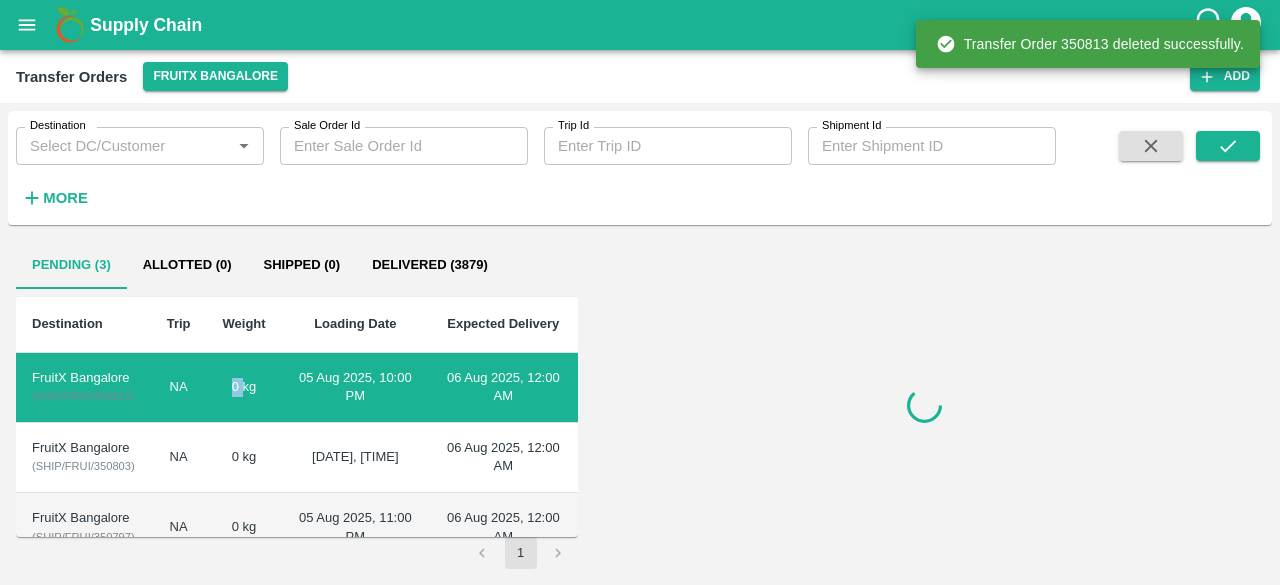 click on "0 kg" at bounding box center [244, 388] 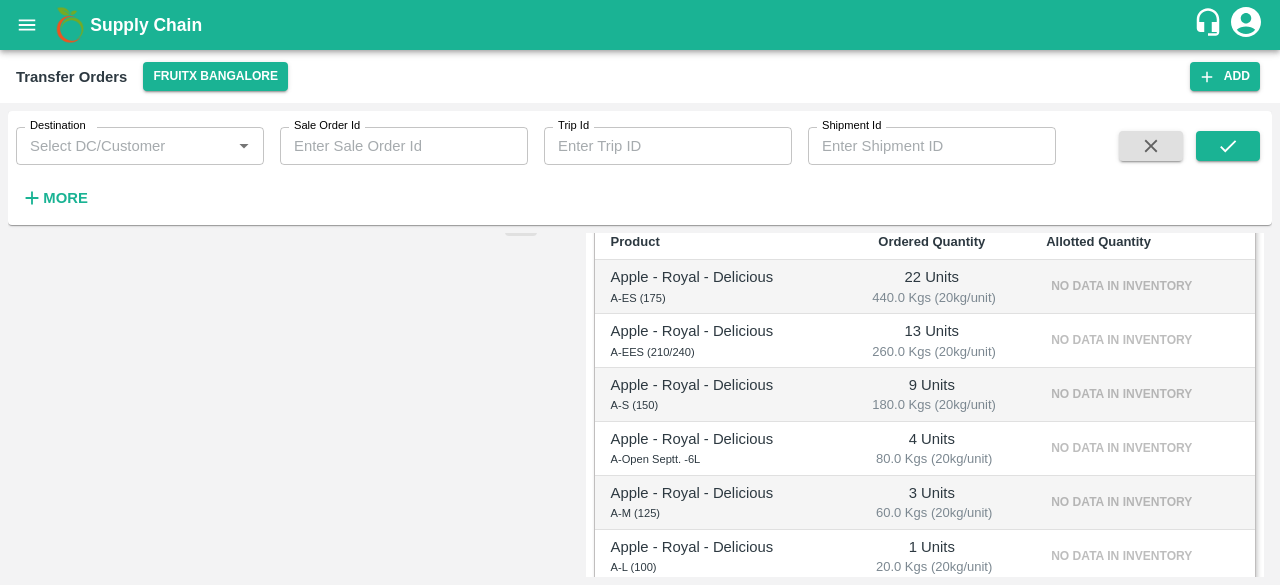 scroll, scrollTop: 0, scrollLeft: 0, axis: both 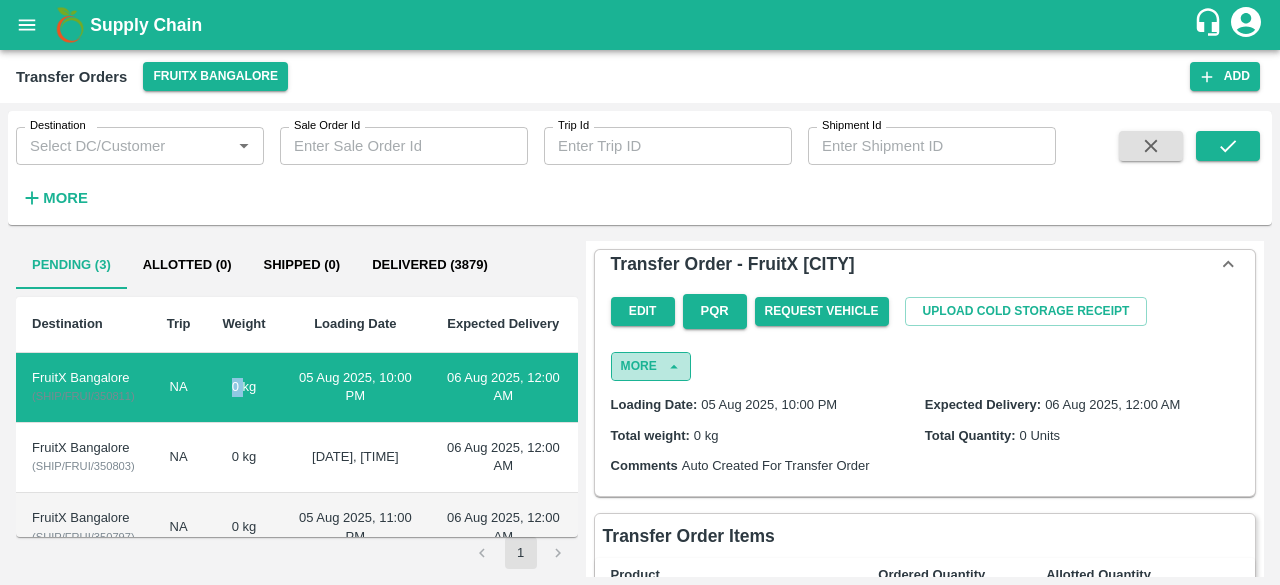 click on "More" at bounding box center [651, 366] 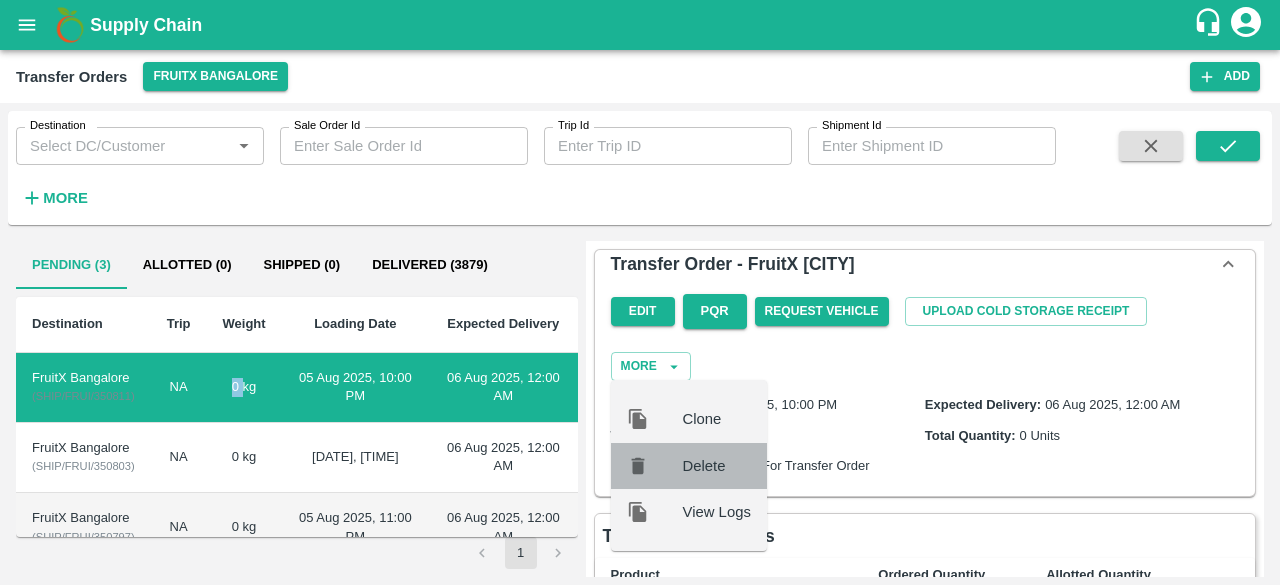 click on "Delete" at bounding box center (689, 466) 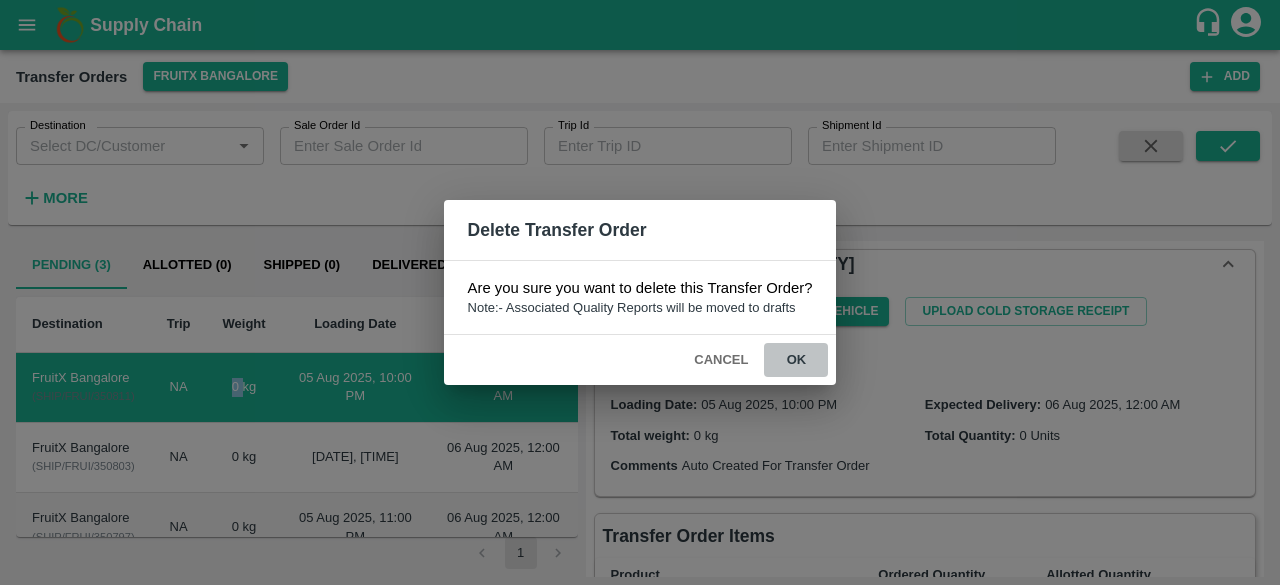 click on "ok" at bounding box center [796, 360] 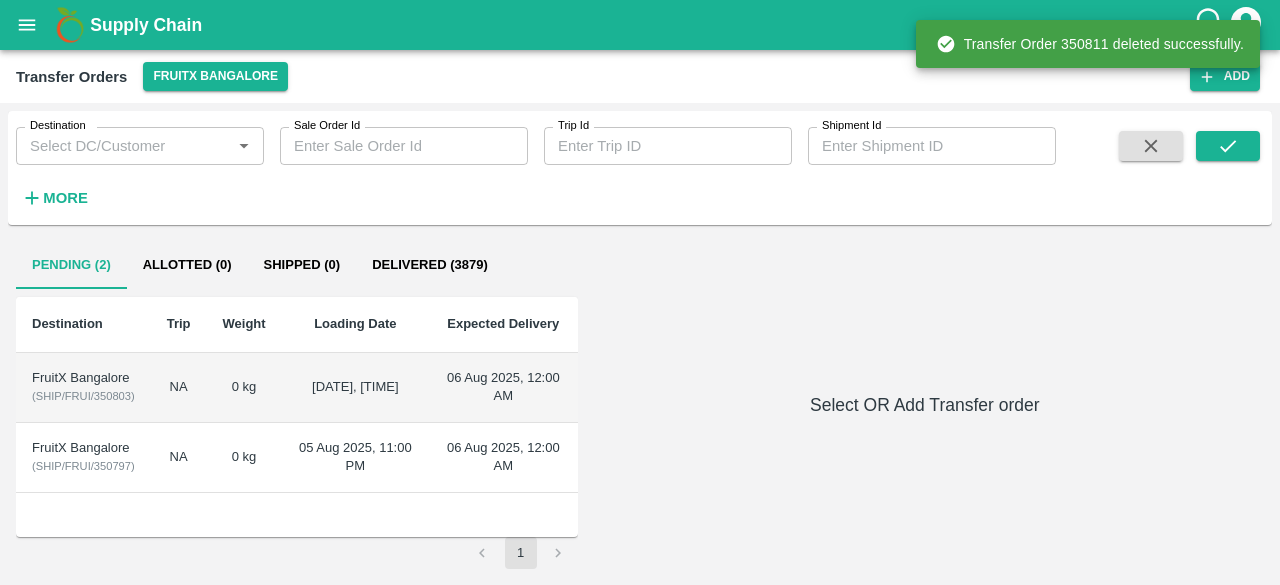 click on "( SHIP/FRUI/350803 )" at bounding box center [83, 396] 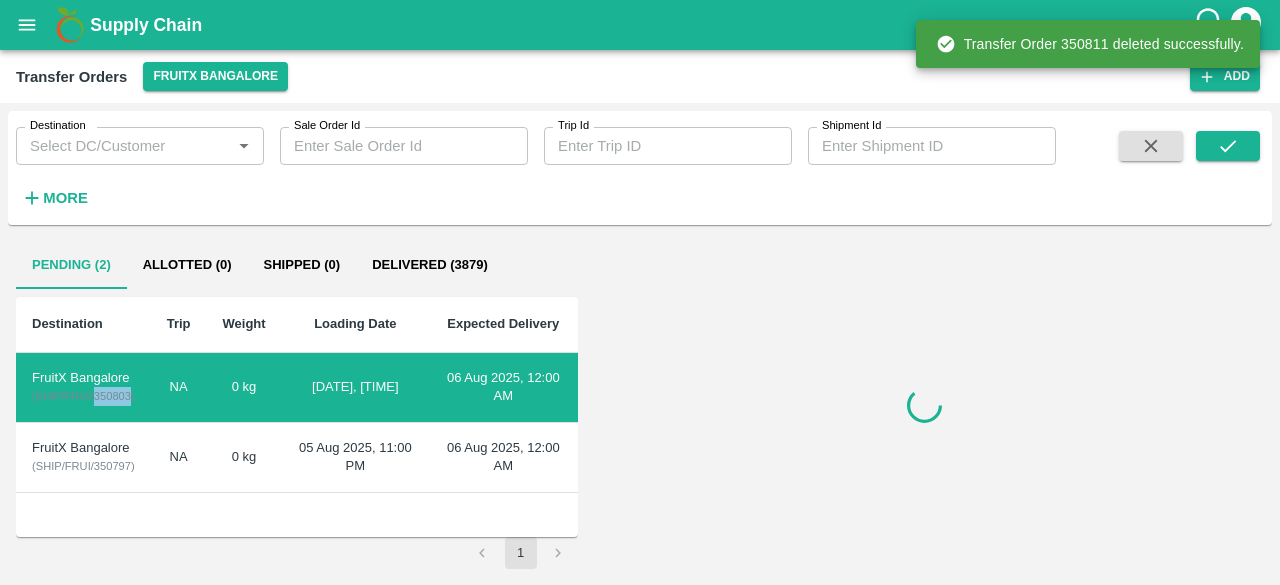 click on "( SHIP/FRUI/350803 )" at bounding box center (83, 396) 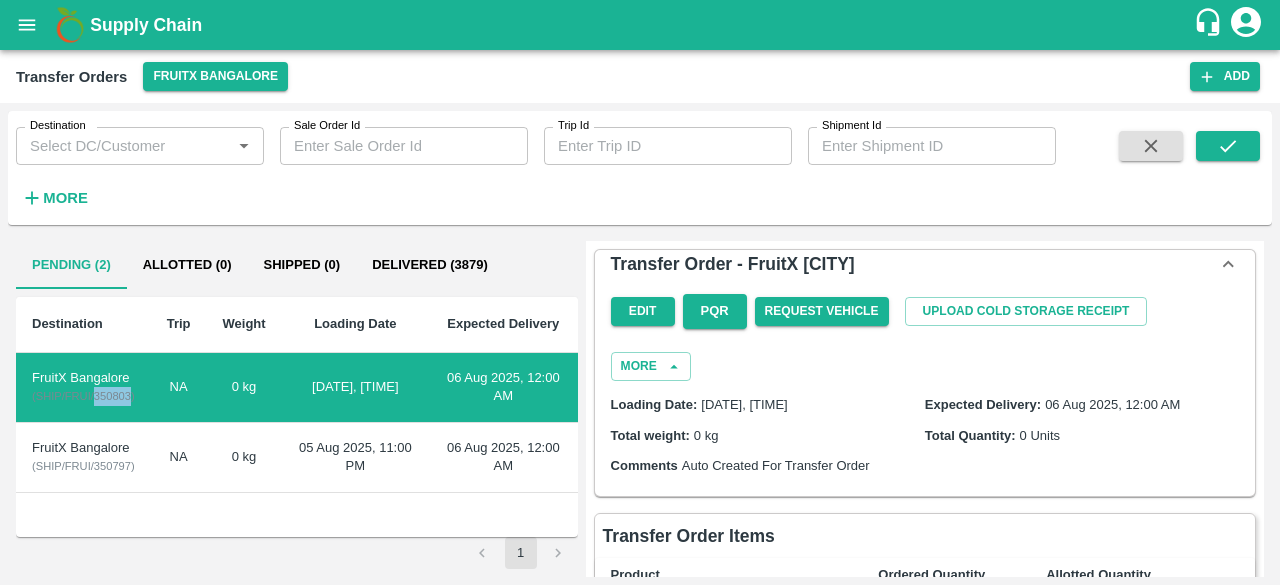 click on "( SHIP/FRUI/350803 )" at bounding box center [83, 396] 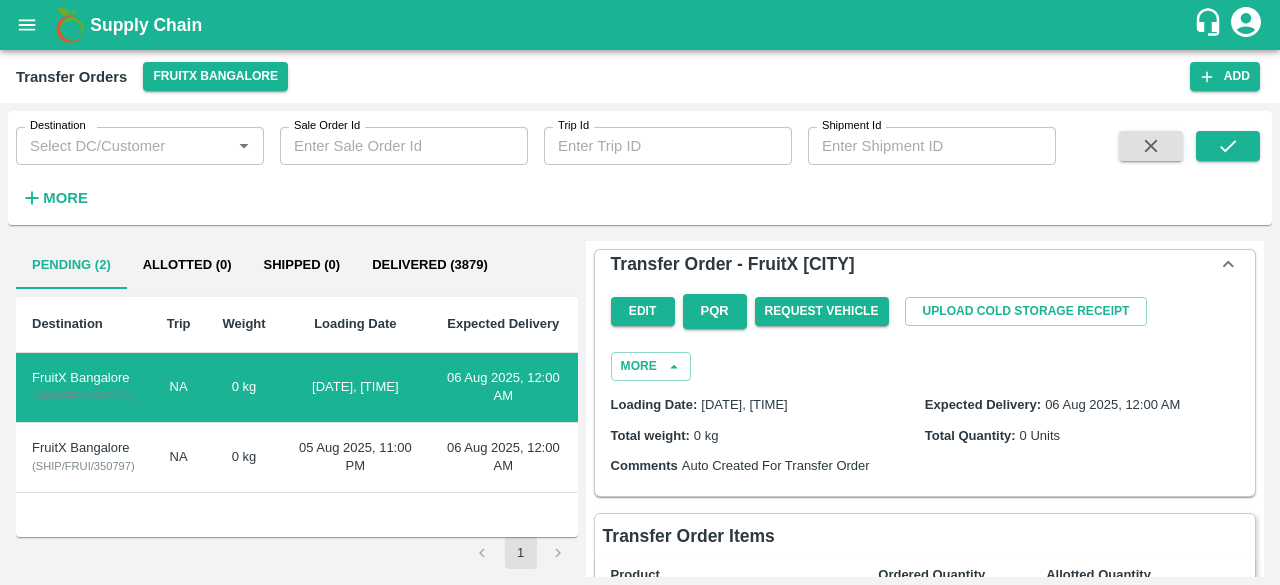 click on "FruitX Bangalore ( SHIP/FRUI/350797 )" at bounding box center (83, 458) 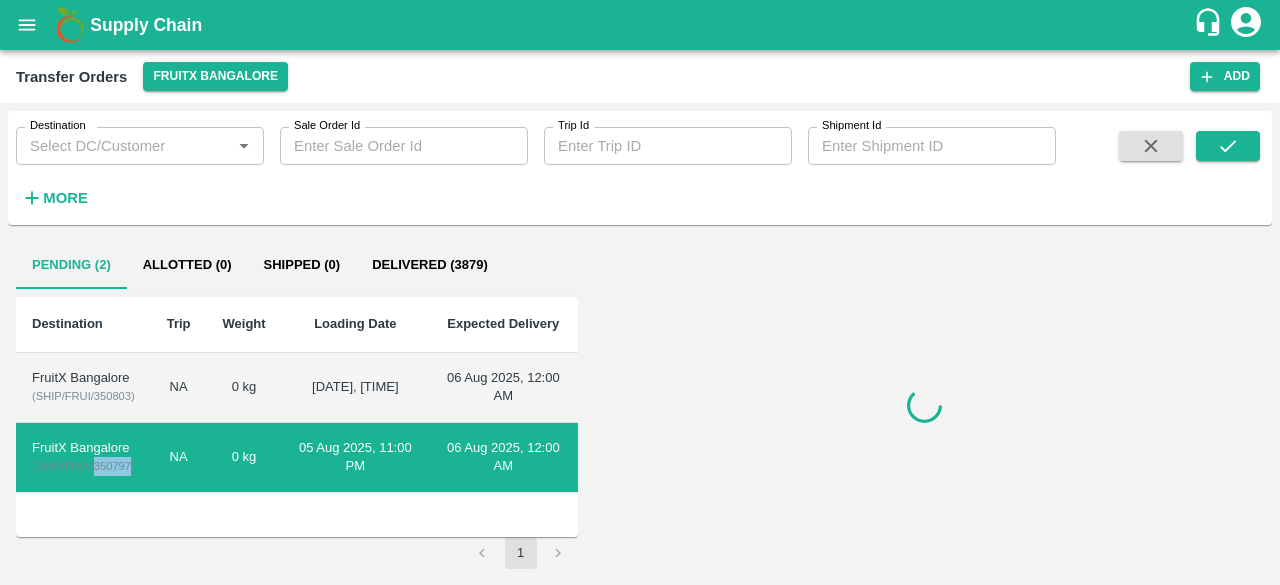 click on "FruitX Bangalore ( SHIP/FRUI/350797 )" at bounding box center (83, 458) 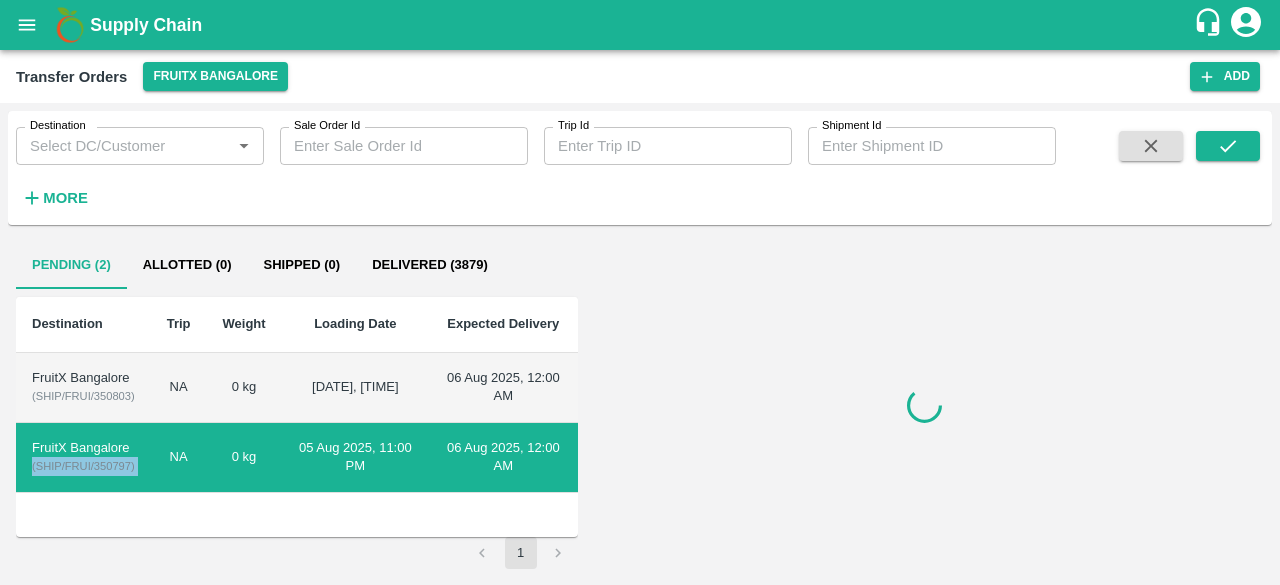 click on "FruitX Bangalore ( SHIP/FRUI/350797 )" at bounding box center (83, 458) 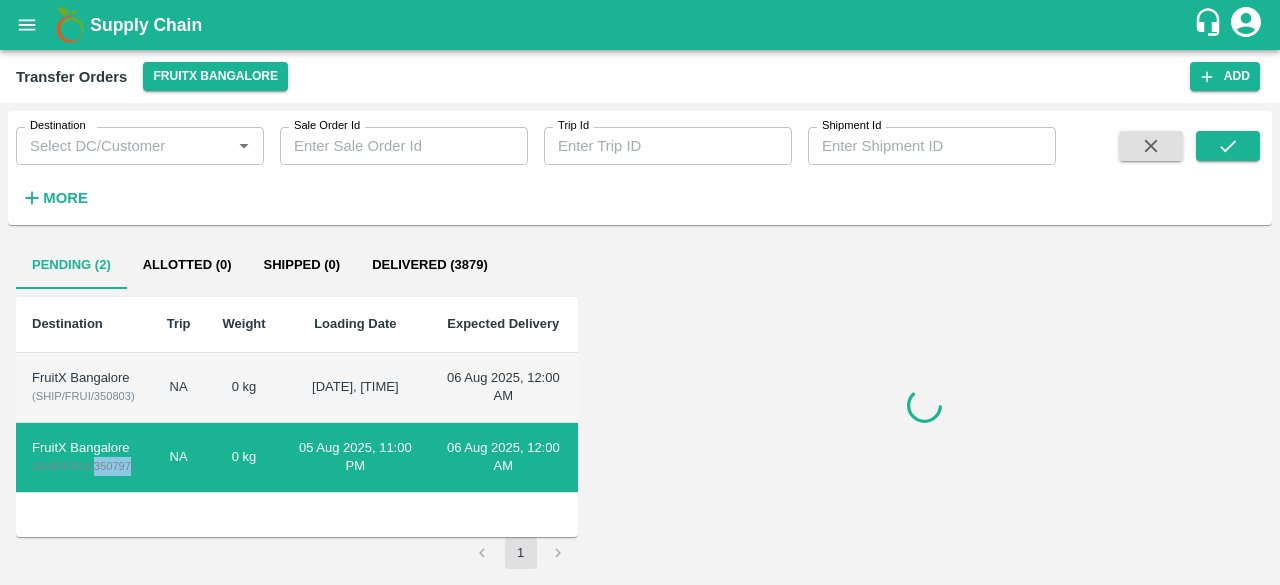 click on "FruitX Bangalore ( SHIP/FRUI/350797 )" at bounding box center (83, 458) 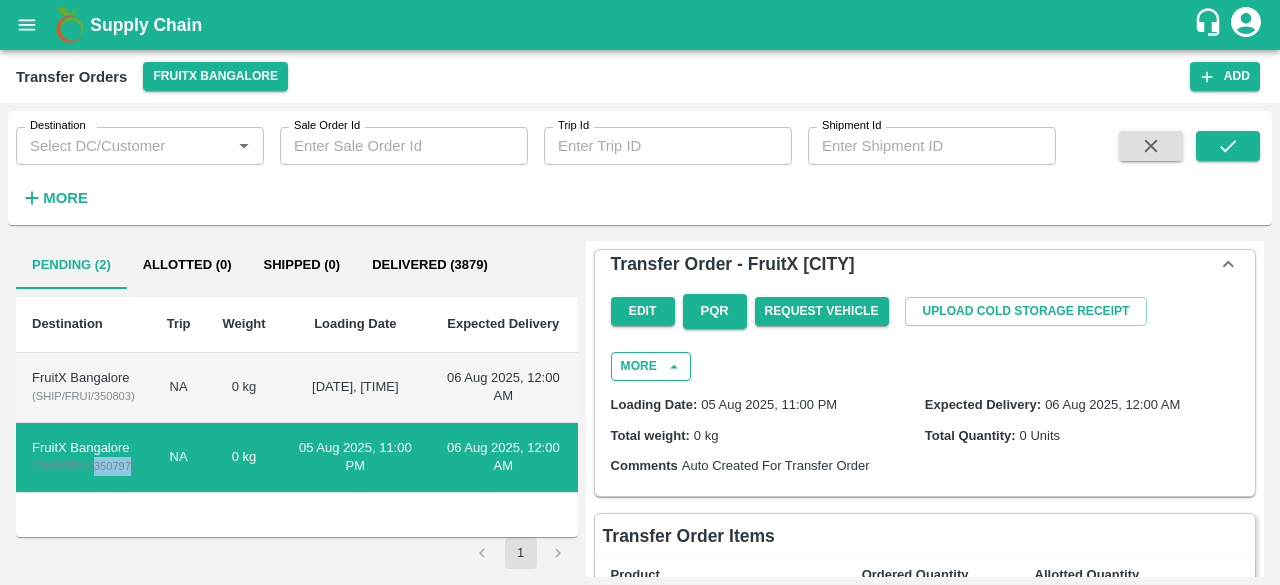 click on "More" at bounding box center (651, 366) 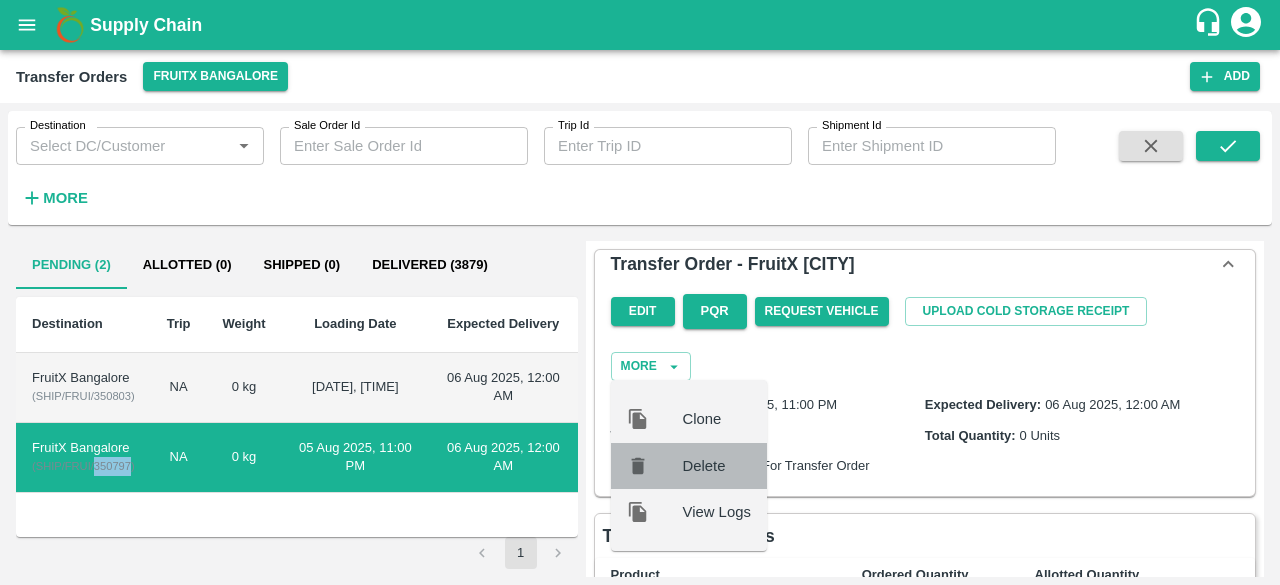 click on "Delete" at bounding box center (717, 466) 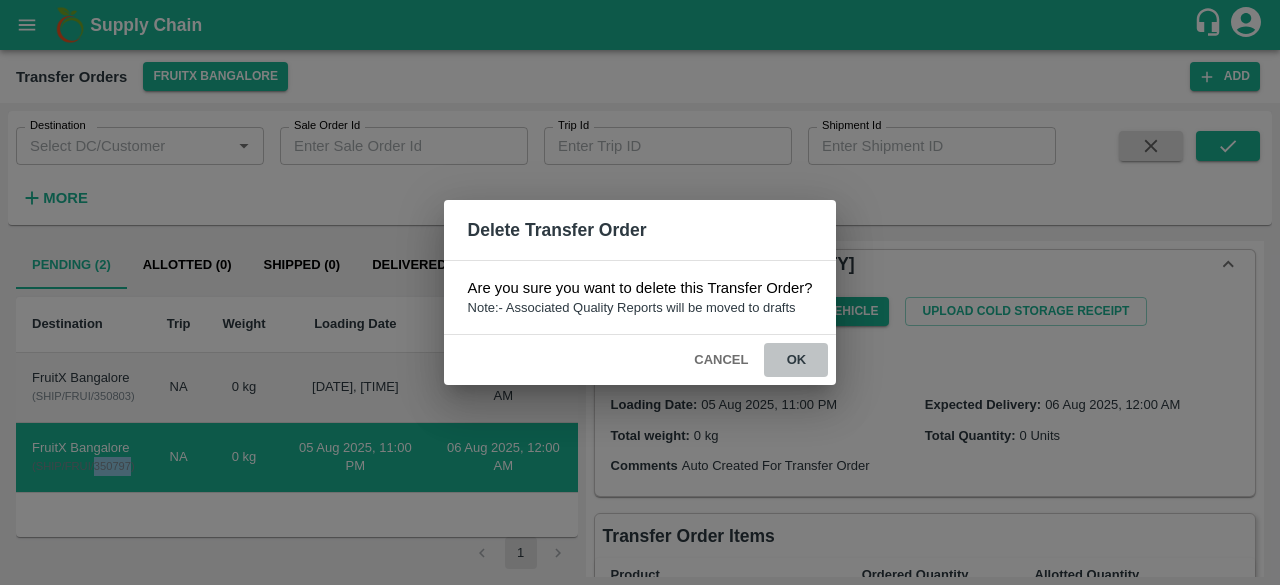 click on "ok" at bounding box center [796, 360] 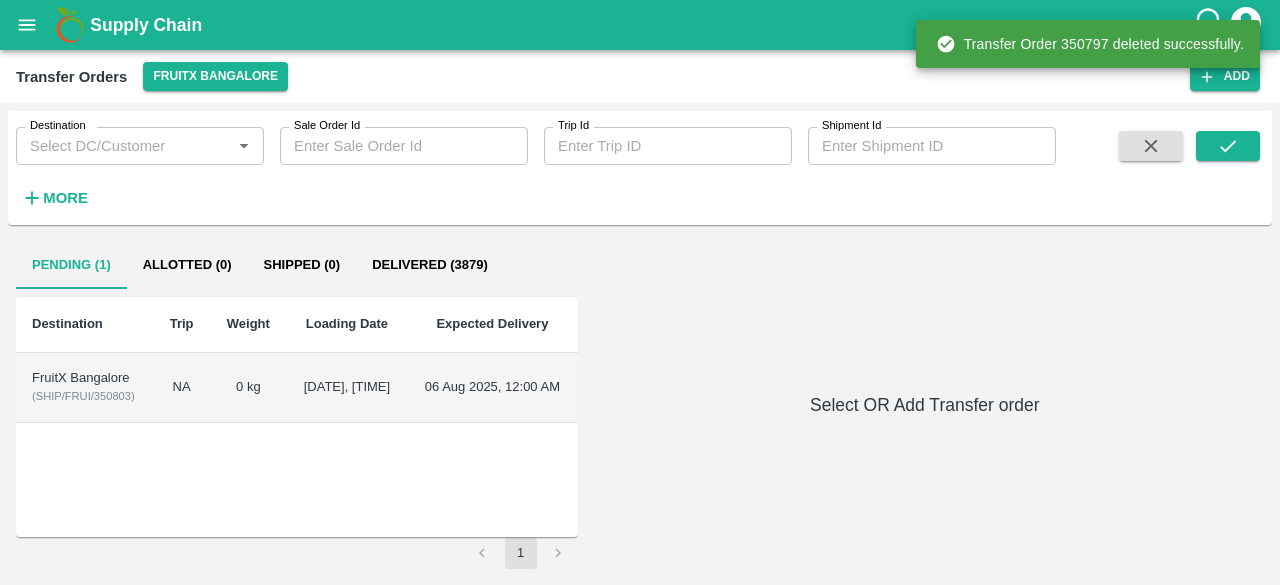click on "( SHIP/FRUI/350803 )" at bounding box center [83, 396] 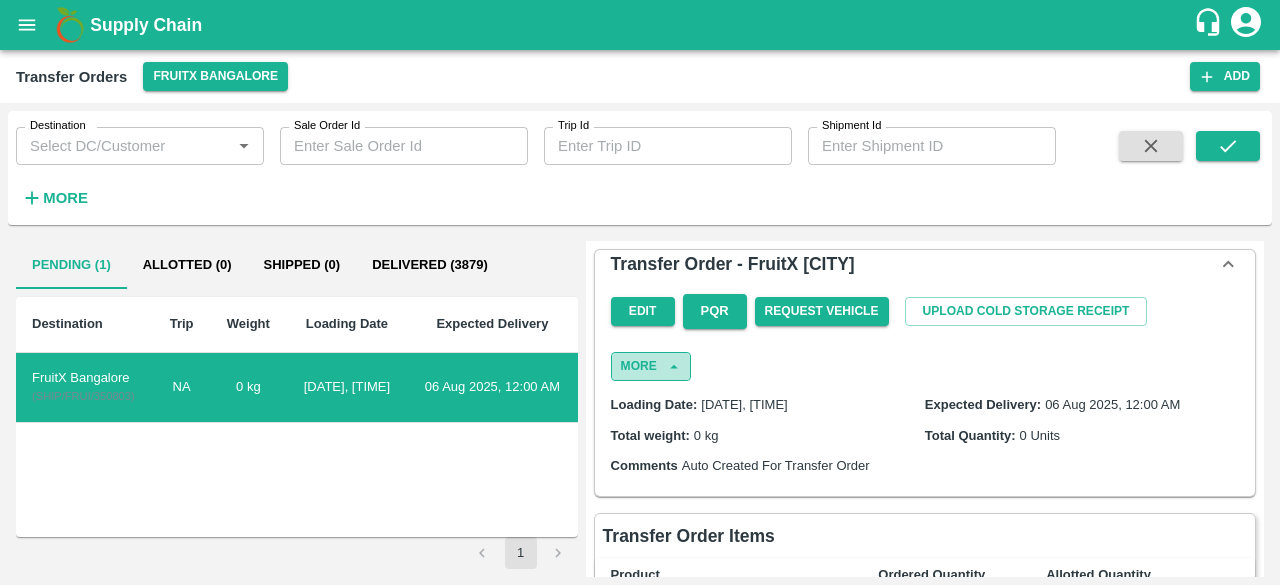 click on "More" at bounding box center [651, 366] 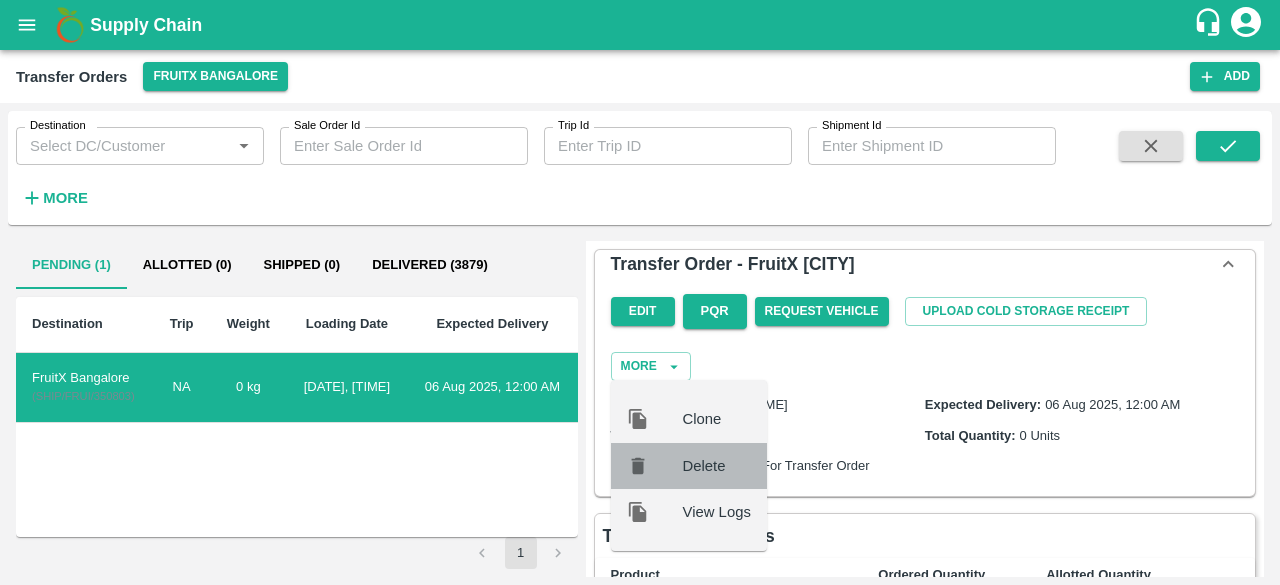 click on "Delete" at bounding box center (717, 466) 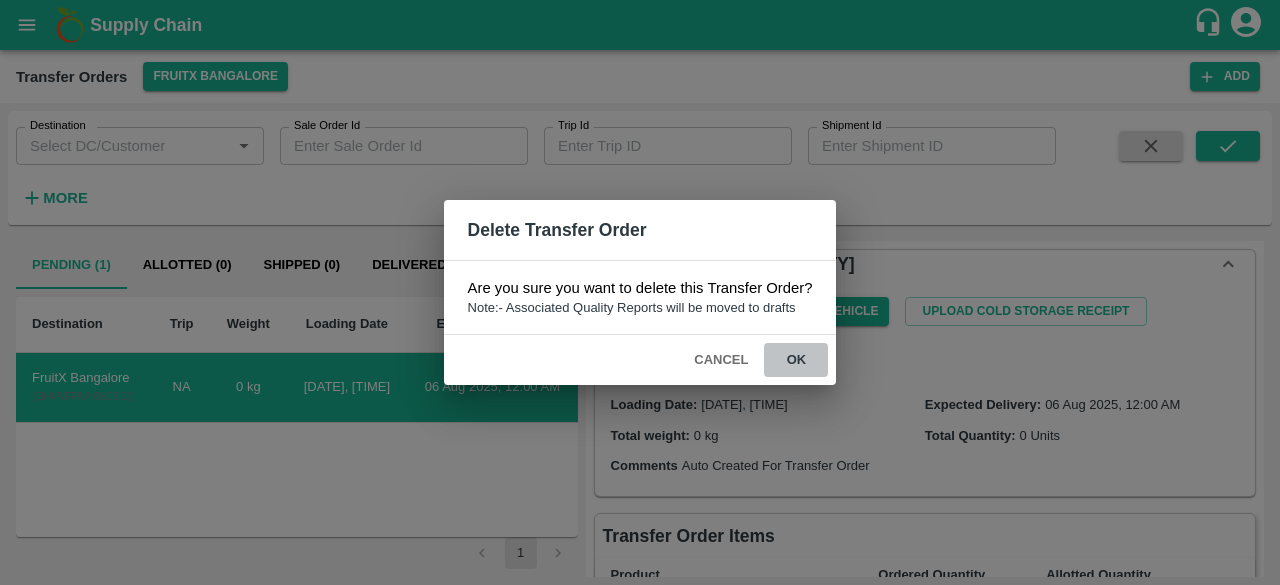 click on "ok" at bounding box center [796, 360] 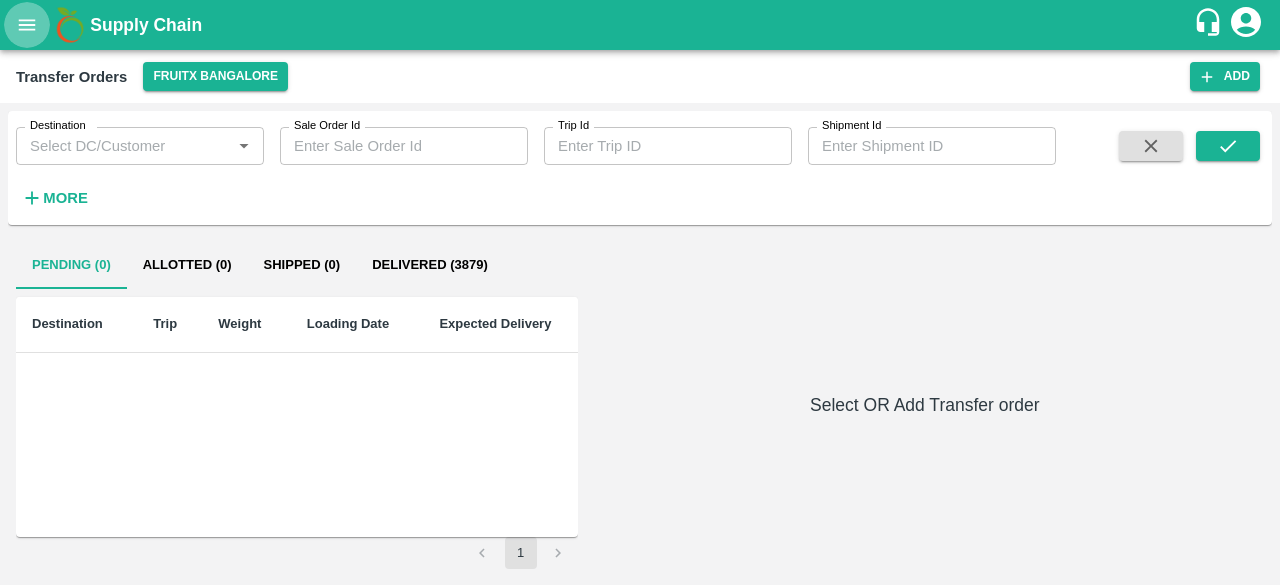 click 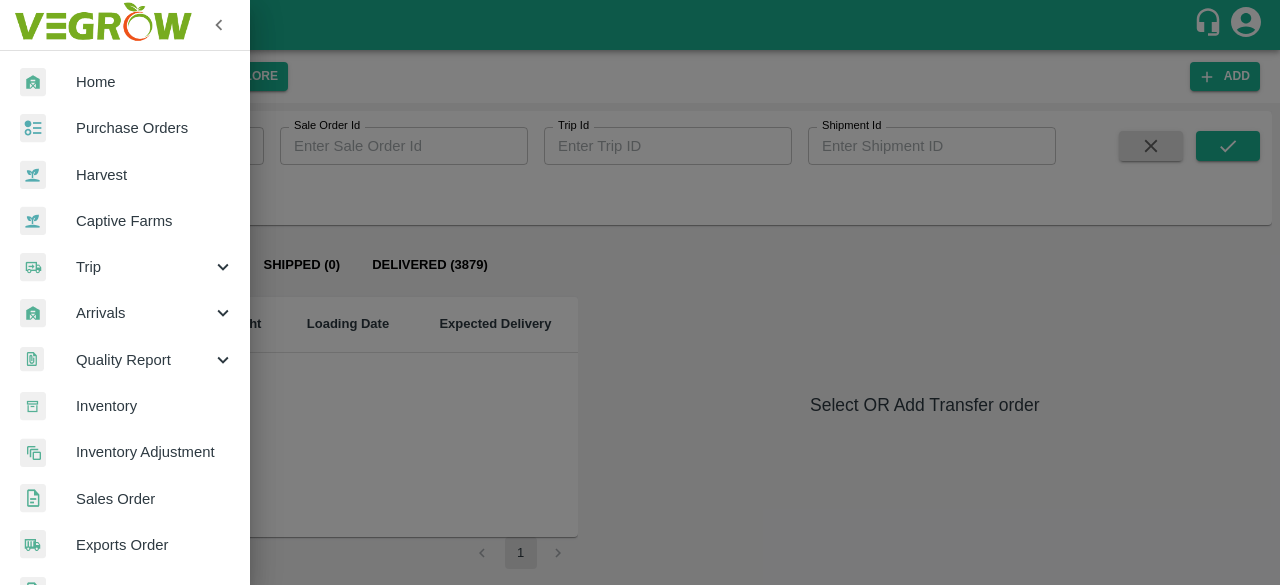 click at bounding box center (640, 292) 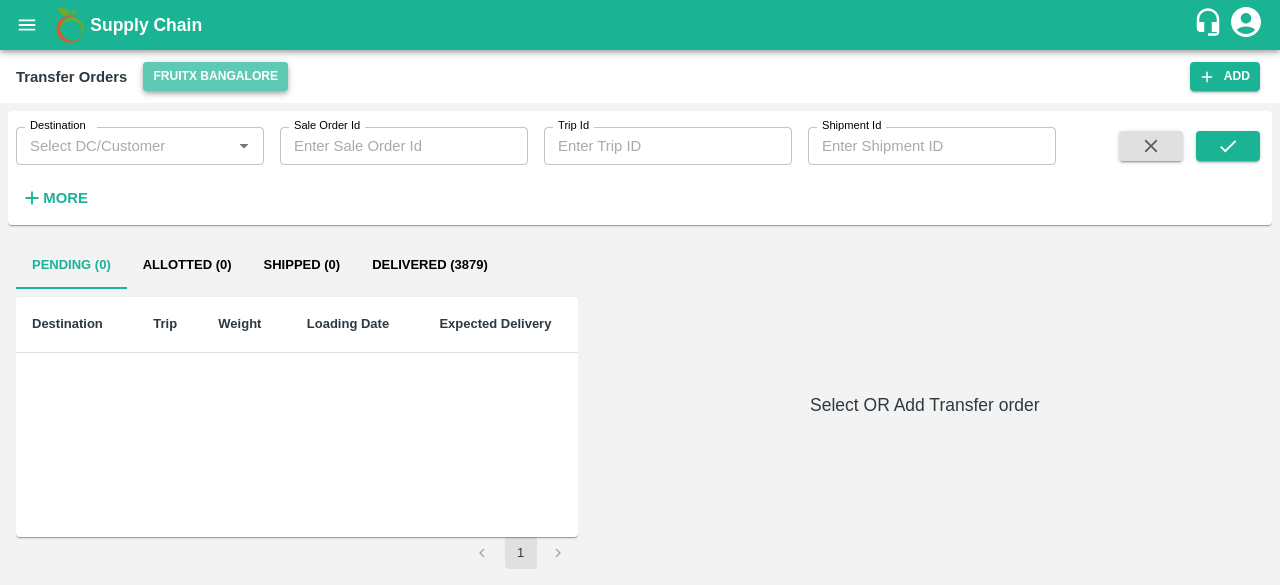click on "FruitX Bangalore" at bounding box center (215, 76) 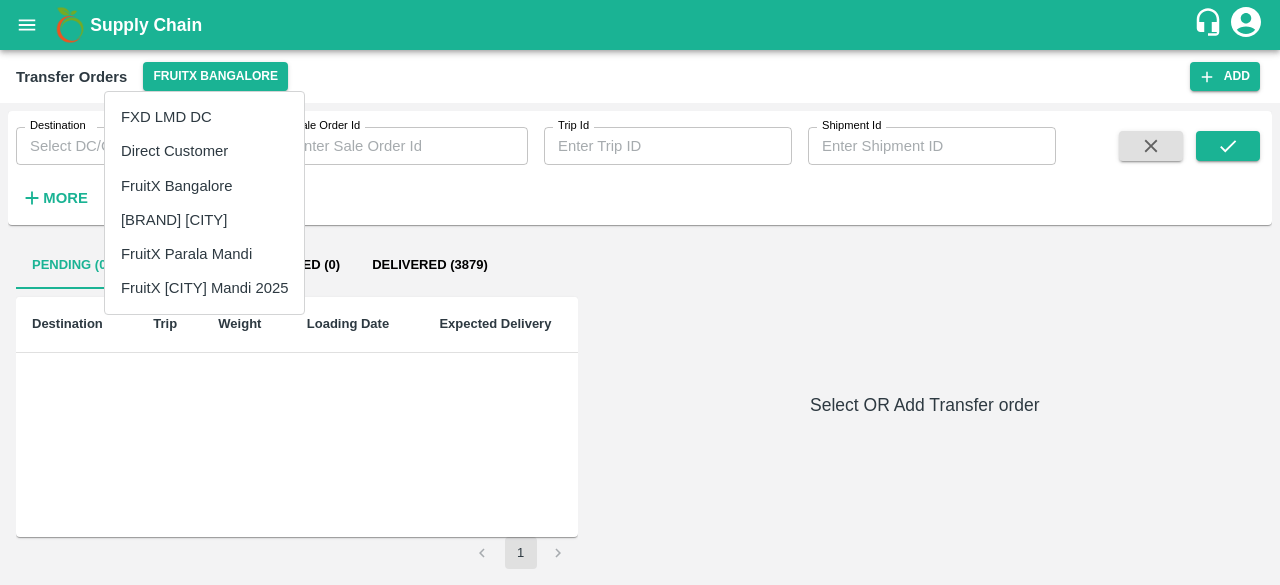 click on "FruitX Delhi" at bounding box center (204, 220) 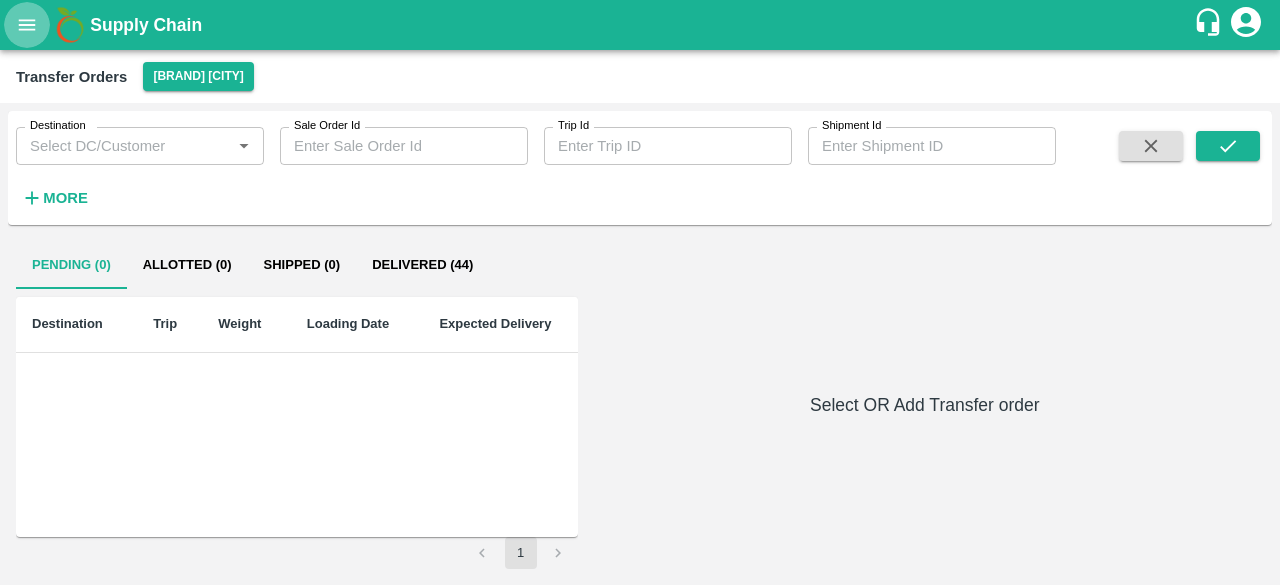click 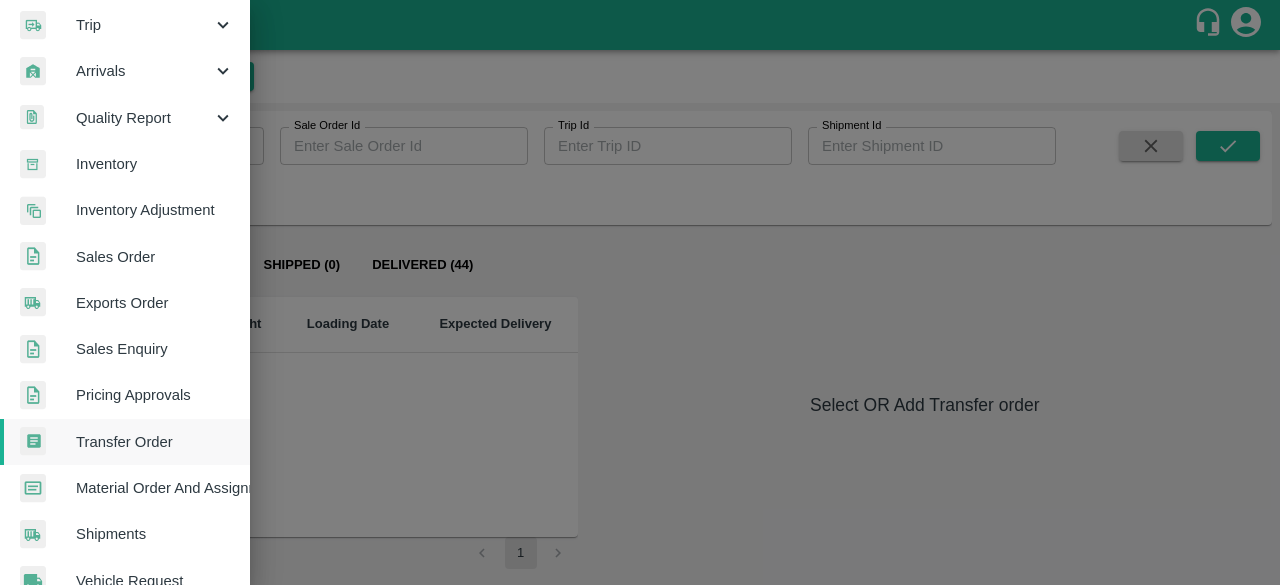 scroll, scrollTop: 243, scrollLeft: 0, axis: vertical 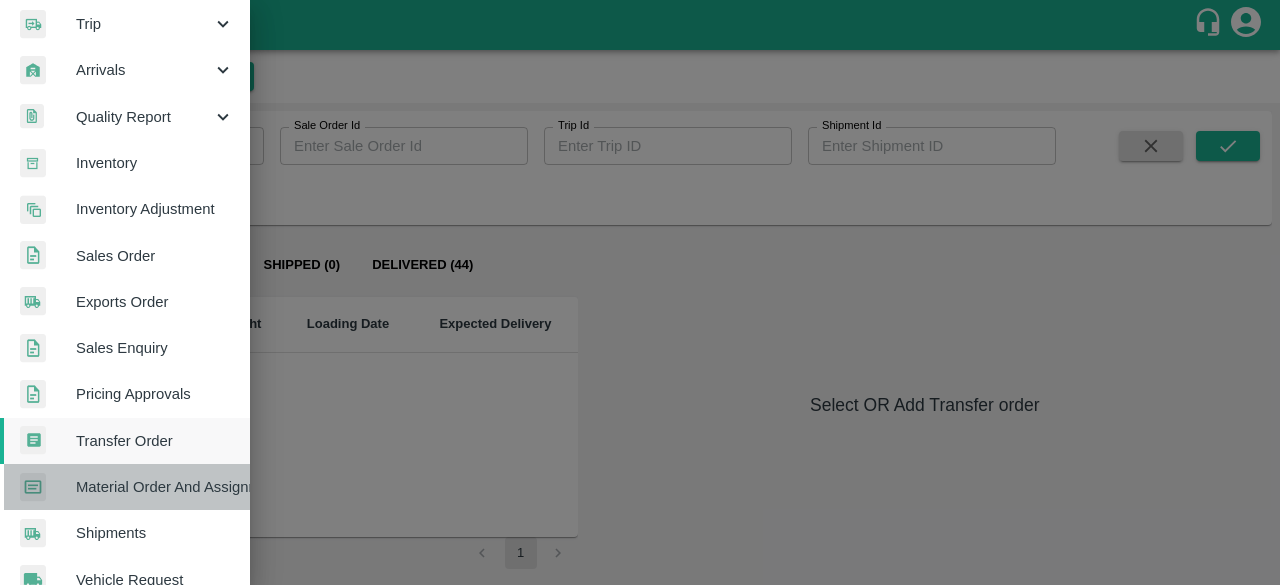 click on "Material Order And Assignment" at bounding box center (155, 487) 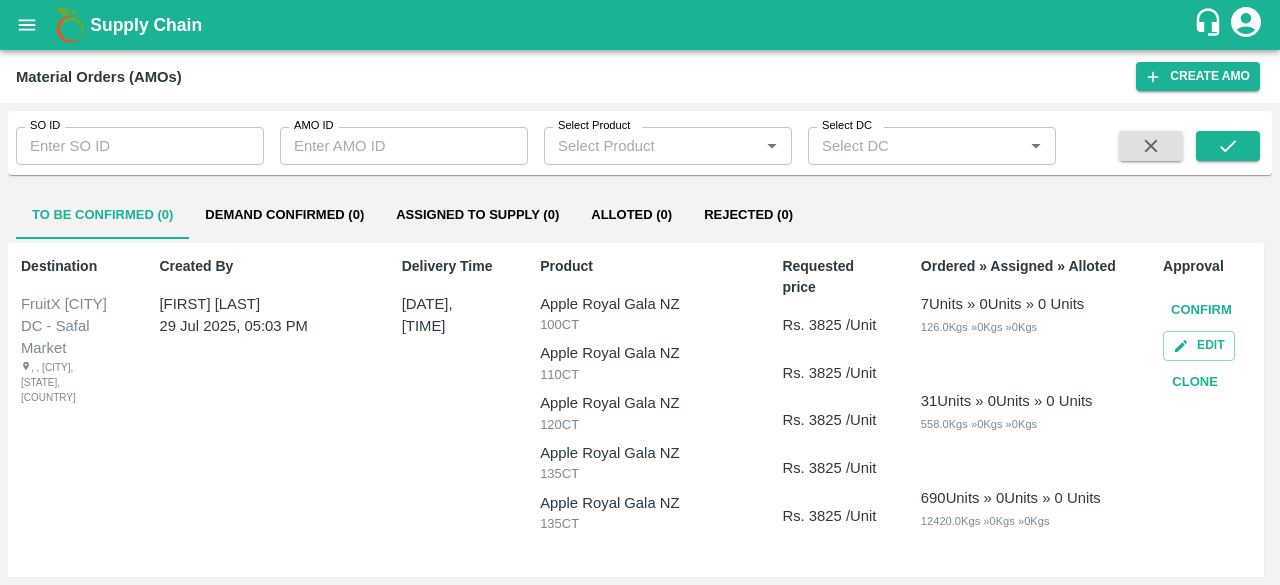 type 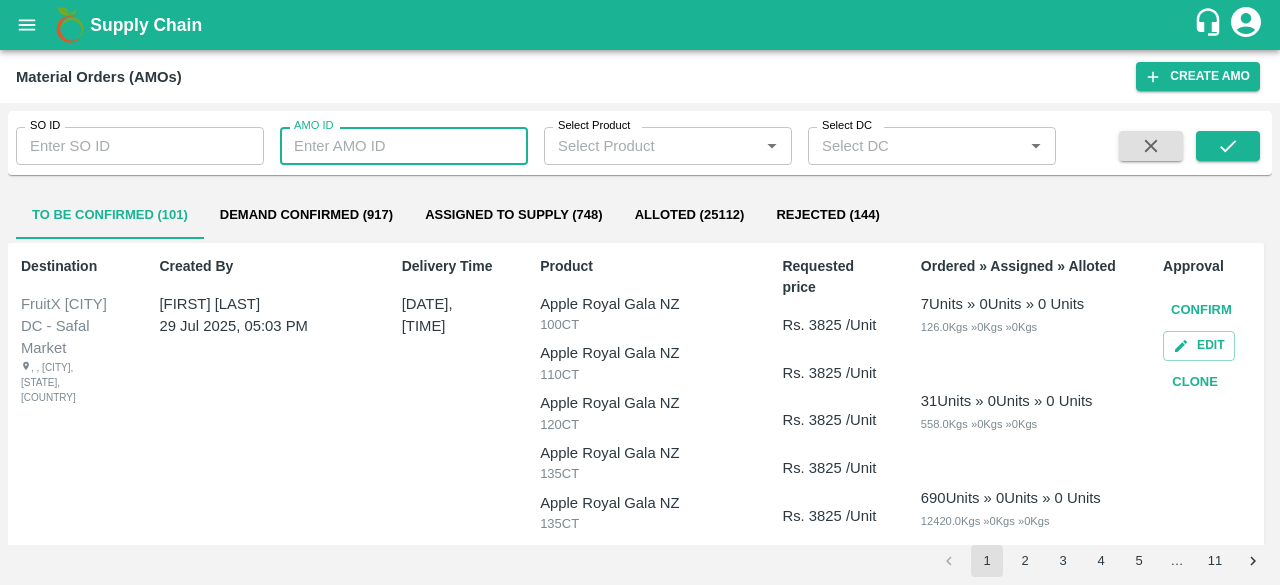click on "AMO ID" at bounding box center [404, 146] 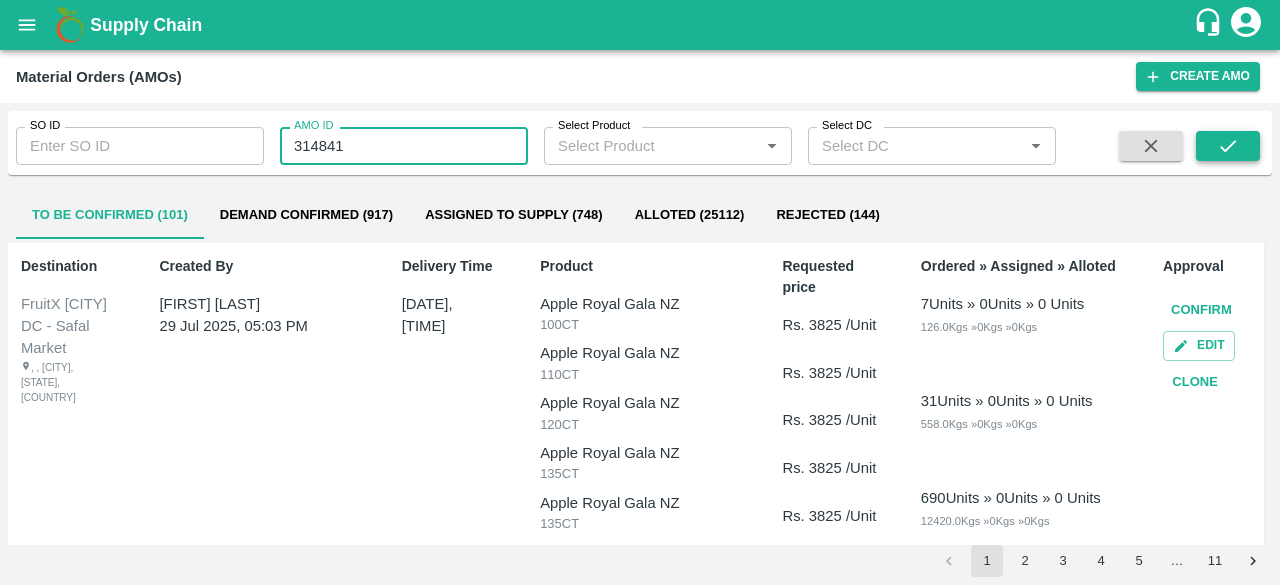 type on "314841" 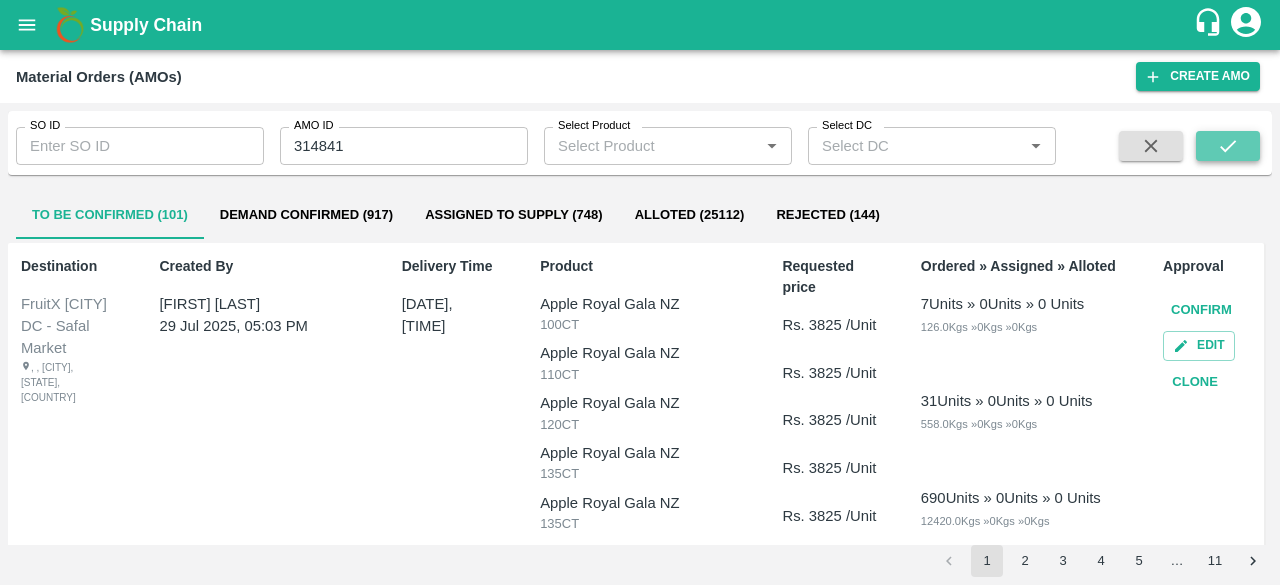 click at bounding box center [1228, 146] 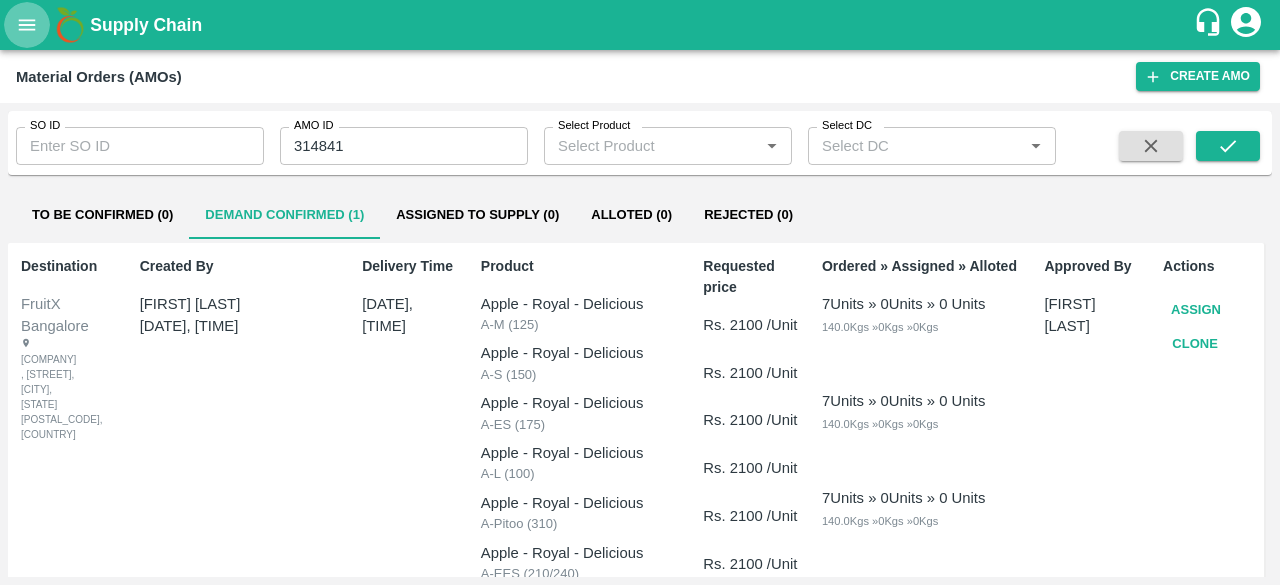 click 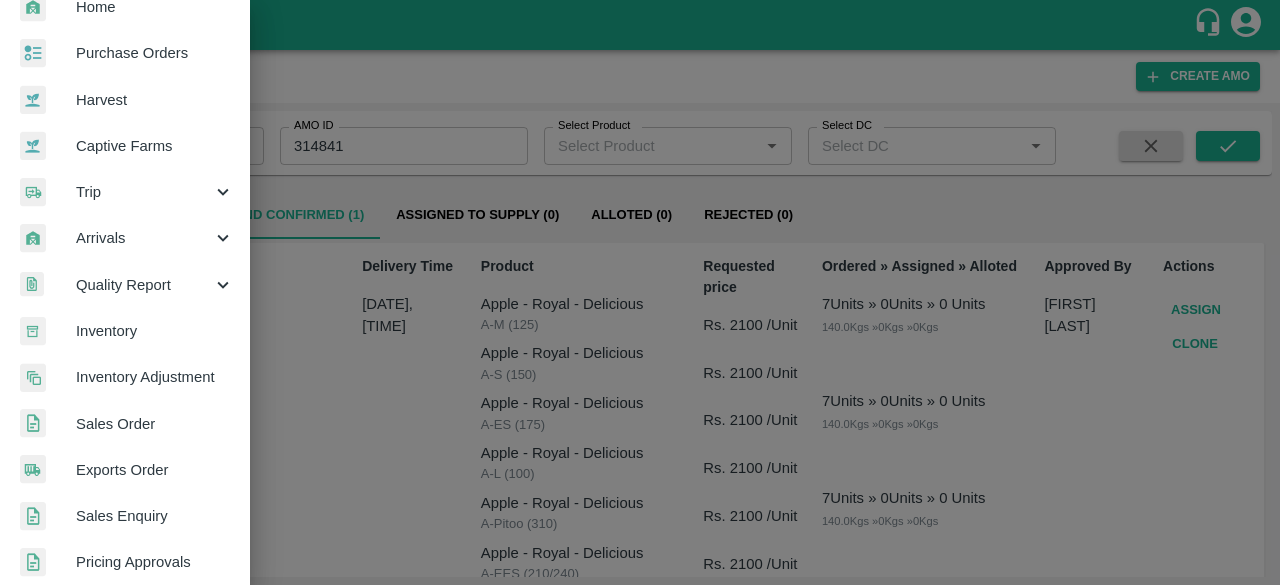 scroll, scrollTop: 0, scrollLeft: 0, axis: both 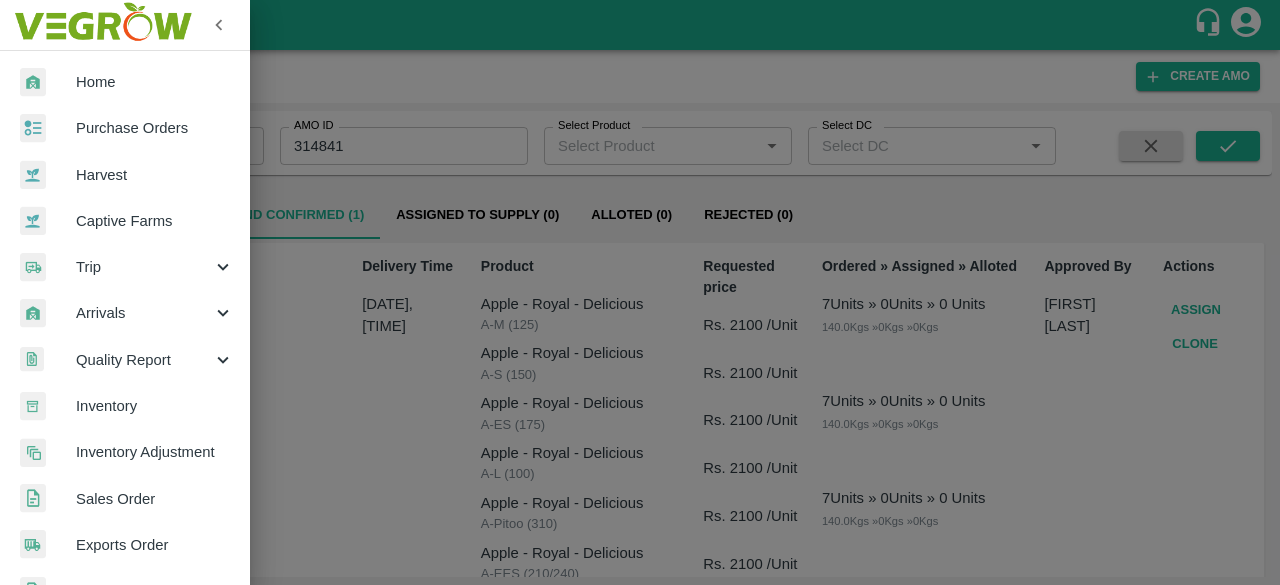 click on "Arrivals" at bounding box center (144, 313) 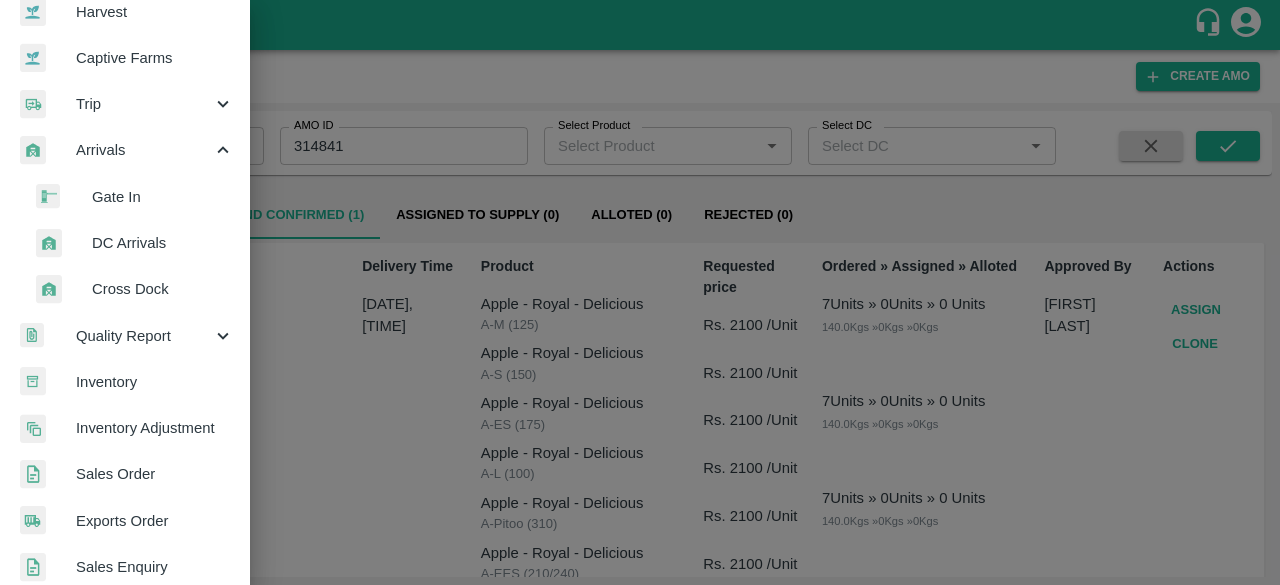 scroll, scrollTop: 164, scrollLeft: 0, axis: vertical 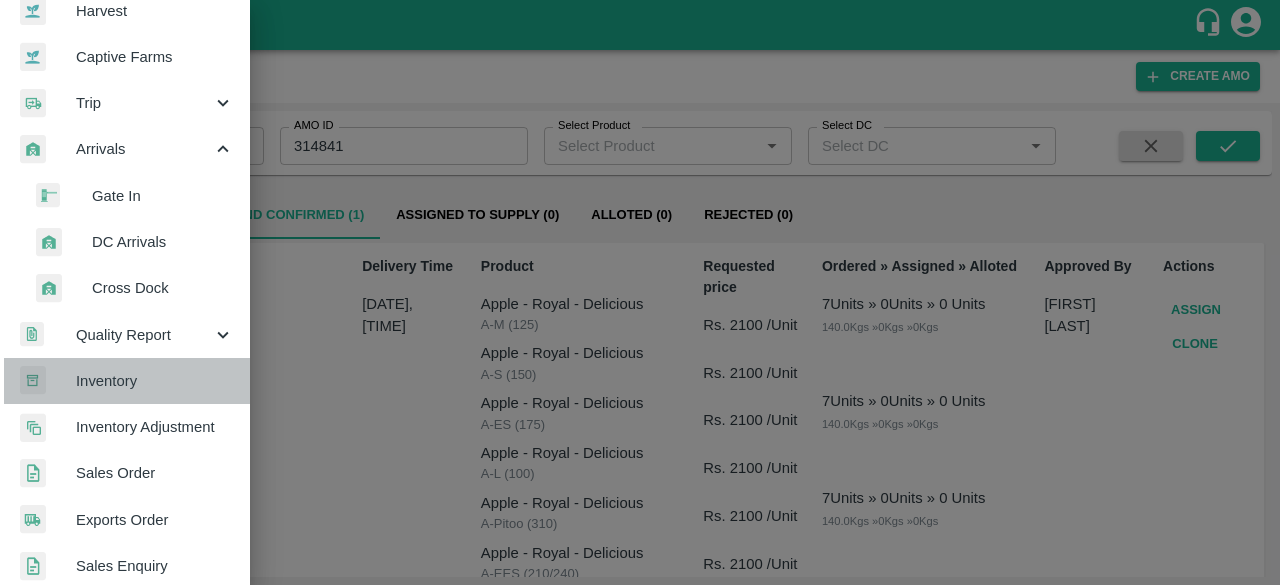 click on "Inventory" at bounding box center [155, 381] 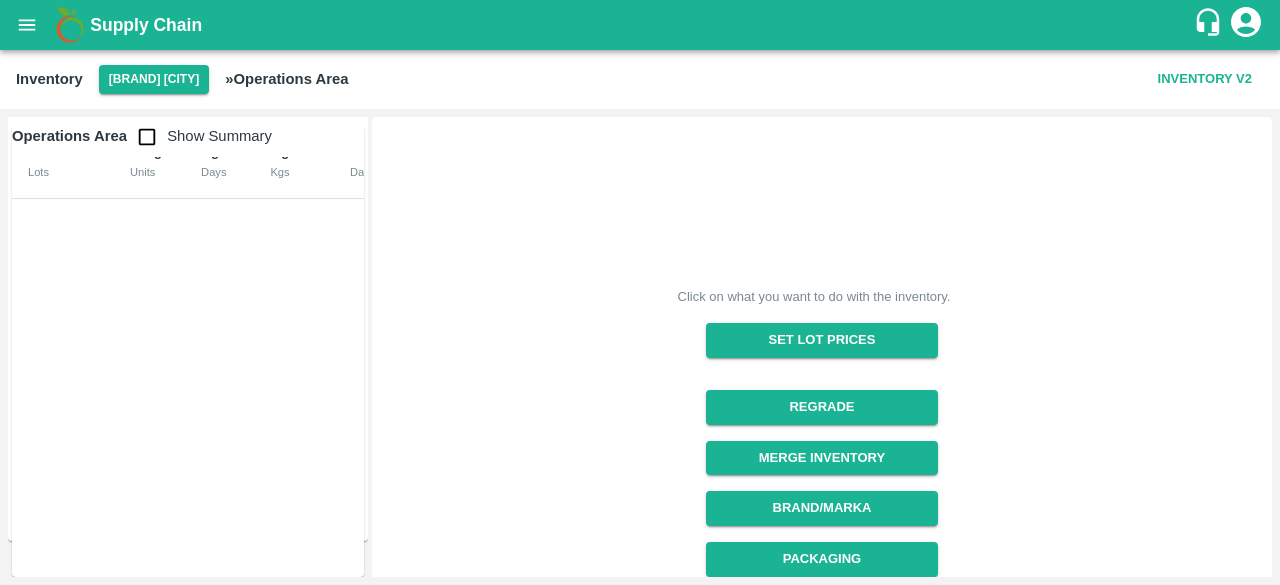scroll, scrollTop: 0, scrollLeft: 0, axis: both 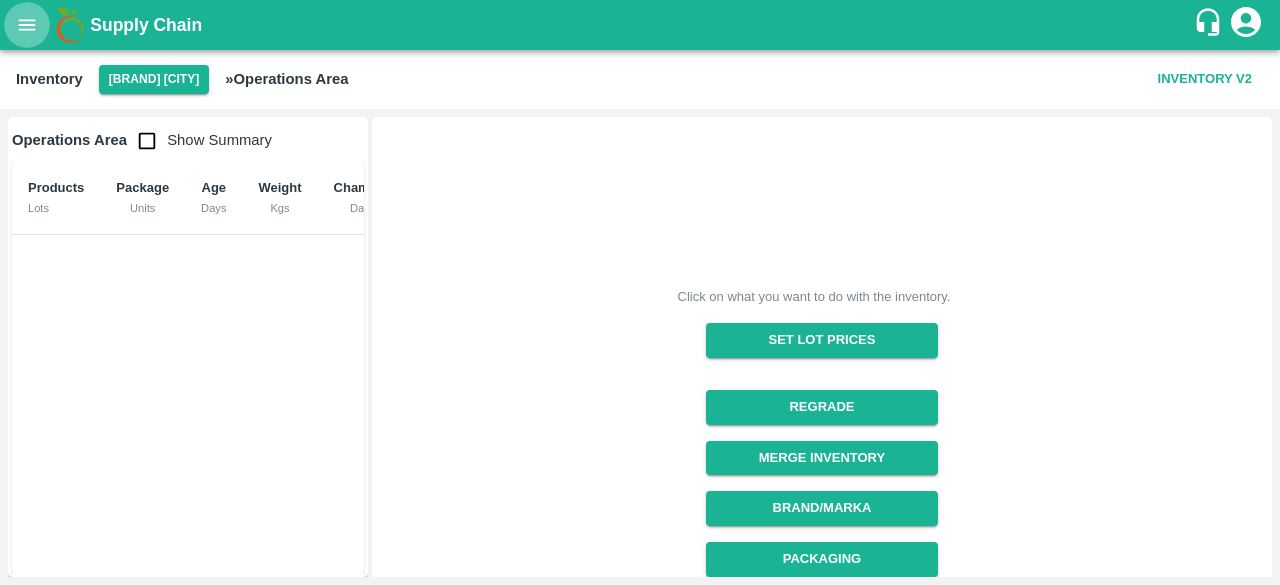 click 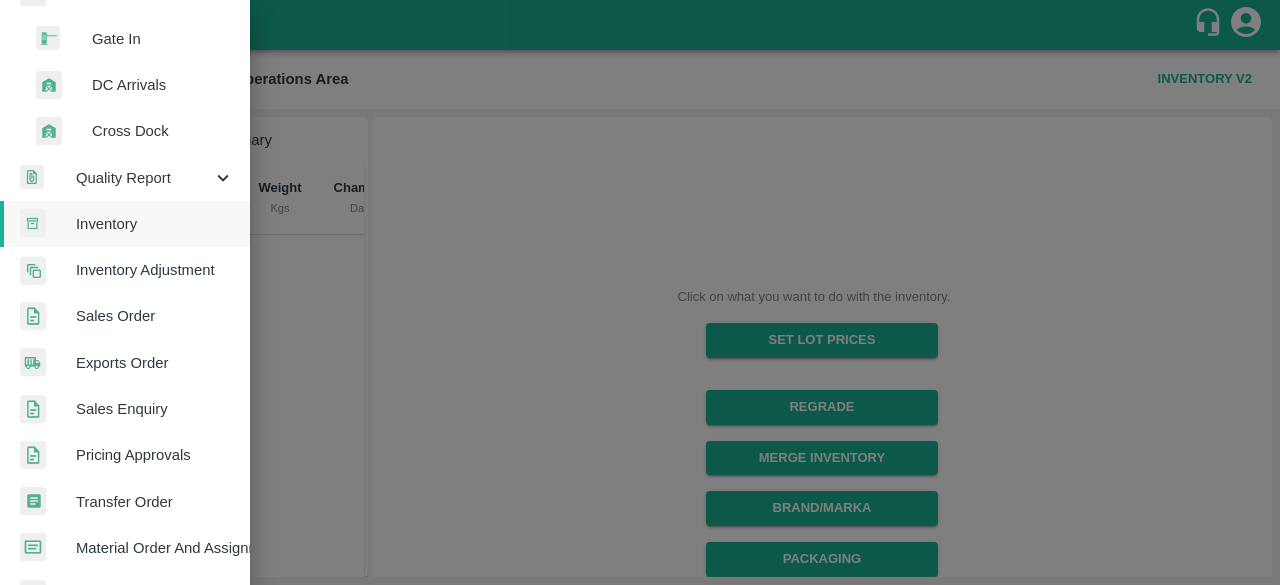 scroll, scrollTop: 322, scrollLeft: 0, axis: vertical 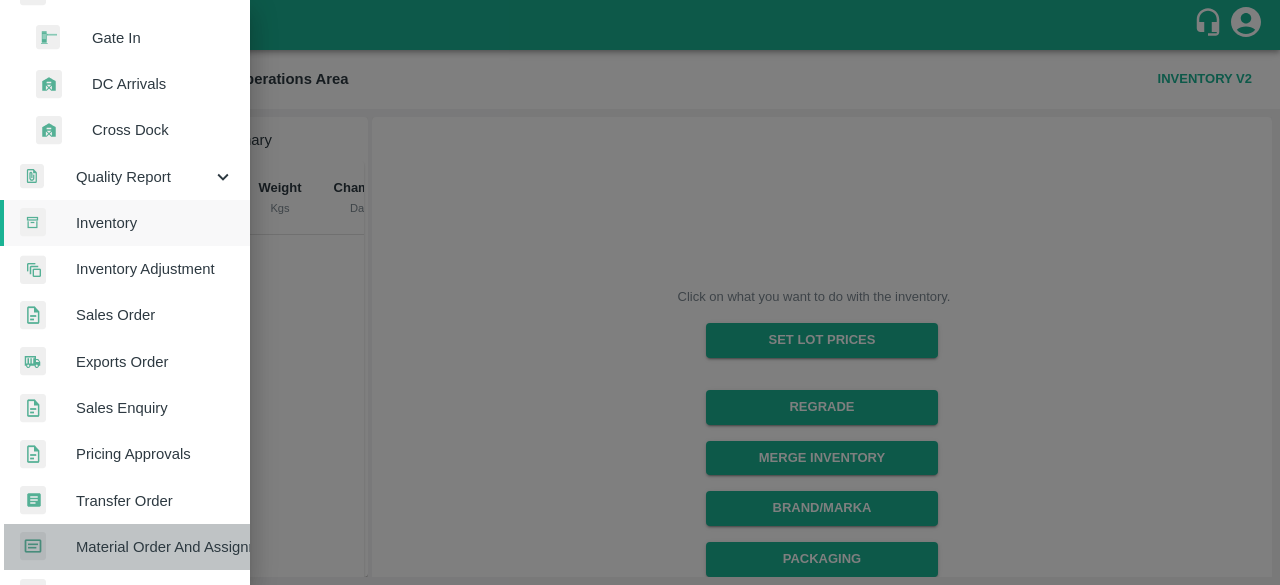 click on "Material Order And Assignment" at bounding box center (155, 547) 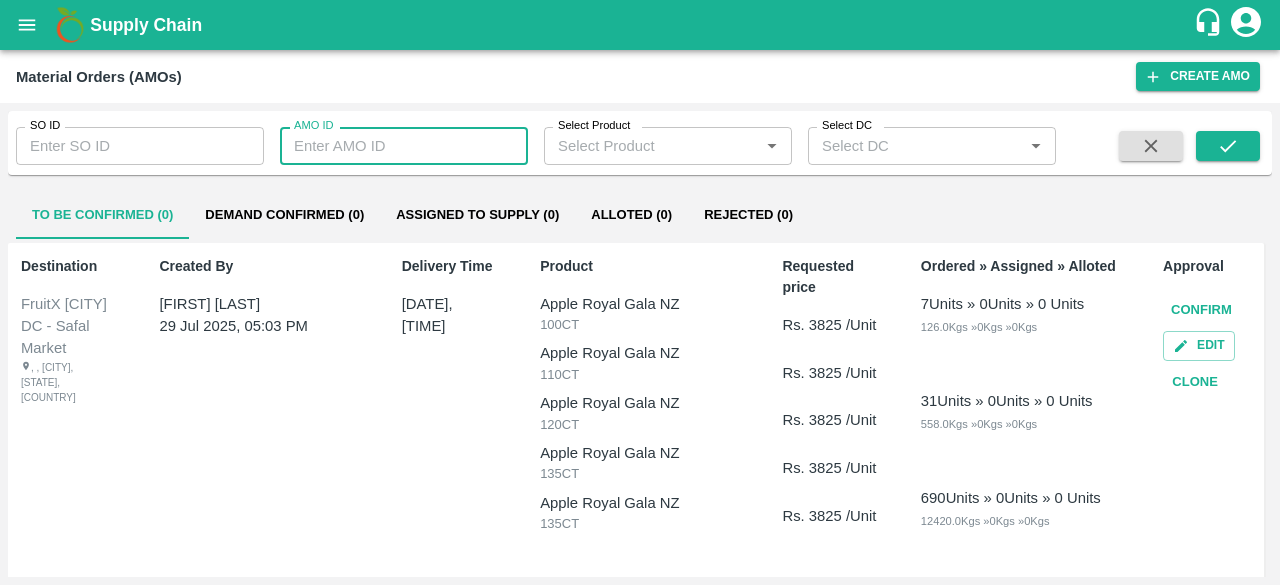click on "AMO ID" at bounding box center (404, 146) 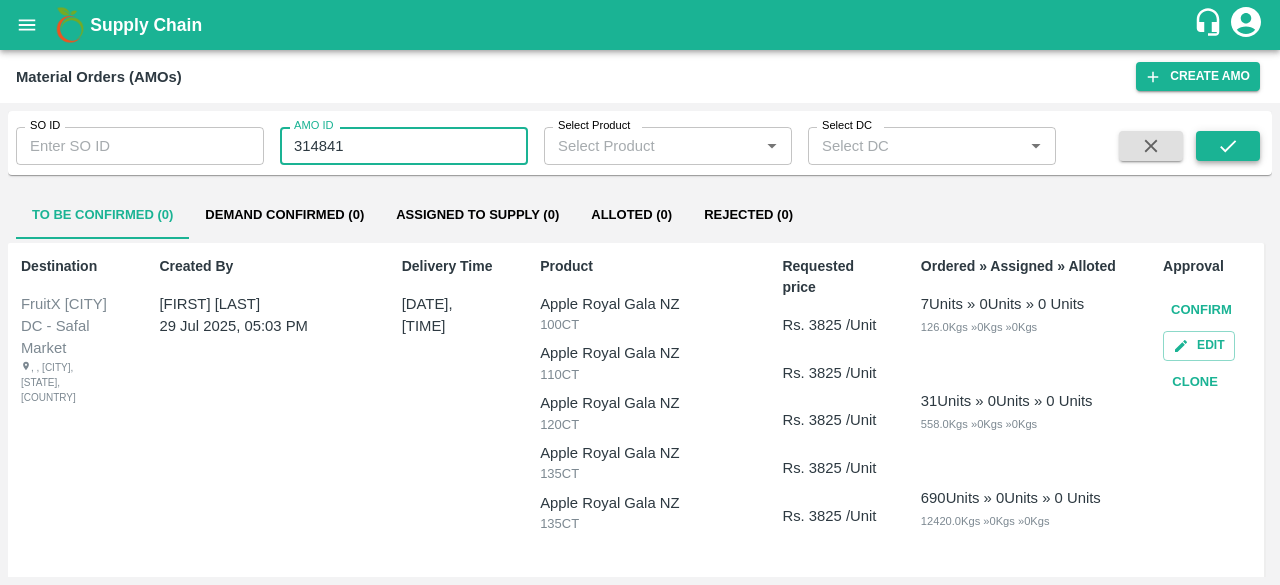 type on "314841" 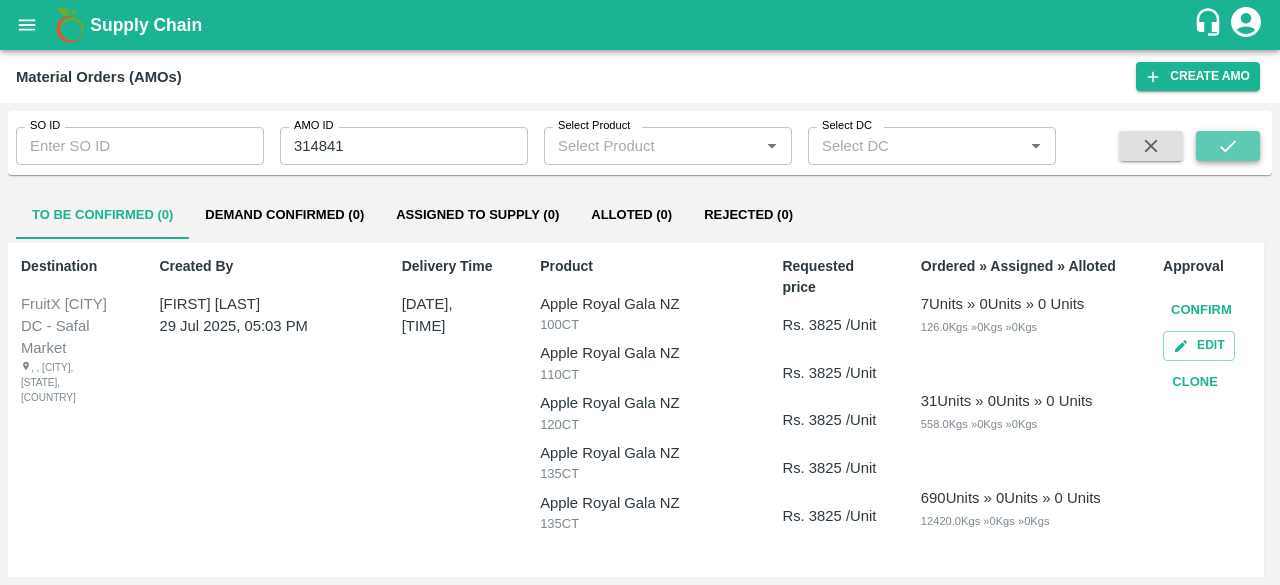 click at bounding box center (1228, 146) 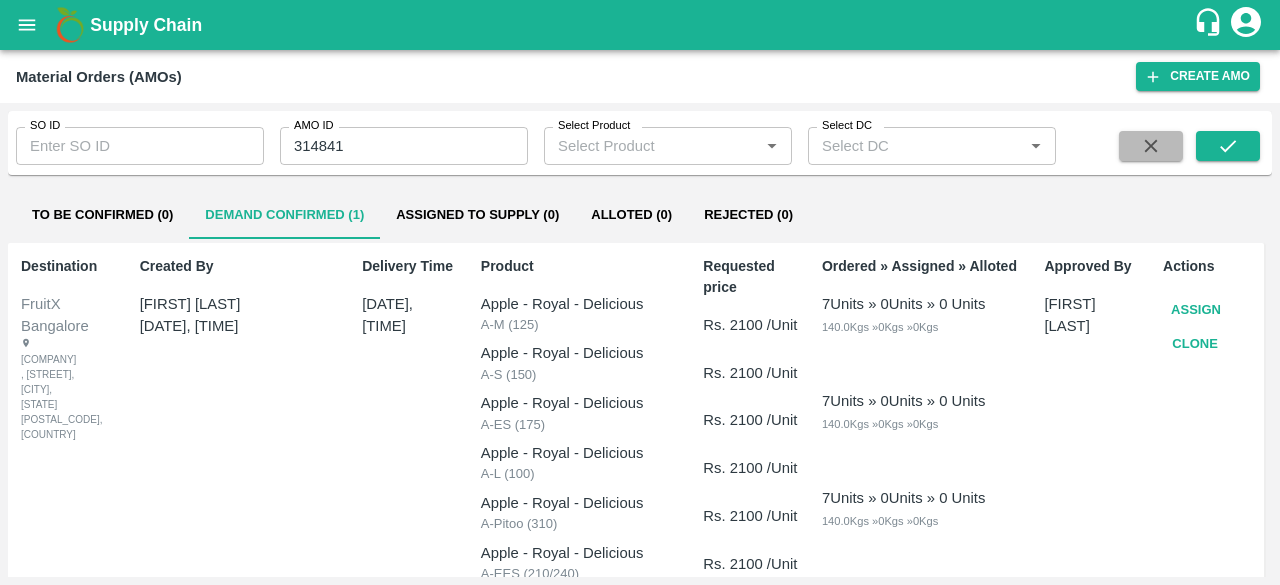click 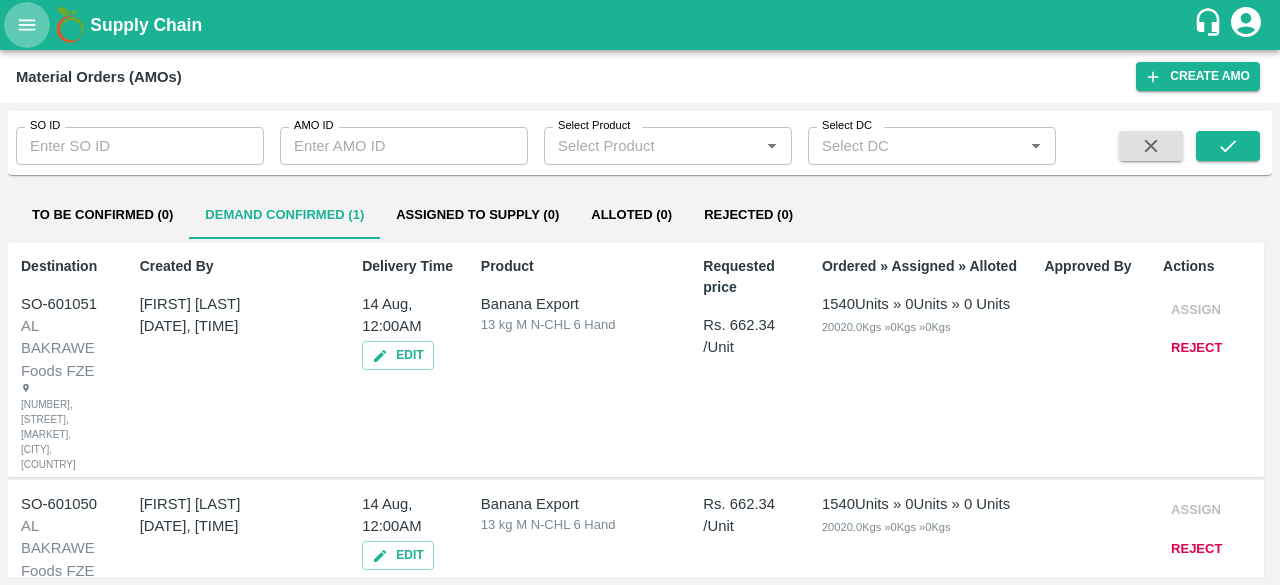 click 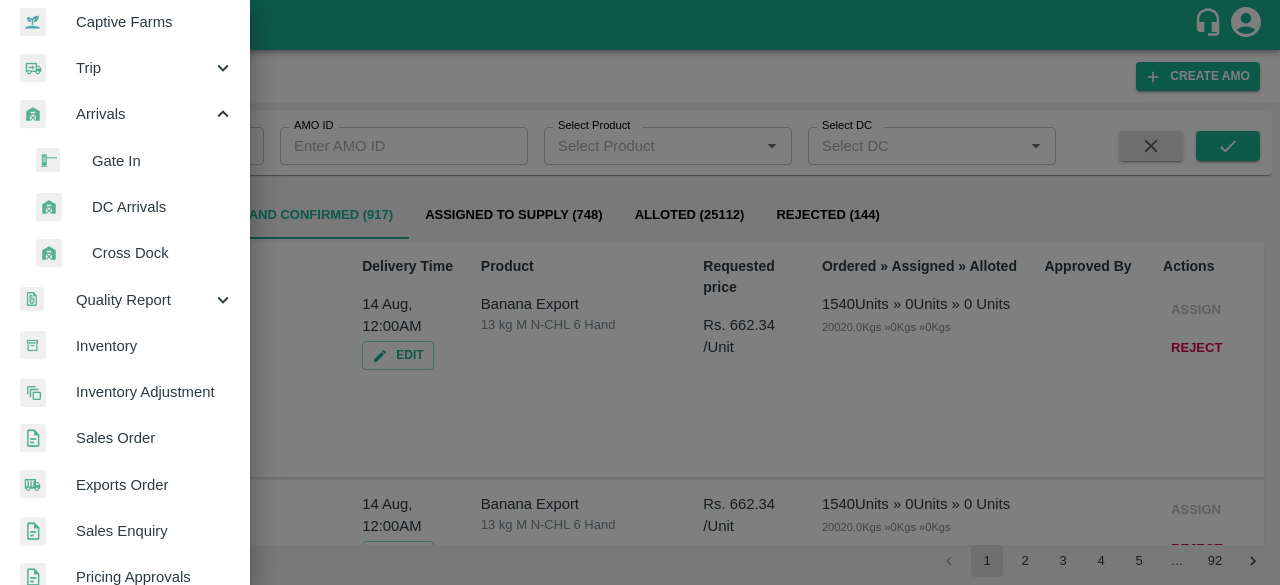 scroll, scrollTop: 200, scrollLeft: 0, axis: vertical 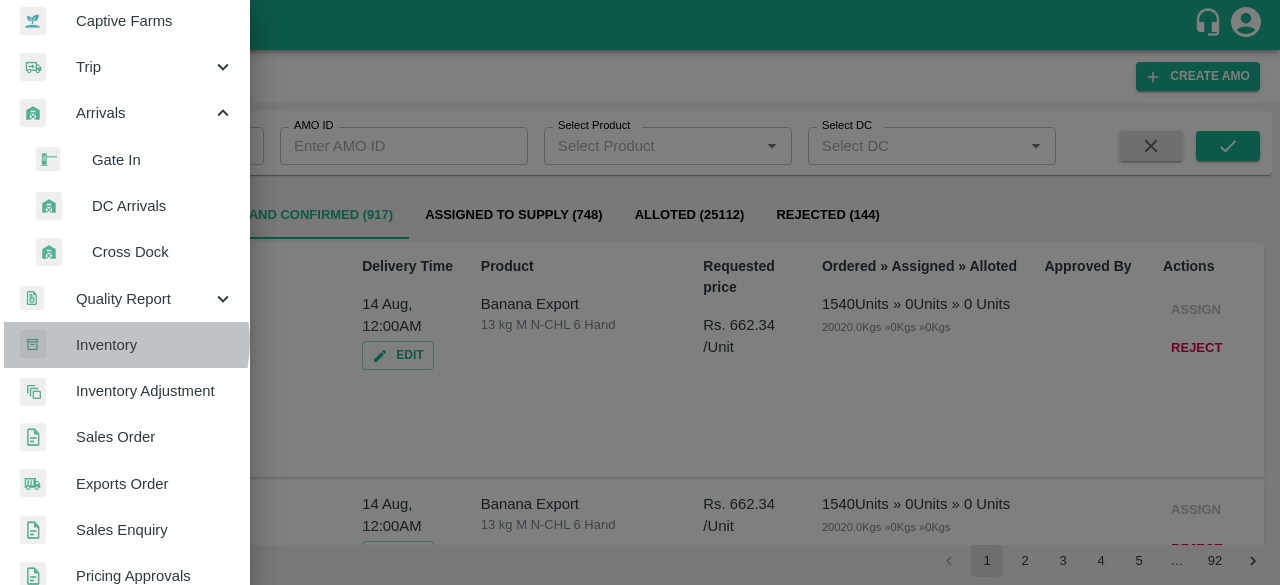 click on "Inventory" at bounding box center [155, 345] 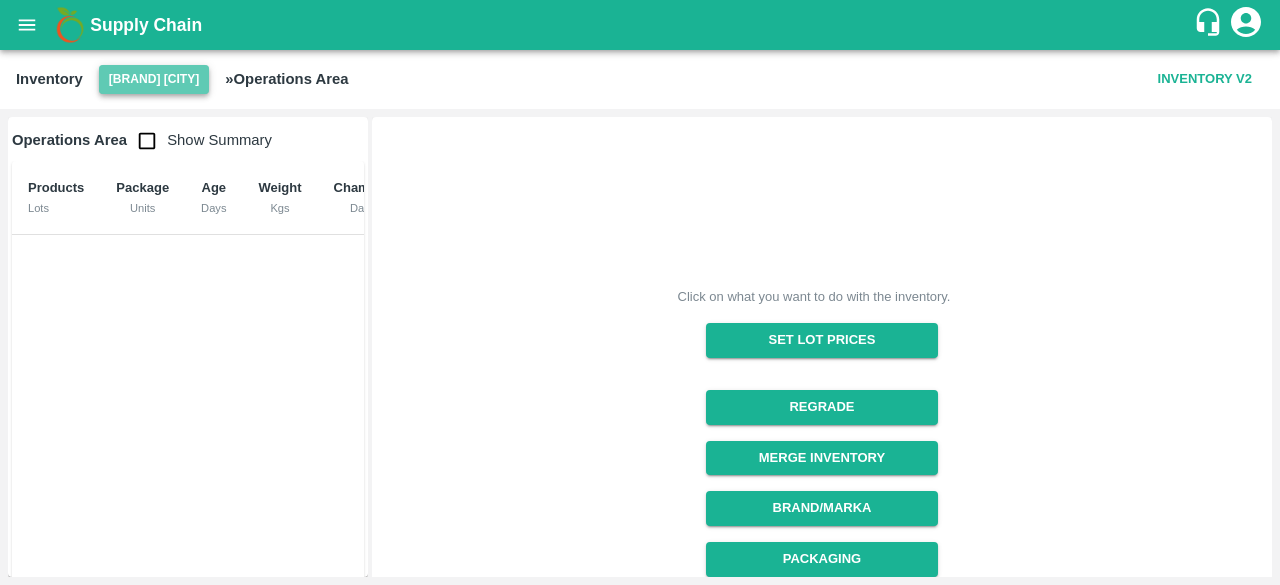 click on "FruitX Delhi" at bounding box center [154, 79] 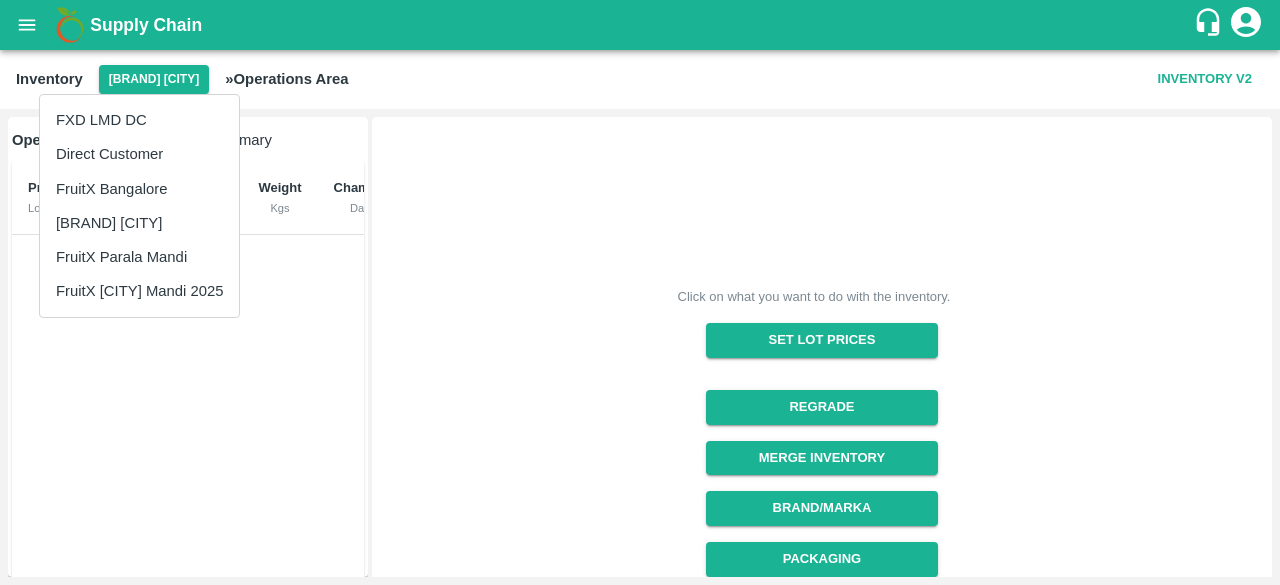 click at bounding box center [640, 292] 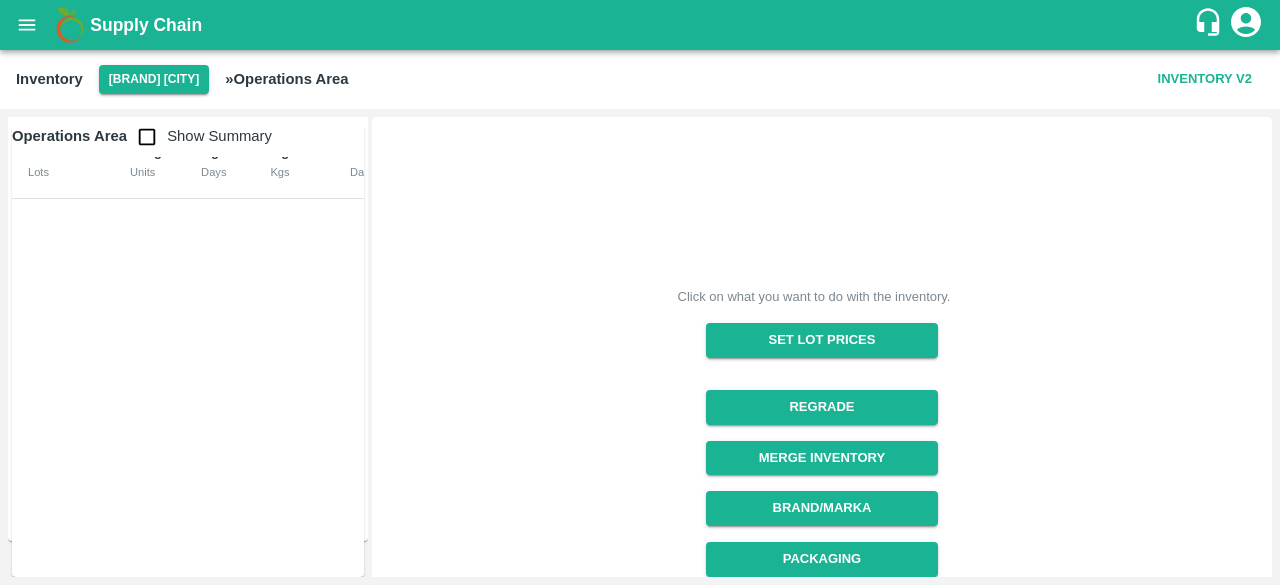 scroll, scrollTop: 0, scrollLeft: 0, axis: both 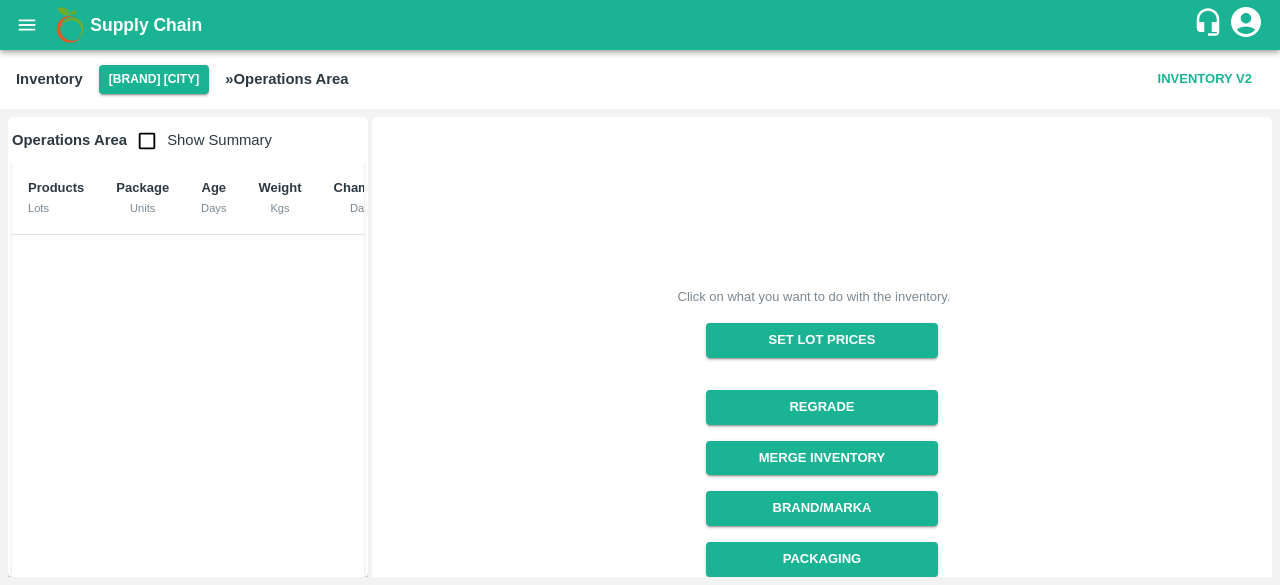 click 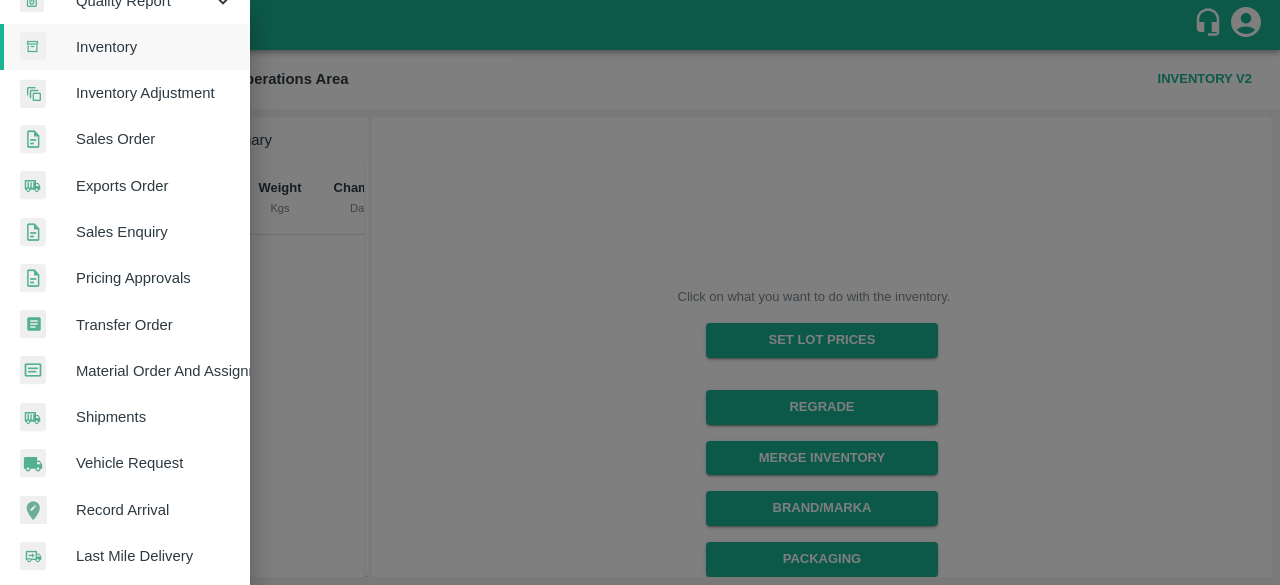 scroll, scrollTop: 496, scrollLeft: 0, axis: vertical 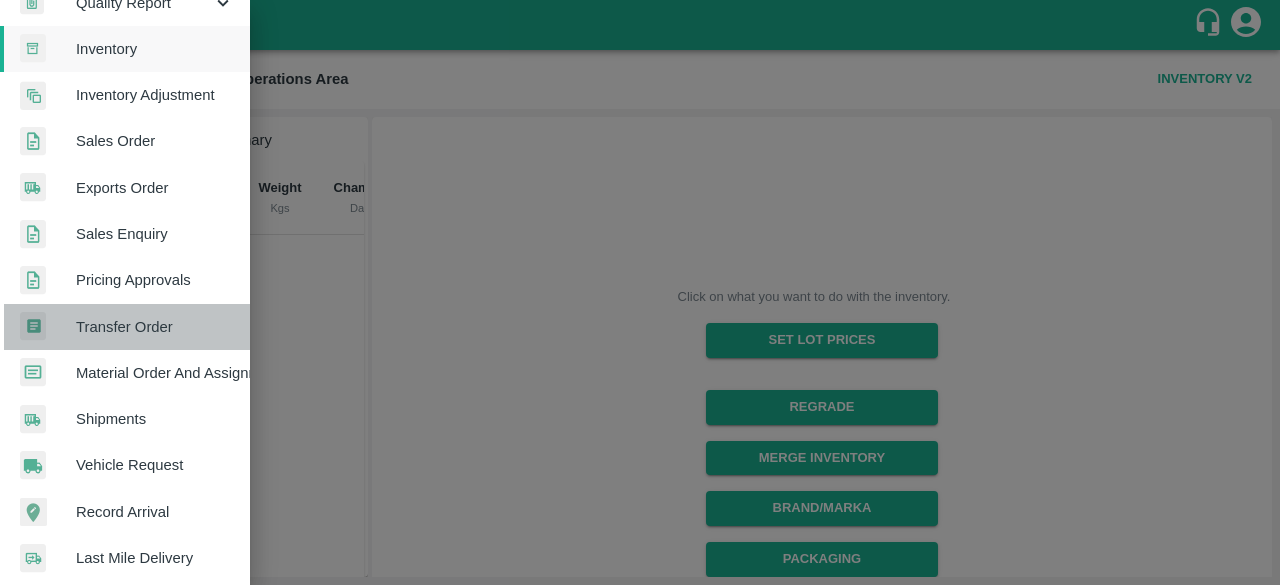 click on "Transfer Order" at bounding box center [125, 327] 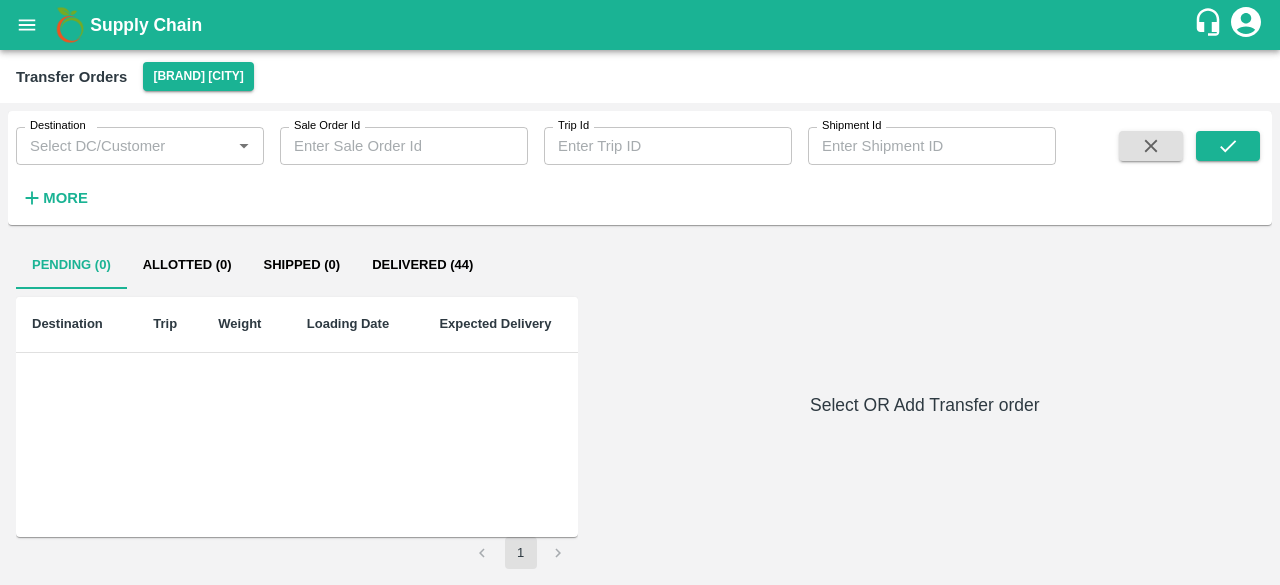 click 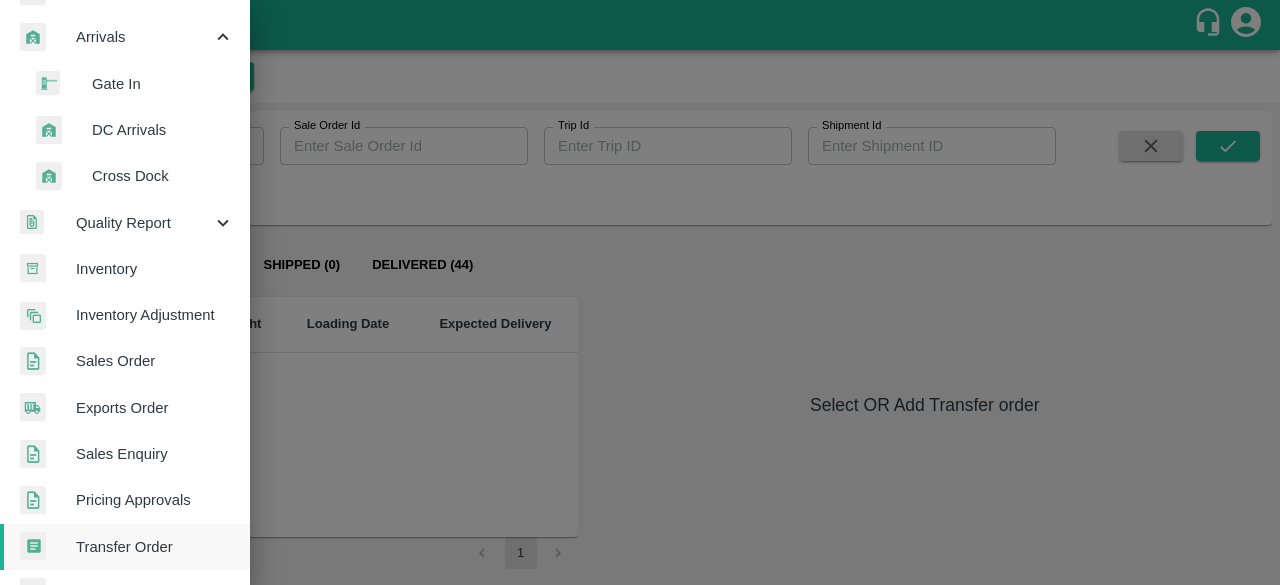 scroll, scrollTop: 345, scrollLeft: 0, axis: vertical 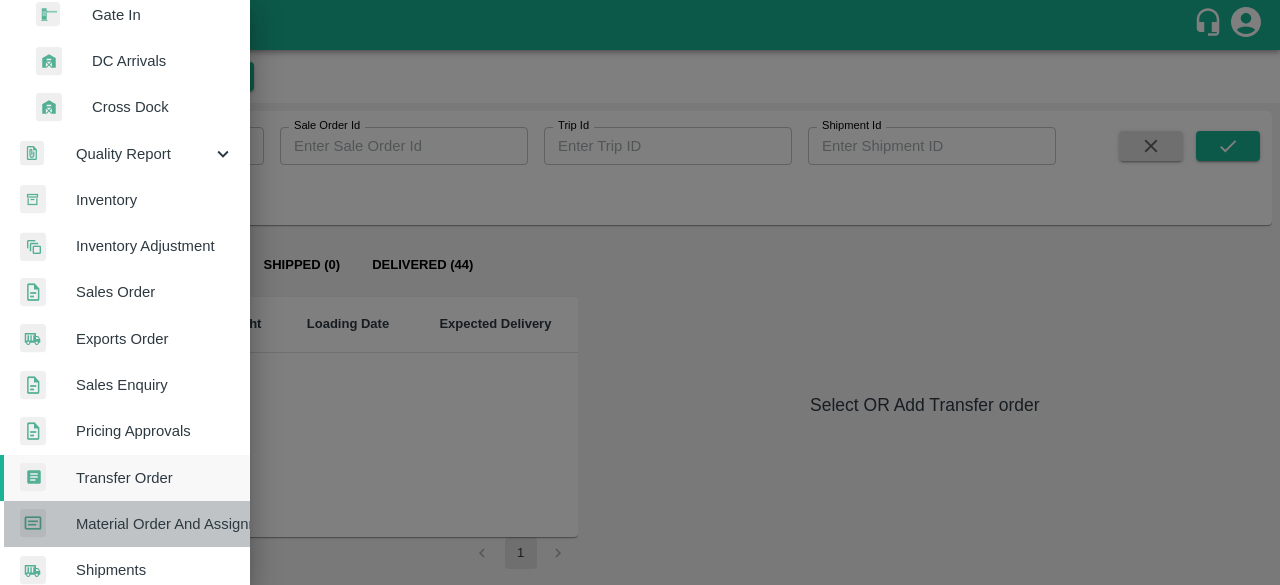 click on "Material Order And Assignment" at bounding box center [125, 524] 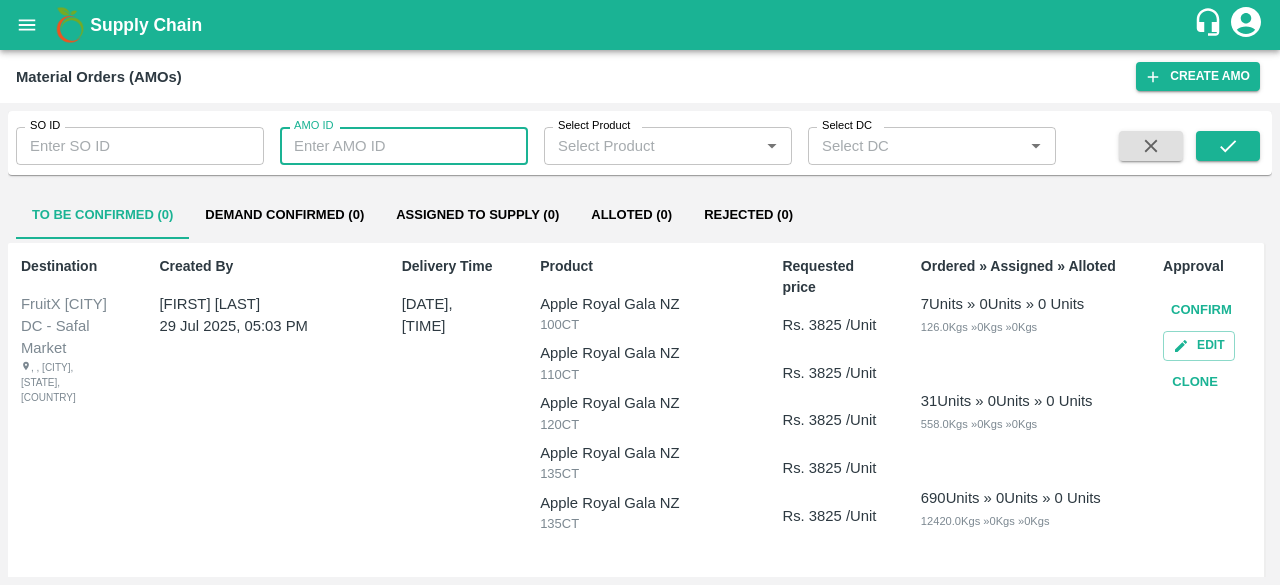 click on "AMO ID" at bounding box center (404, 146) 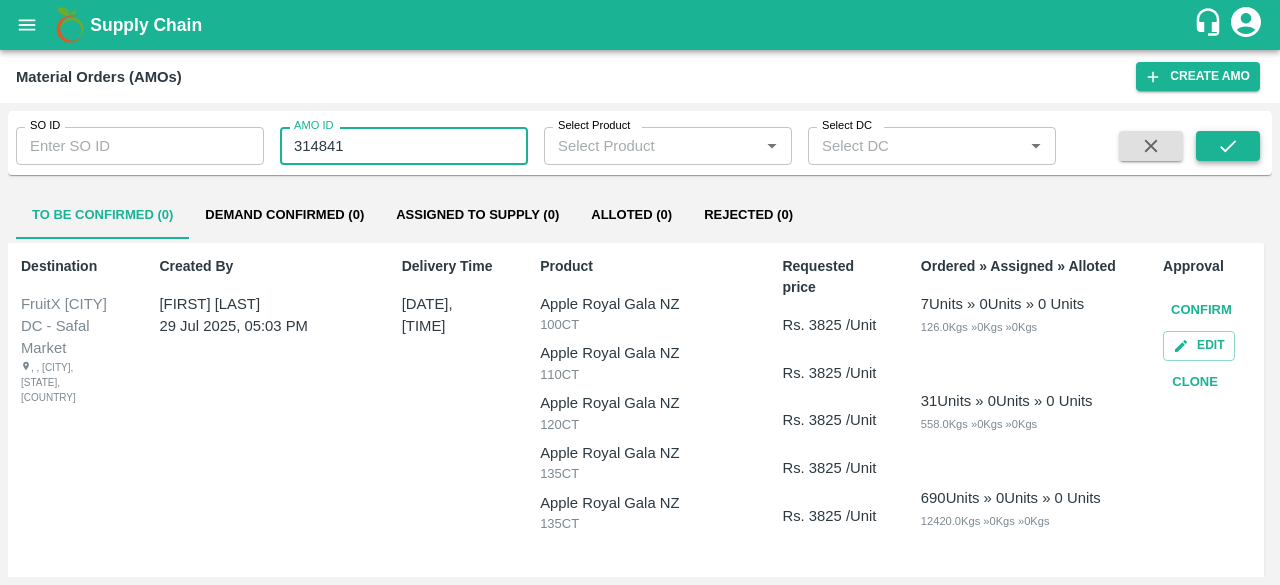 type on "314841" 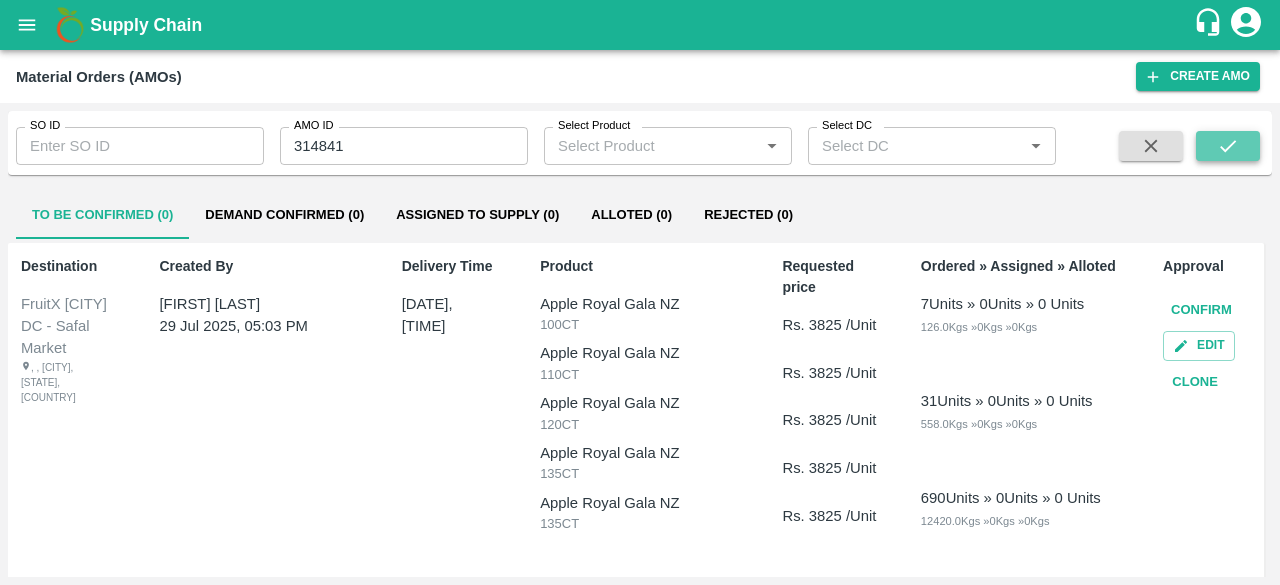 click at bounding box center (1228, 146) 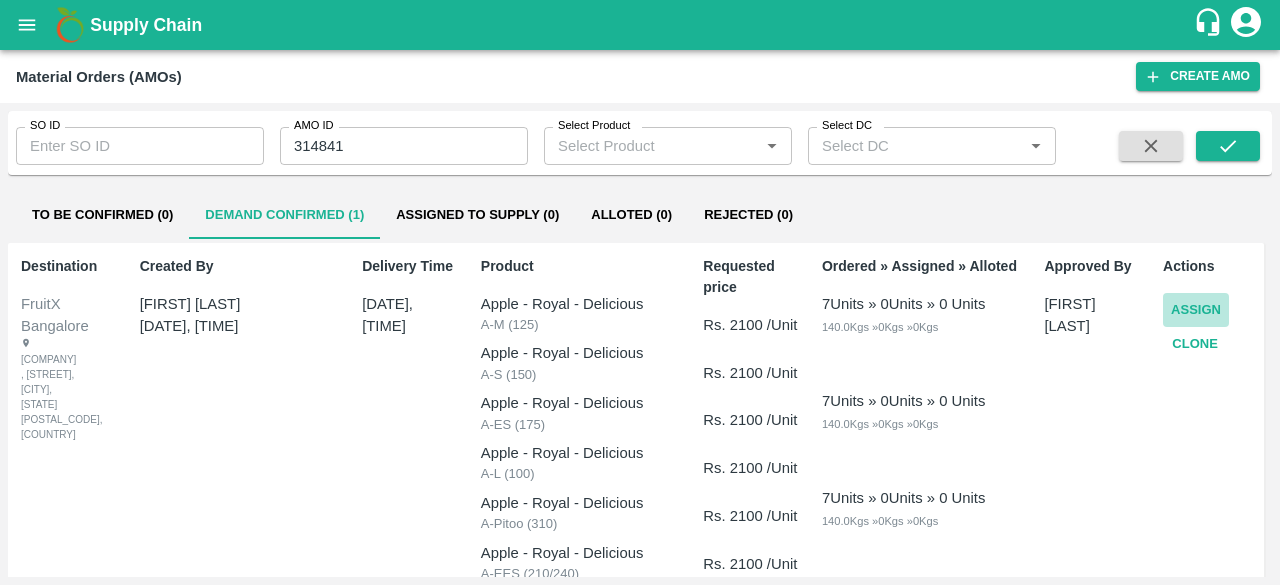 click on "Assign" at bounding box center (1196, 310) 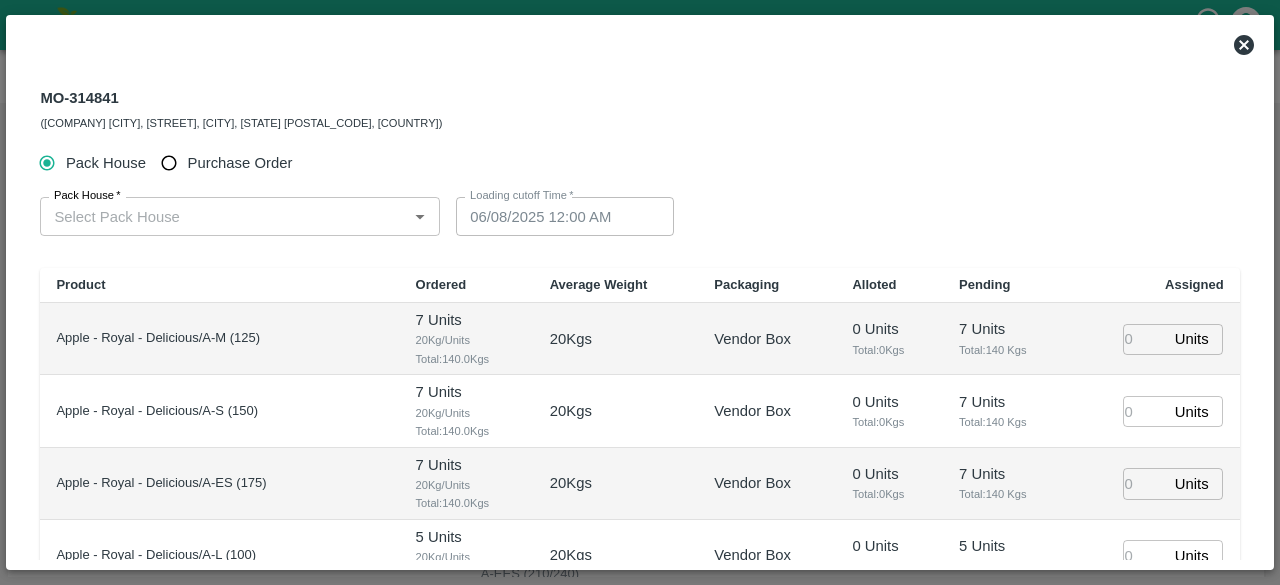 type on "06/08/2025 12:00 AM" 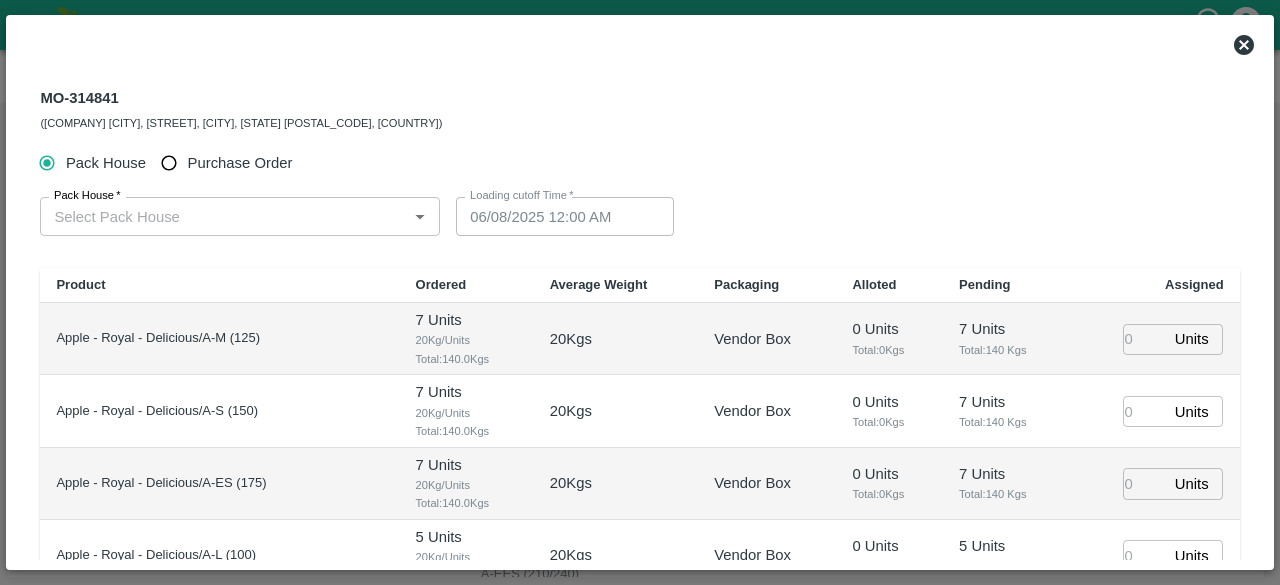 type 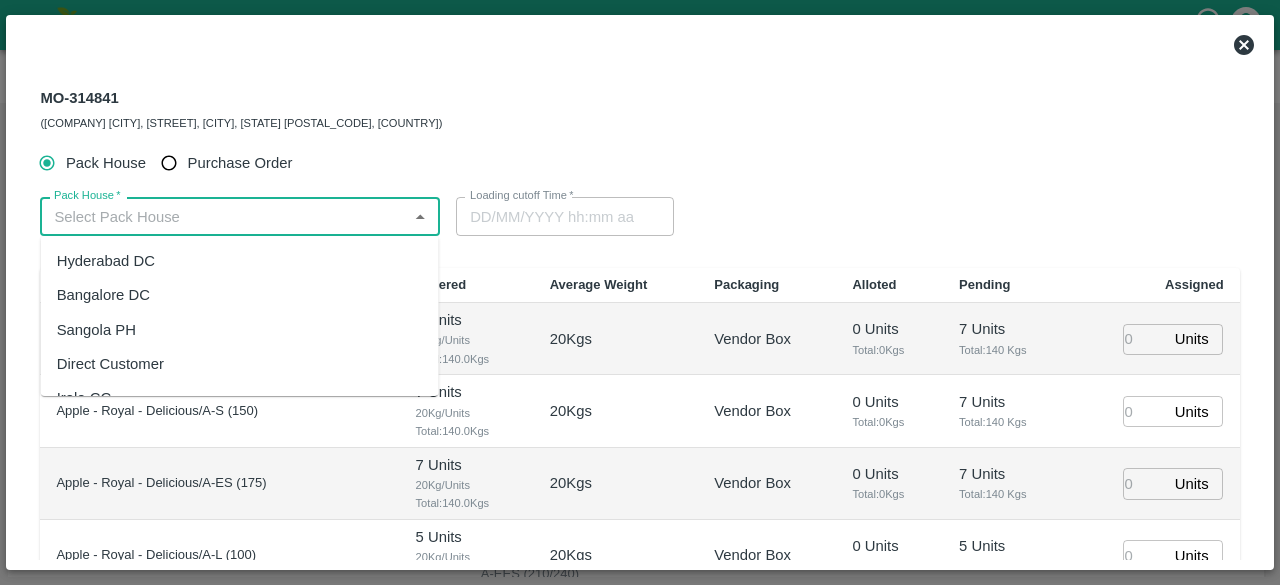 click on "Pack House   *" at bounding box center [223, 216] 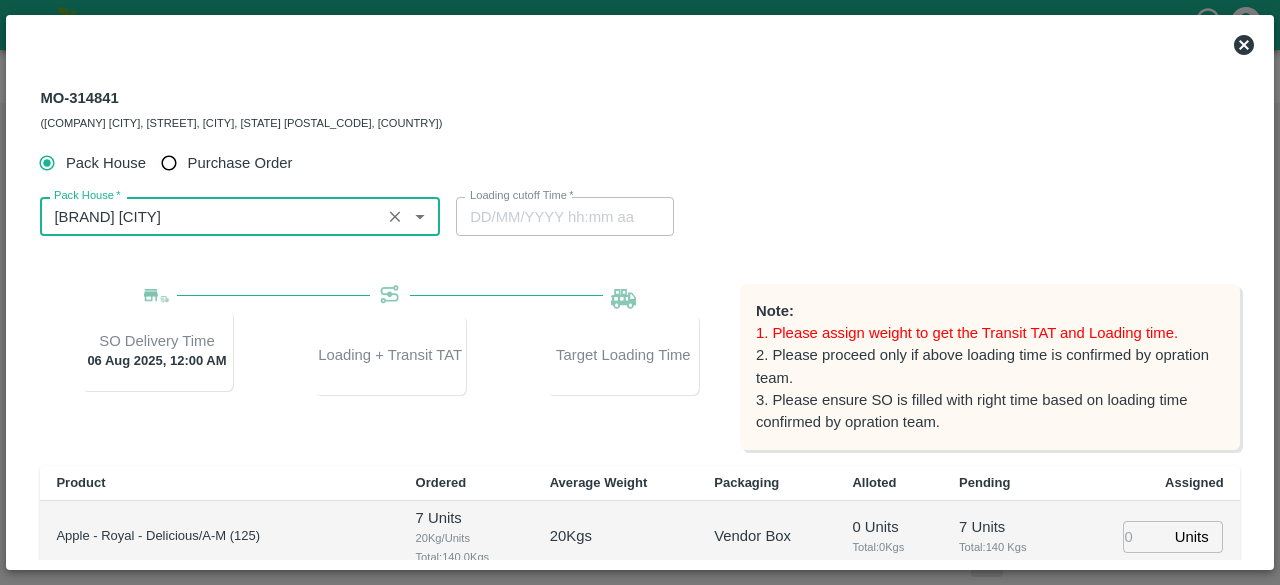 scroll, scrollTop: 237, scrollLeft: 0, axis: vertical 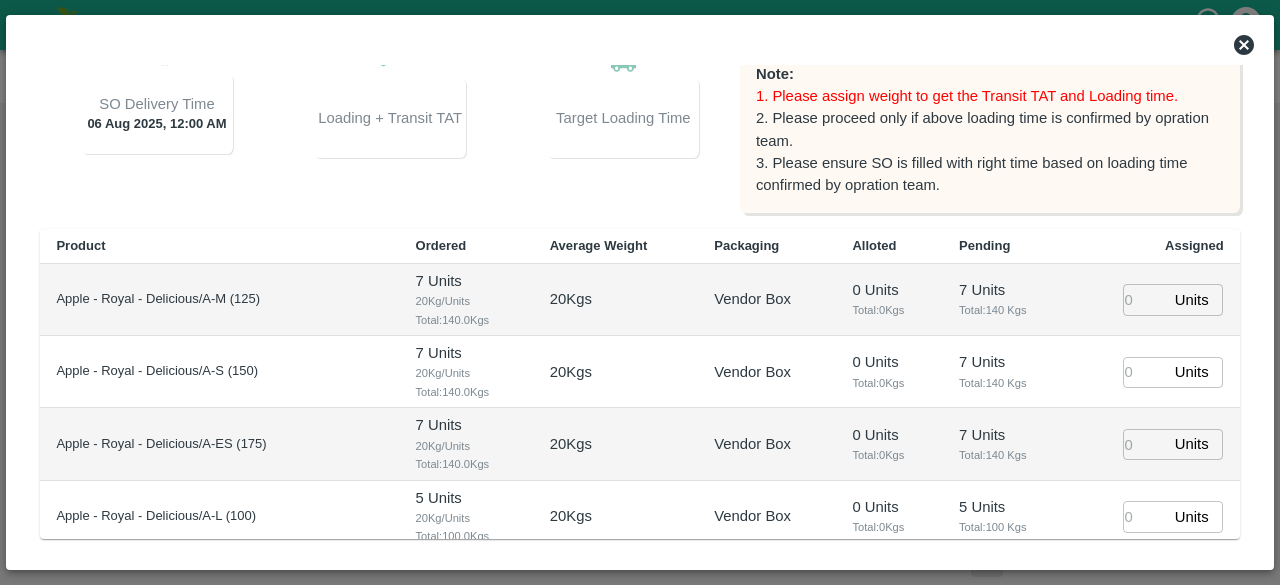type on "FruitX Delhi" 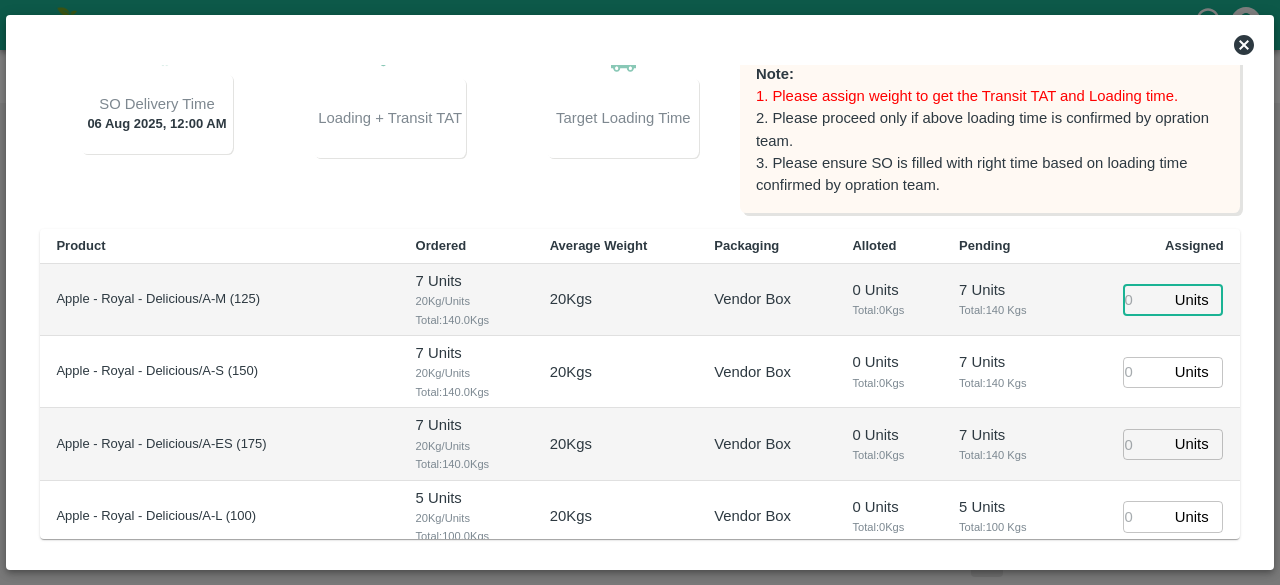 click at bounding box center (1145, 299) 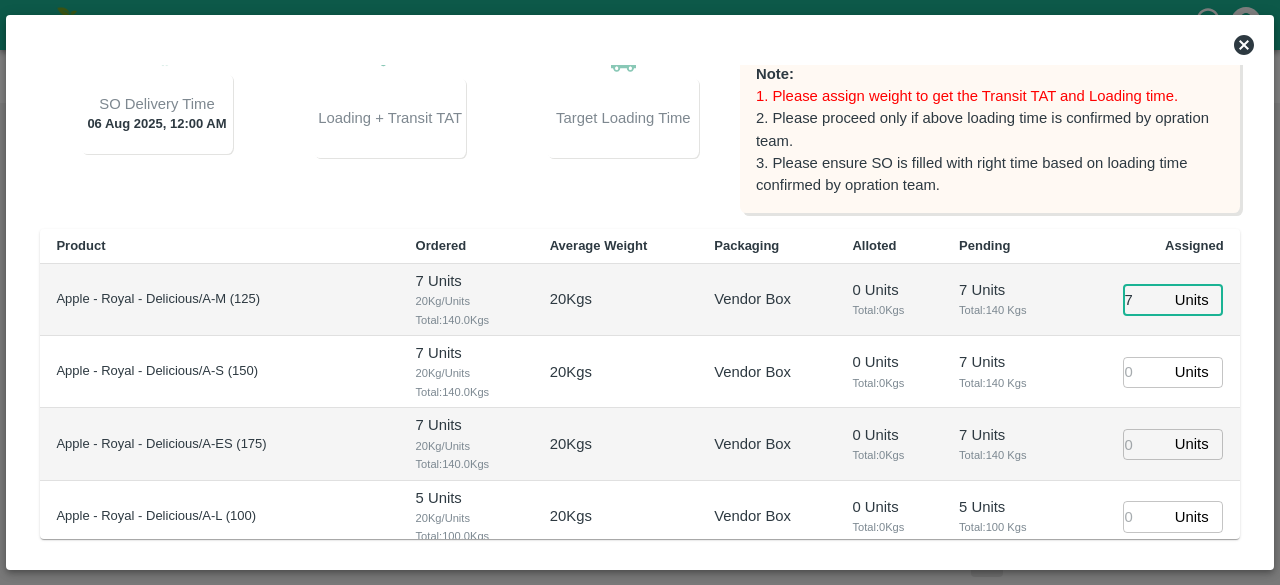 type on "7" 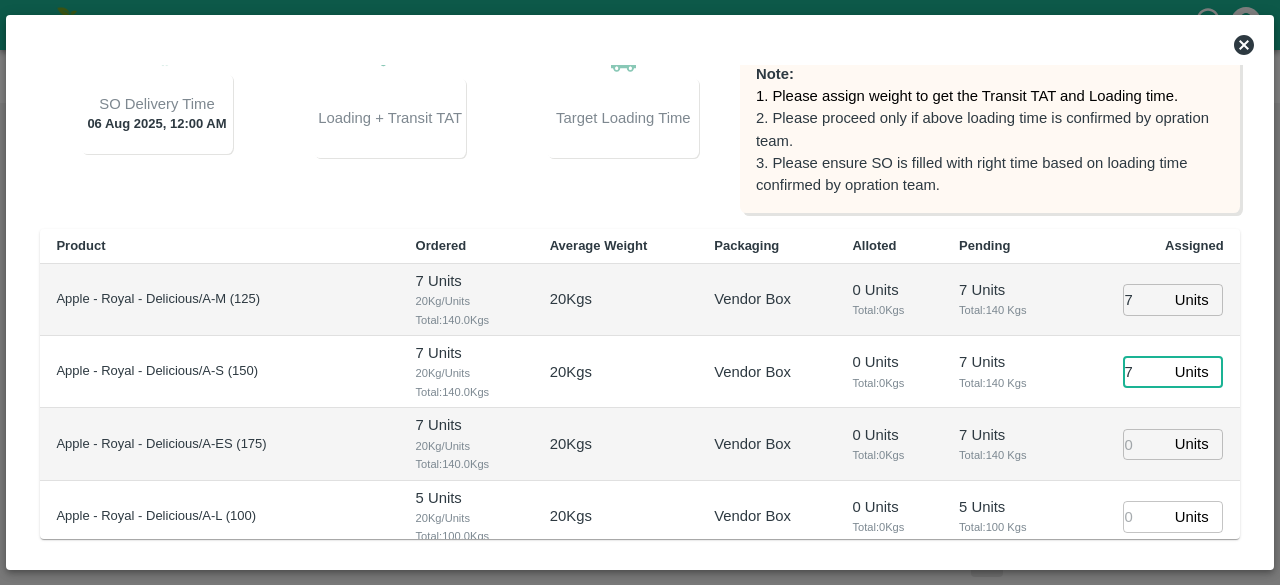 type on "7" 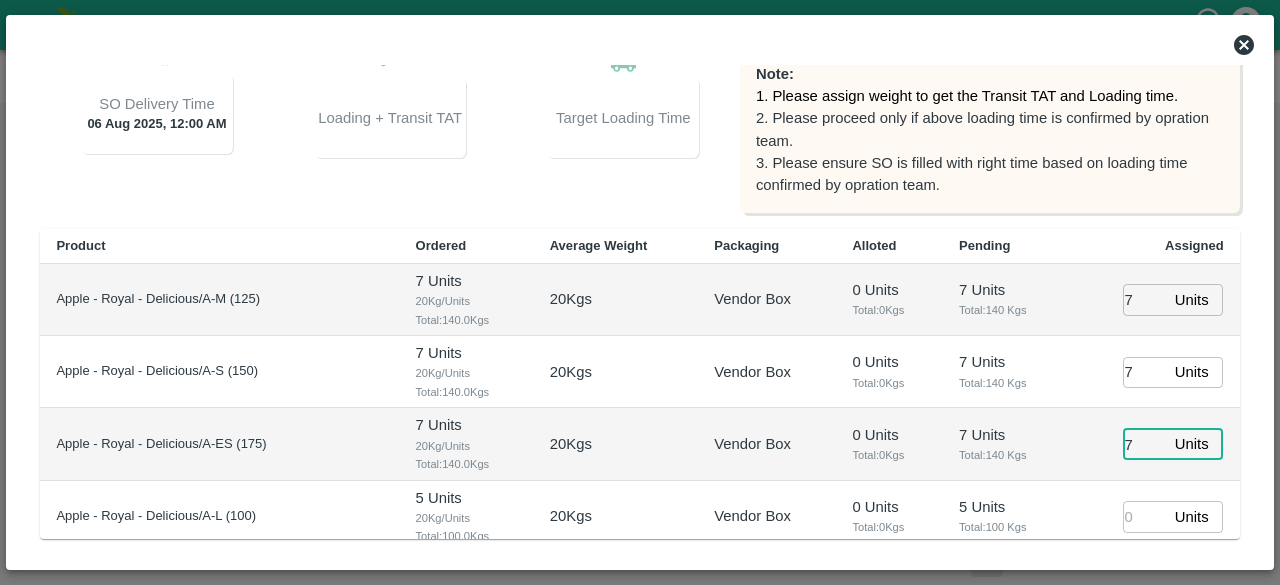 type on "7" 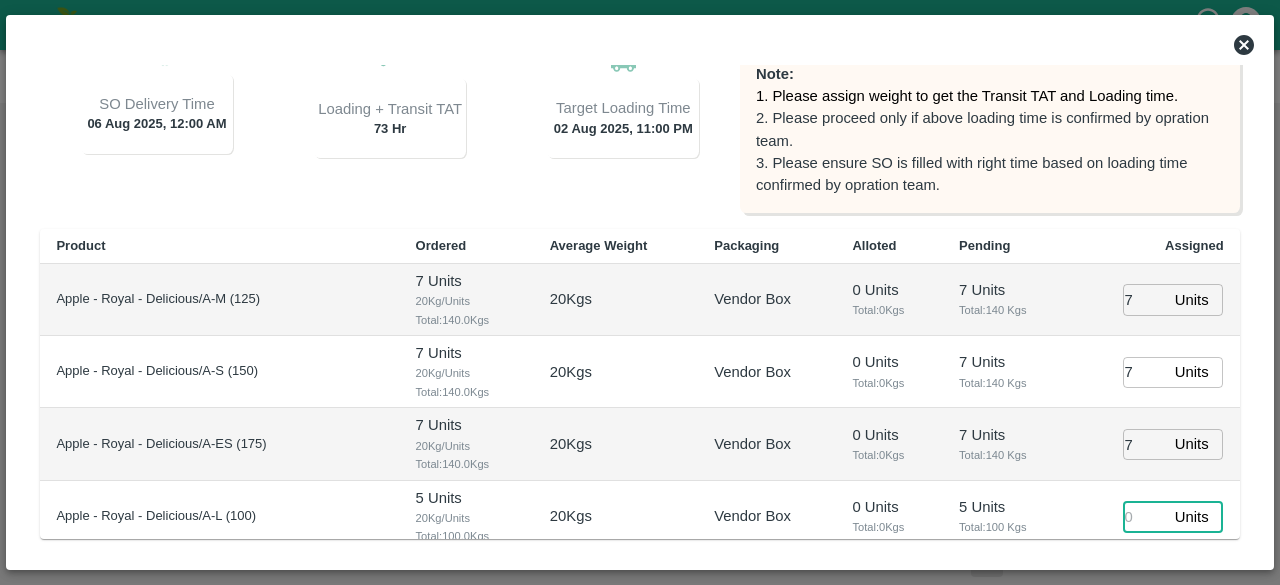 type on "02/08/2025 11:00 PM" 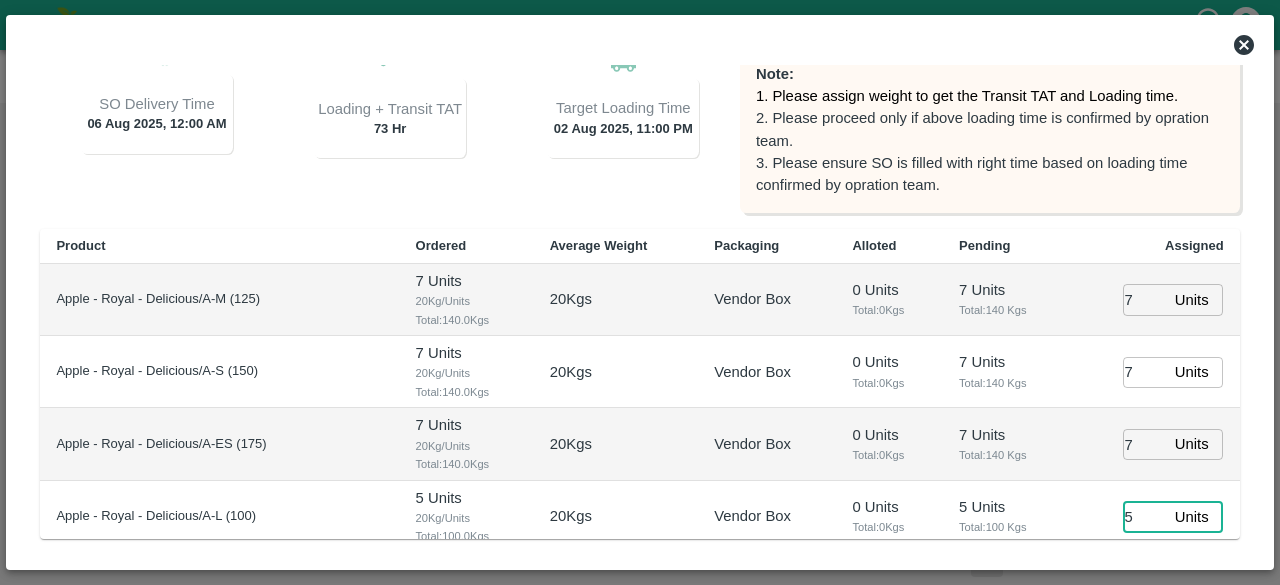 type on "5" 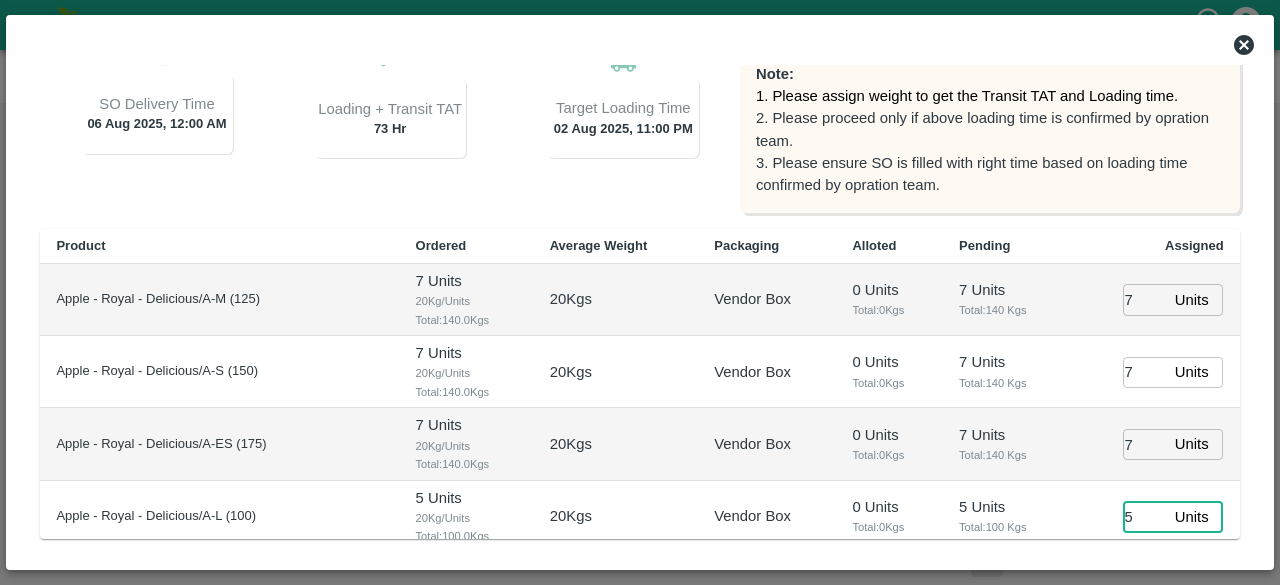 scroll, scrollTop: 204, scrollLeft: 0, axis: vertical 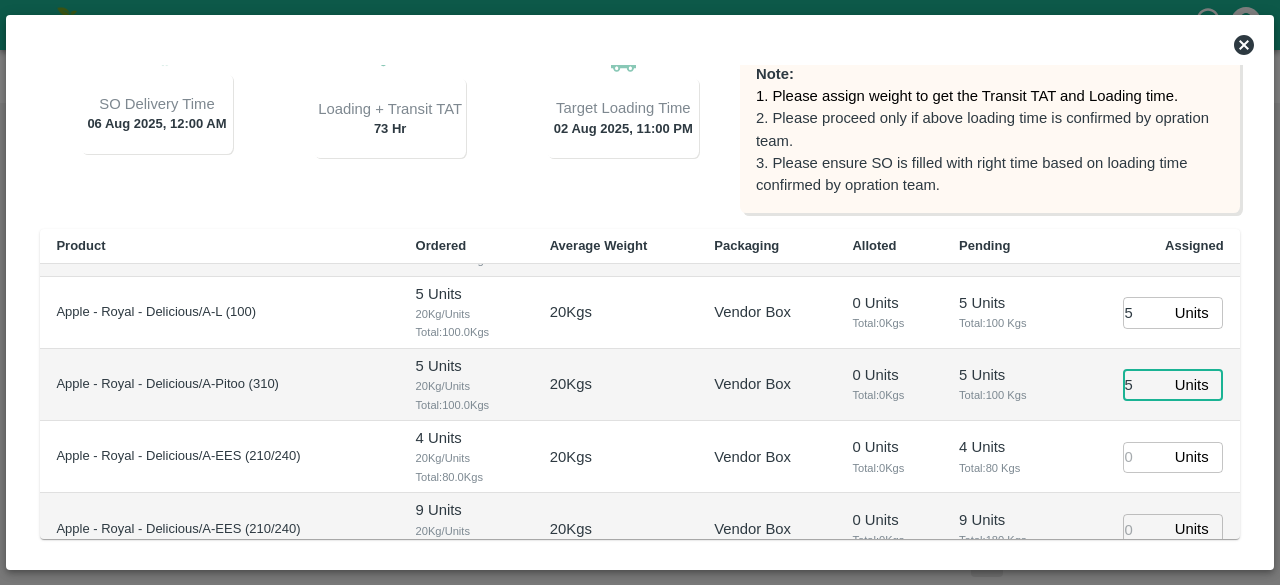 type on "5" 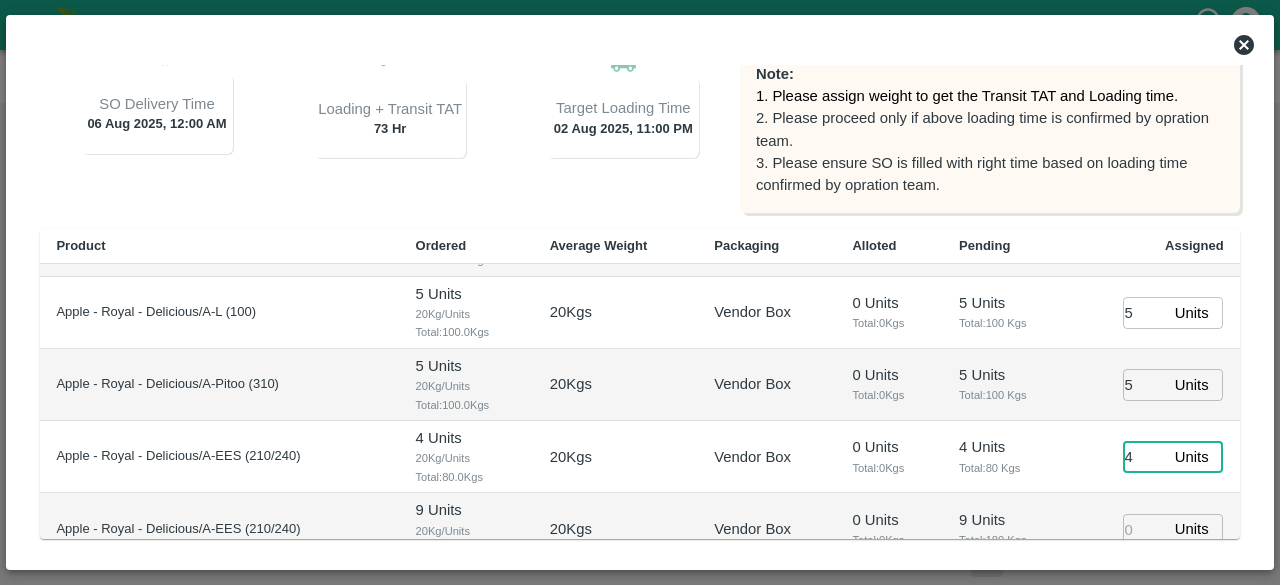 type on "4" 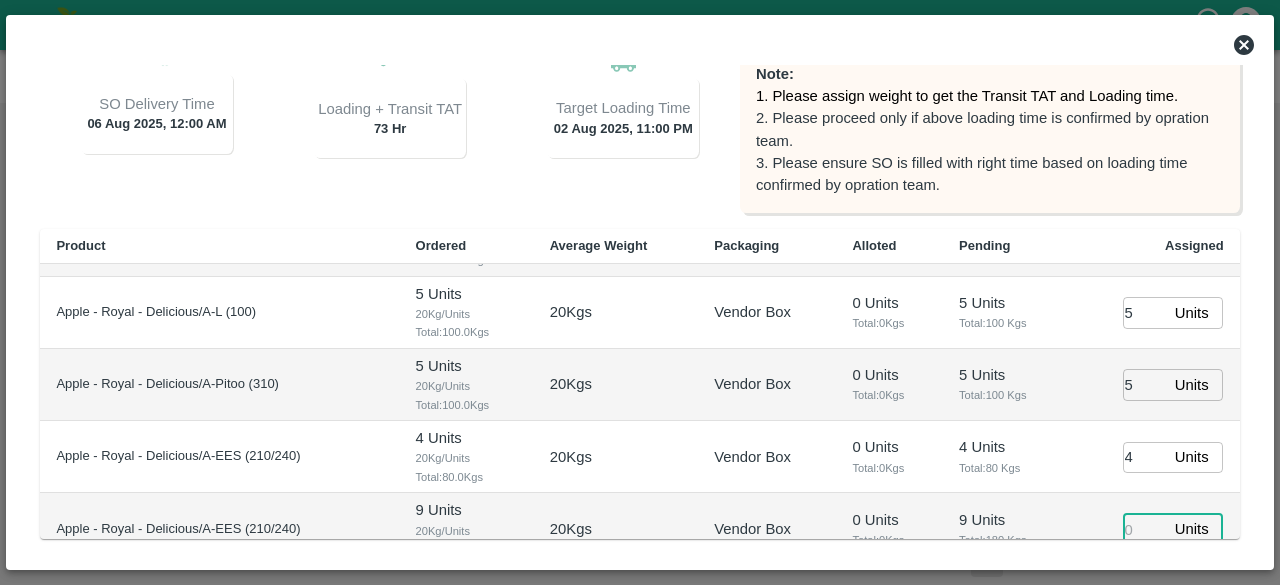 scroll, scrollTop: 208, scrollLeft: 0, axis: vertical 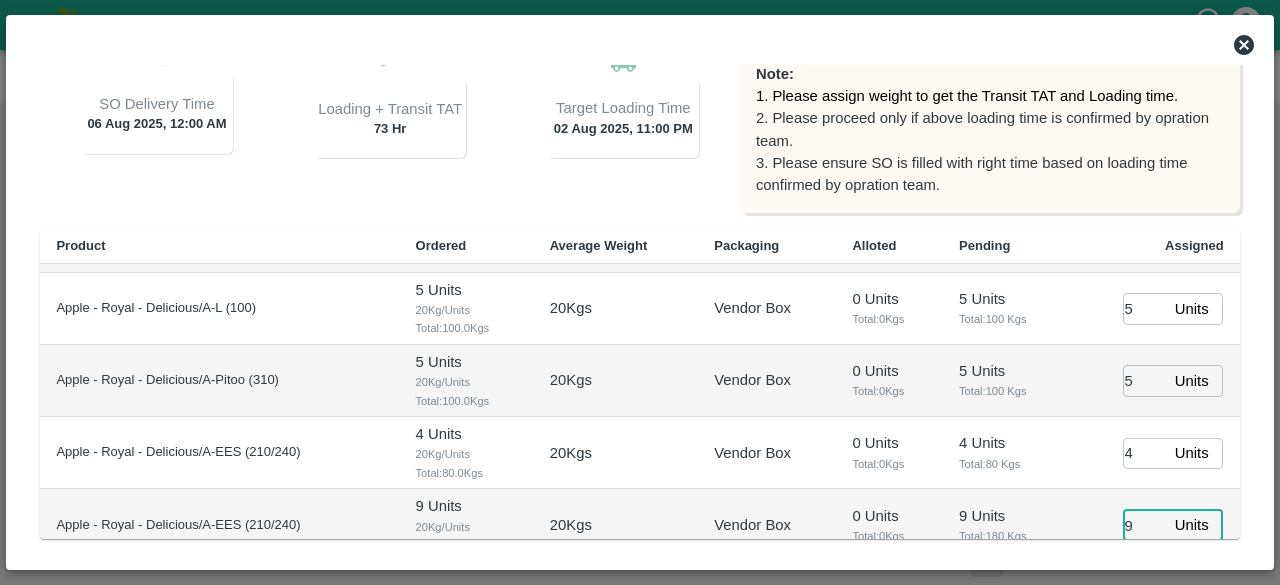 type on "9" 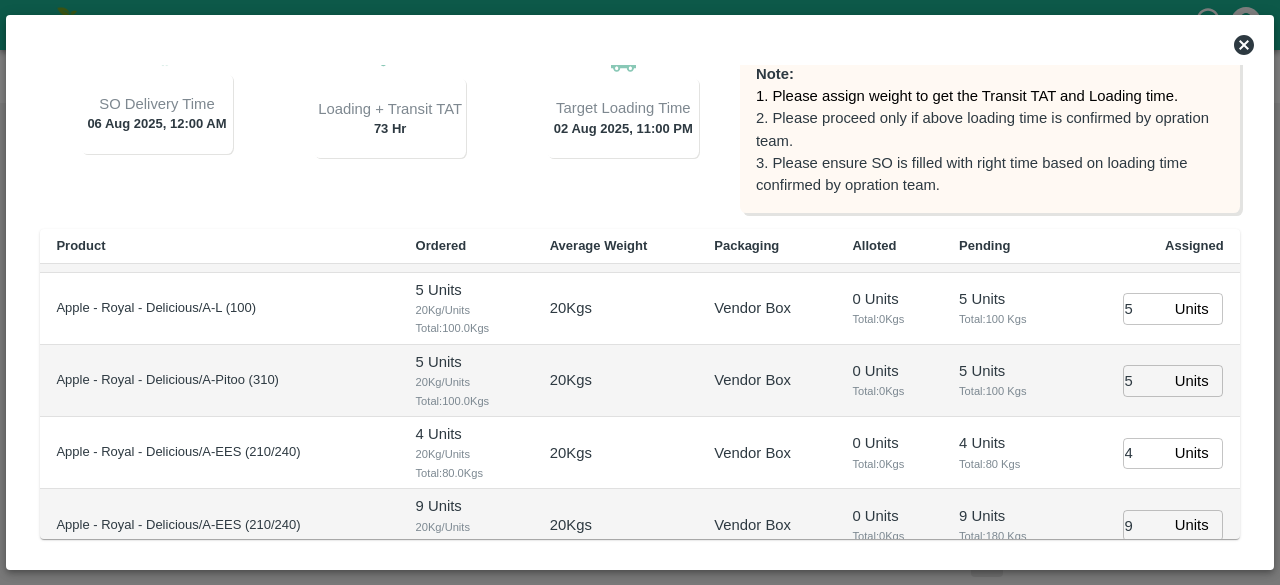 scroll, scrollTop: 420, scrollLeft: 0, axis: vertical 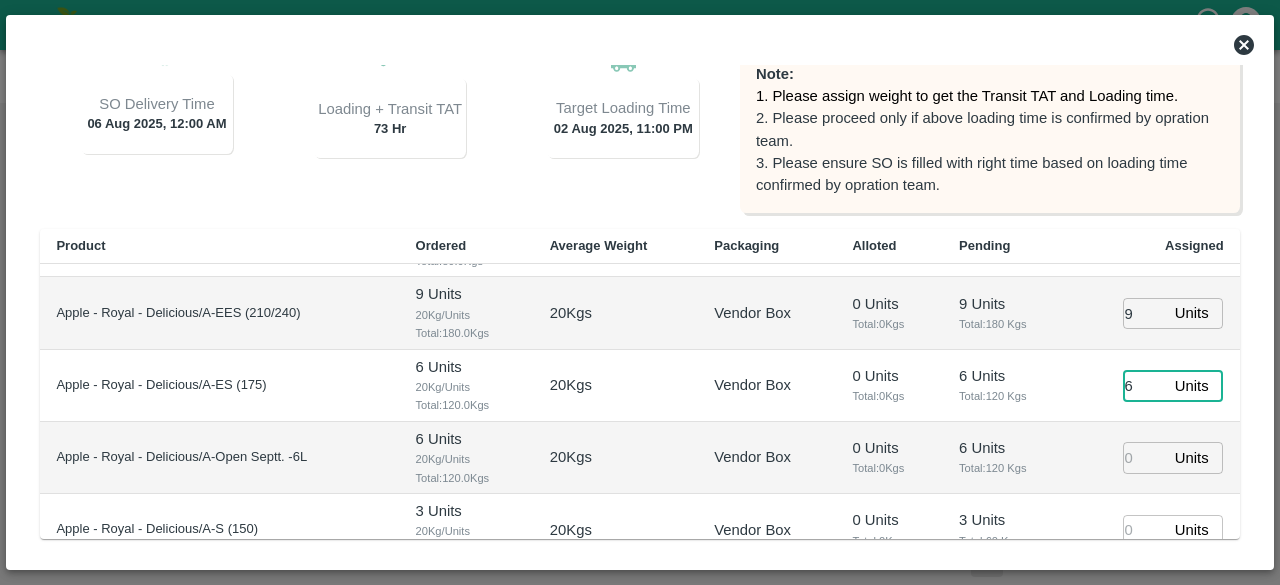 type on "6" 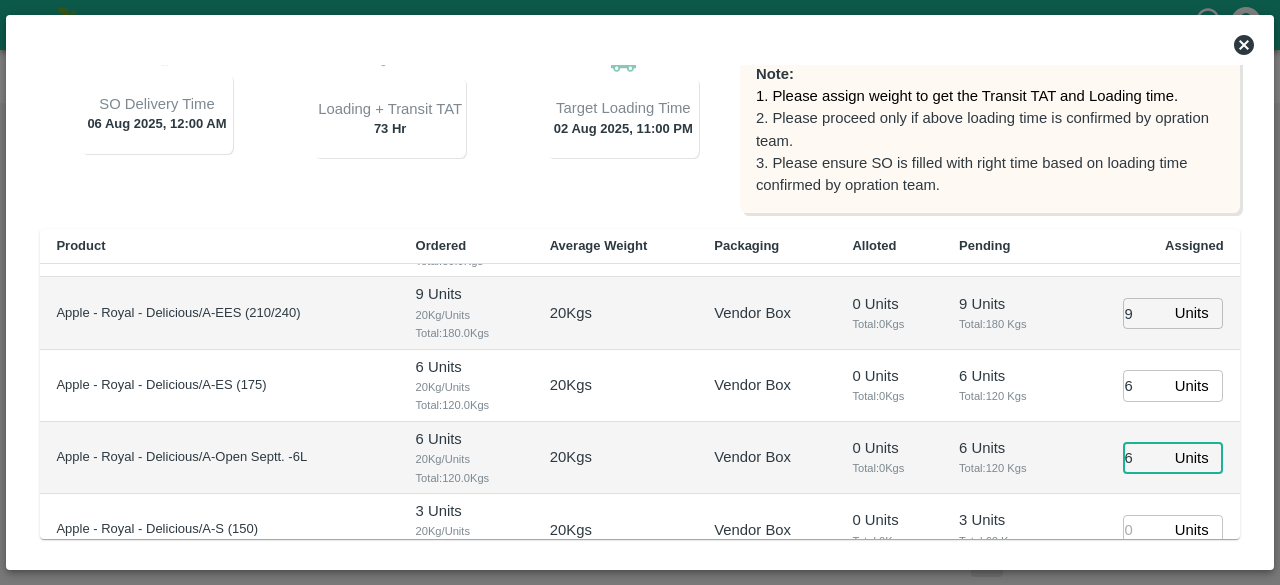 type on "6" 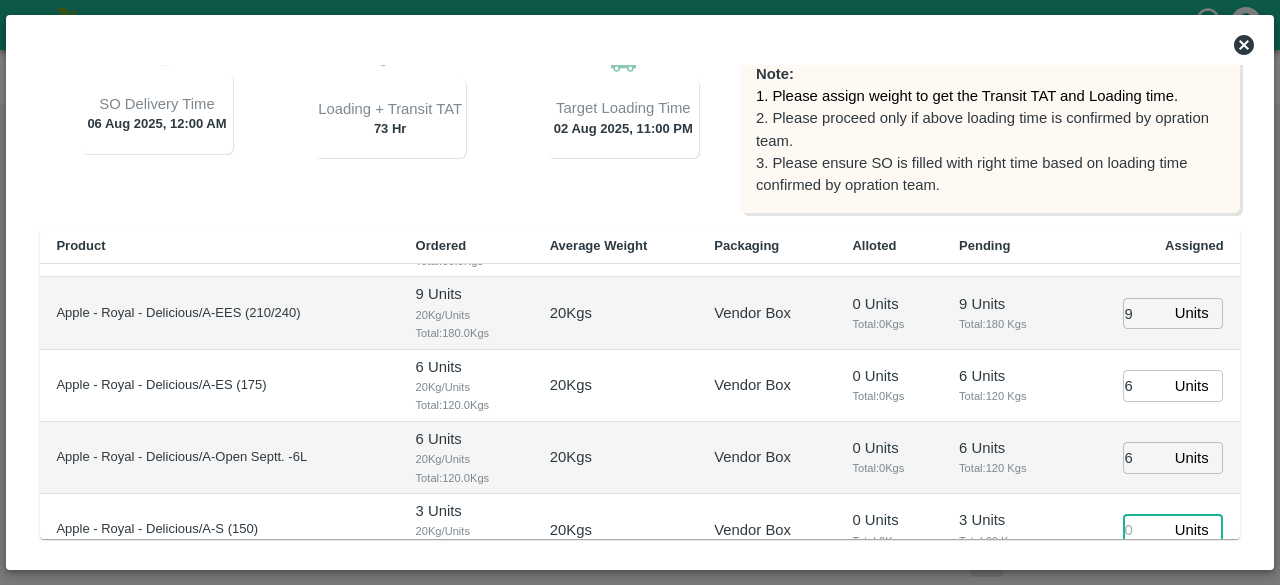 scroll, scrollTop: 424, scrollLeft: 0, axis: vertical 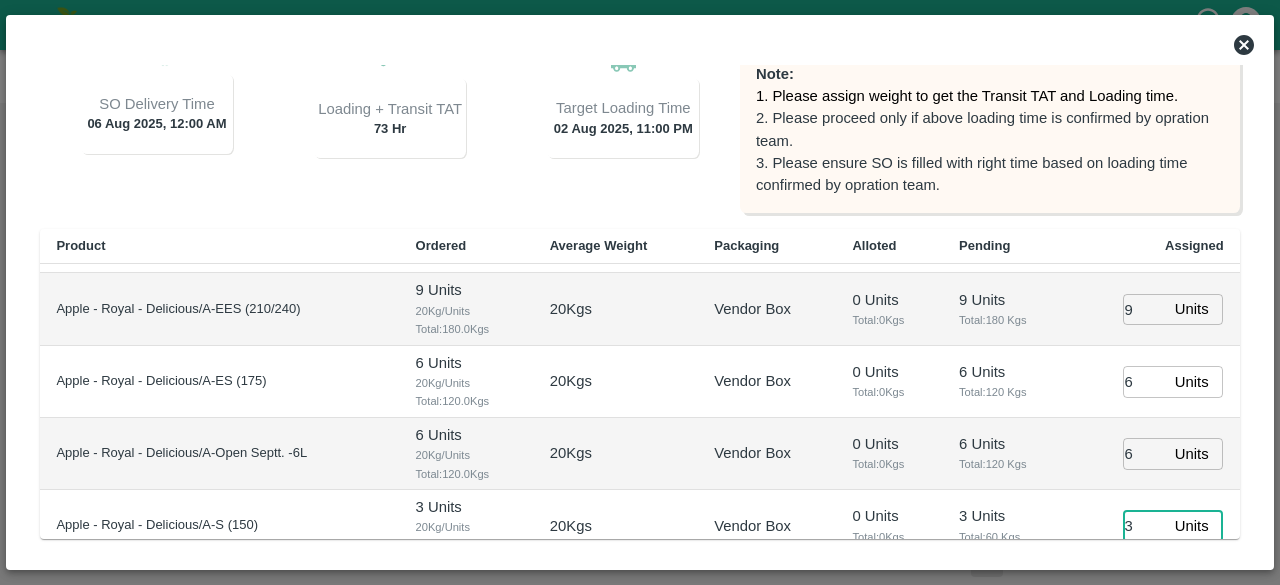 type on "3" 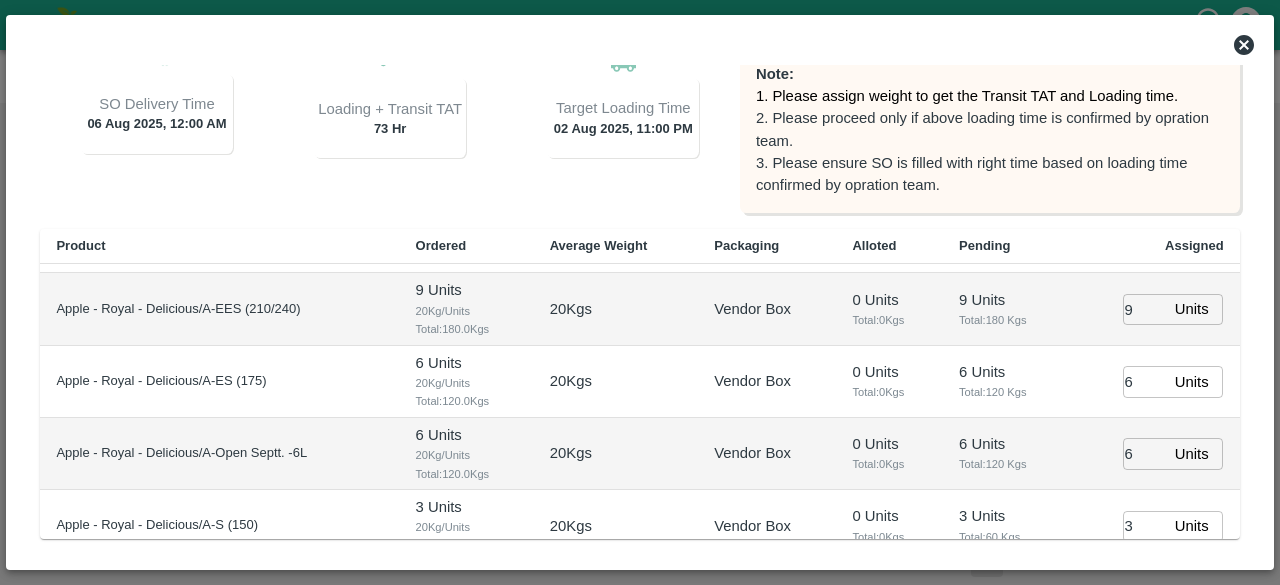 scroll, scrollTop: 635, scrollLeft: 0, axis: vertical 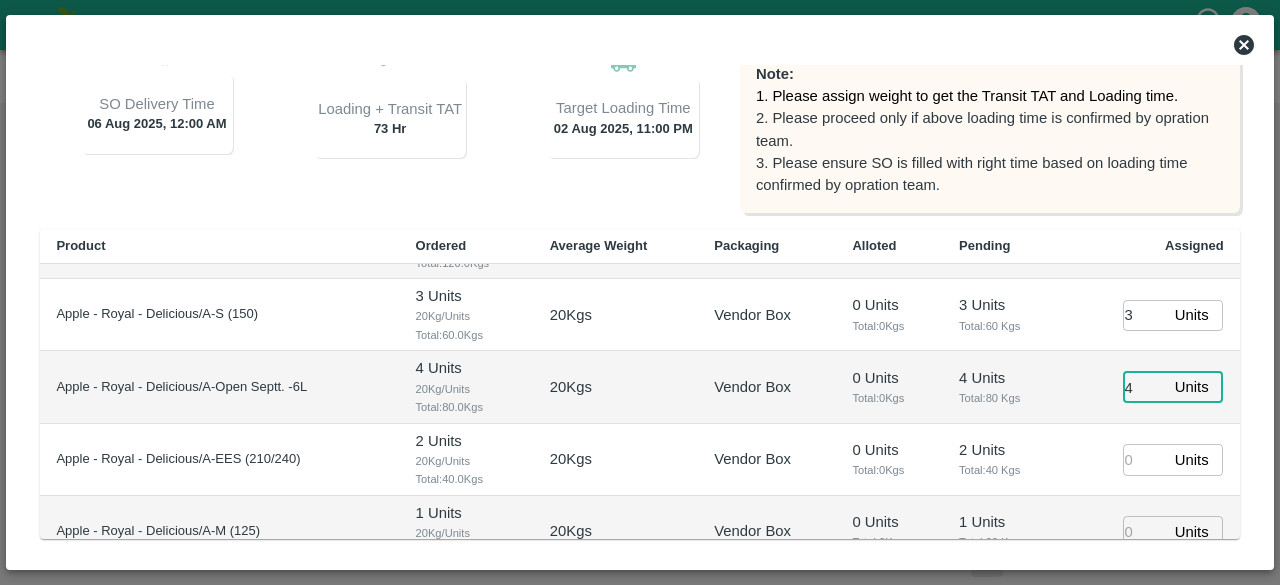 type on "4" 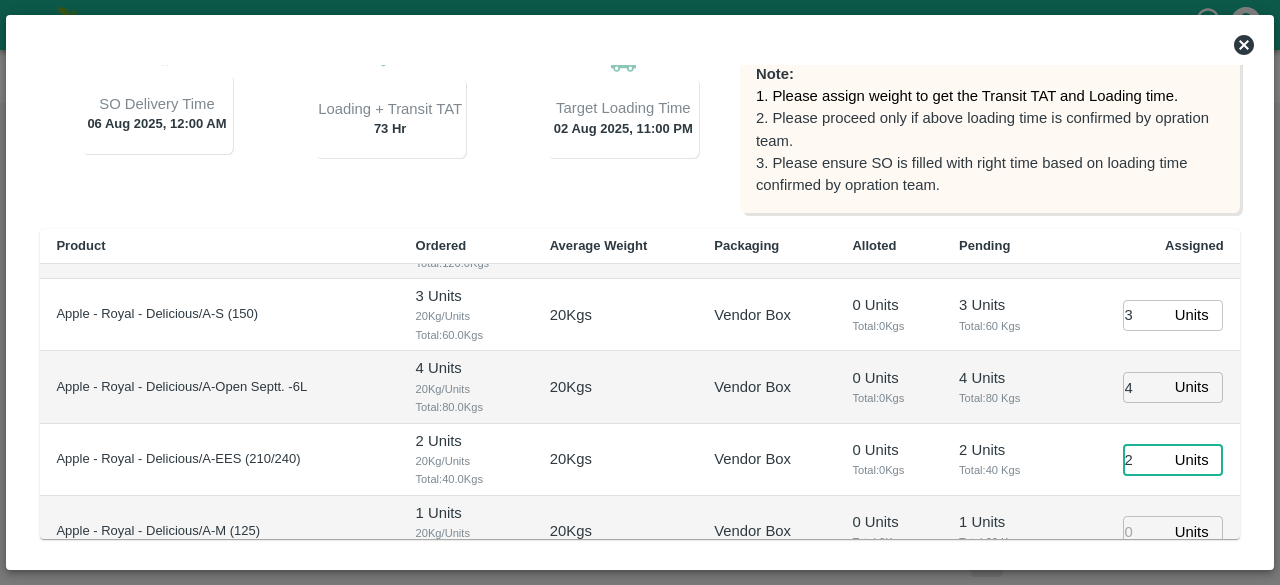 type on "2" 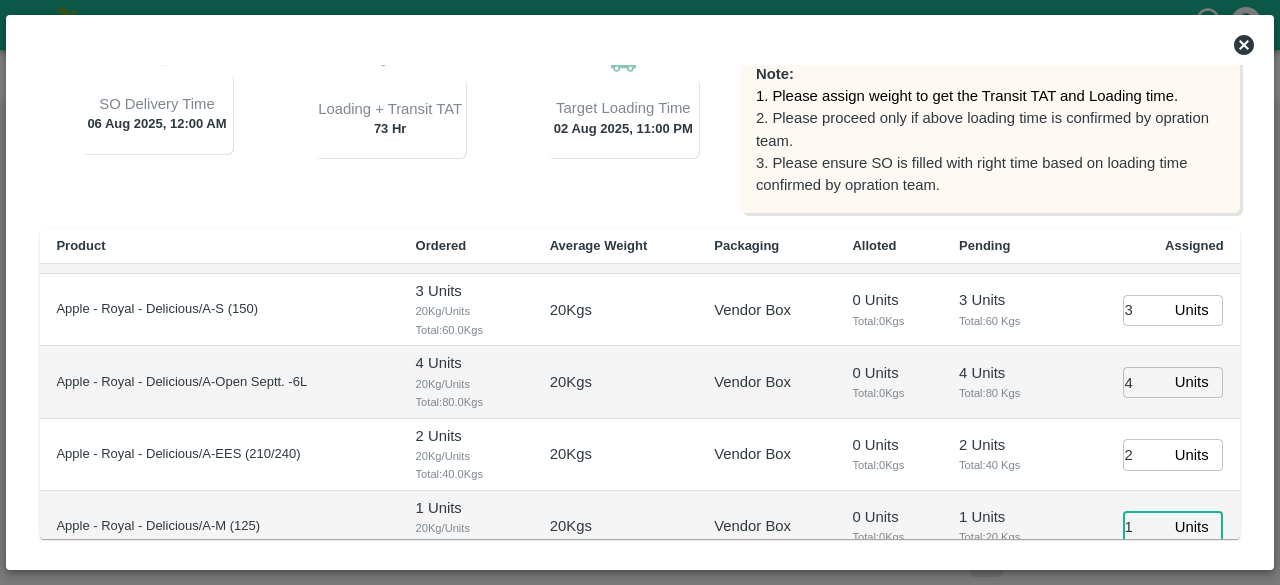 type on "1" 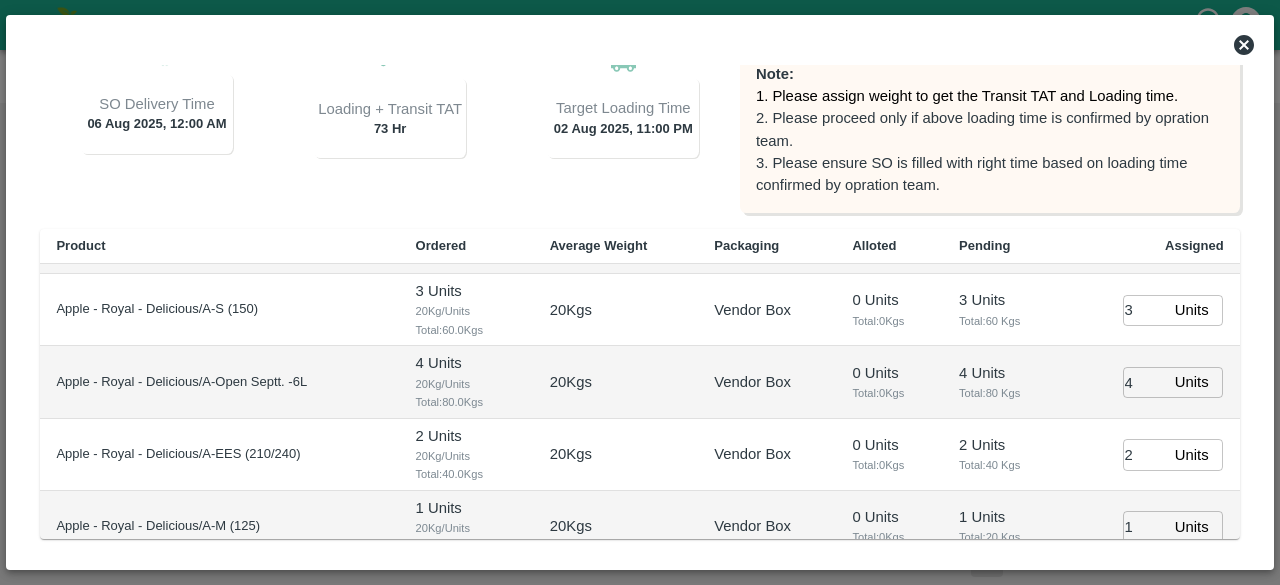 scroll, scrollTop: 851, scrollLeft: 0, axis: vertical 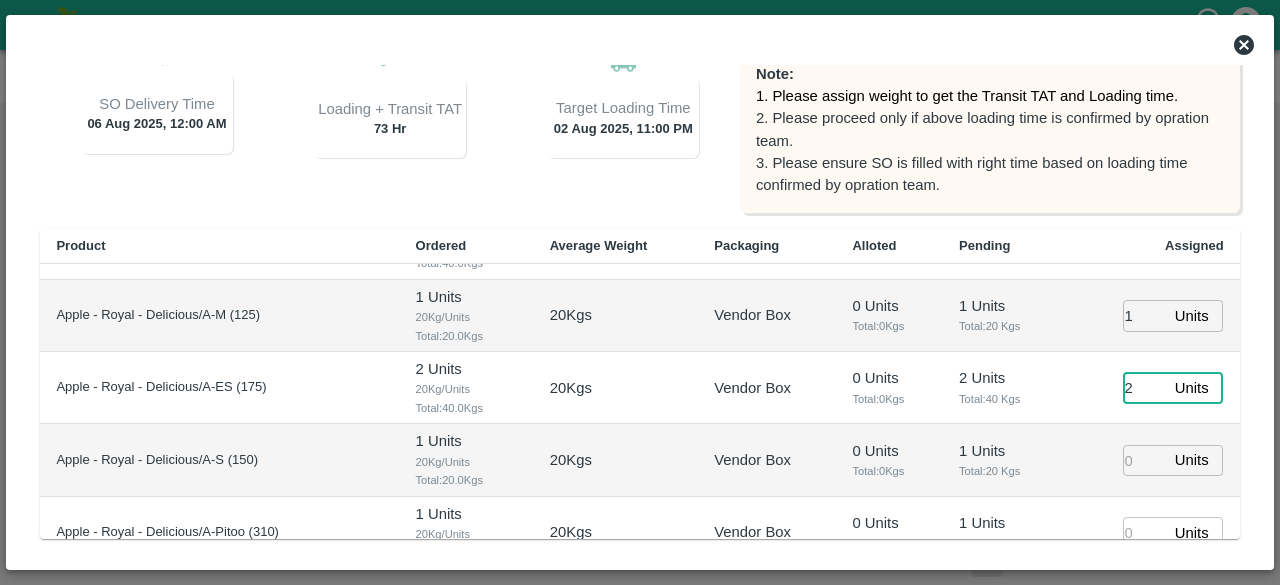 type on "2" 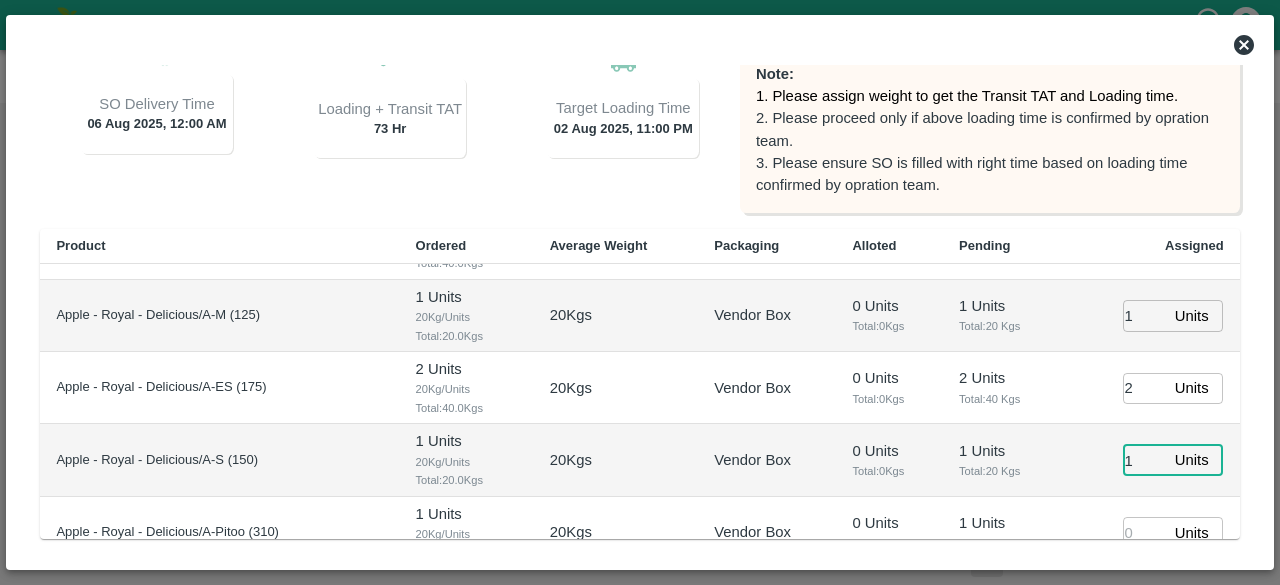 type on "1" 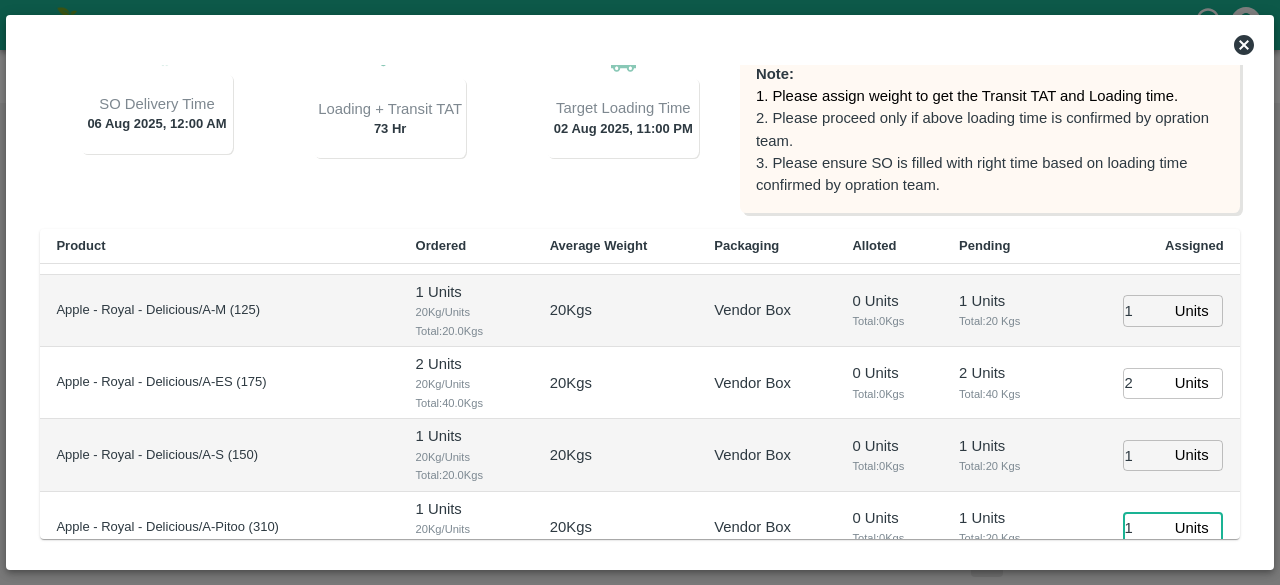 type on "1" 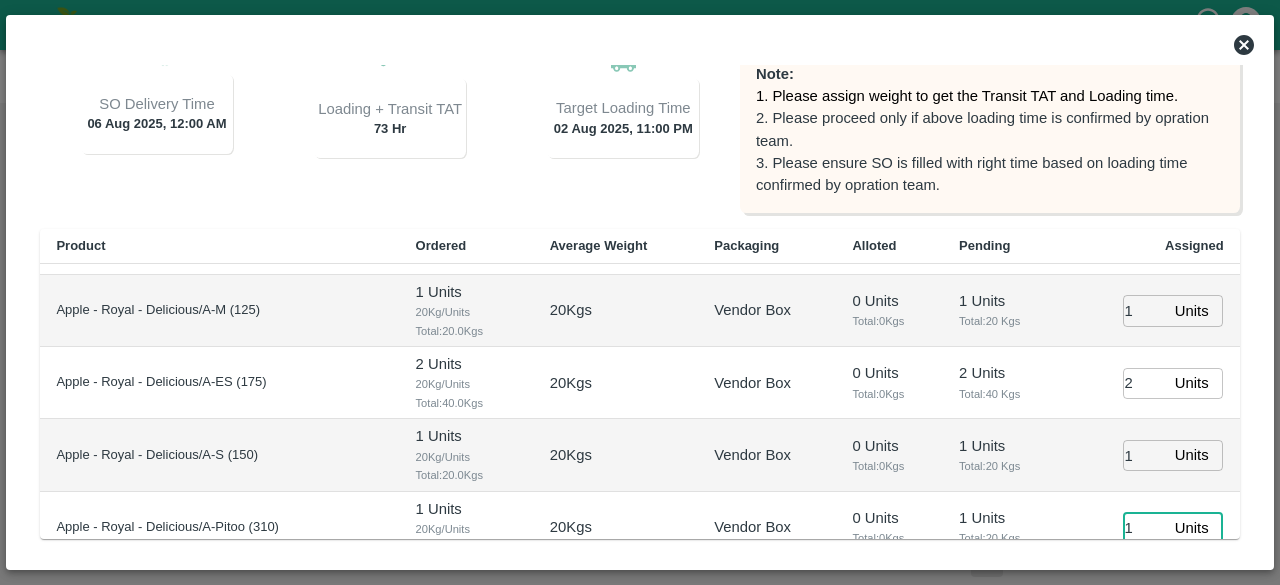 scroll, scrollTop: 1067, scrollLeft: 0, axis: vertical 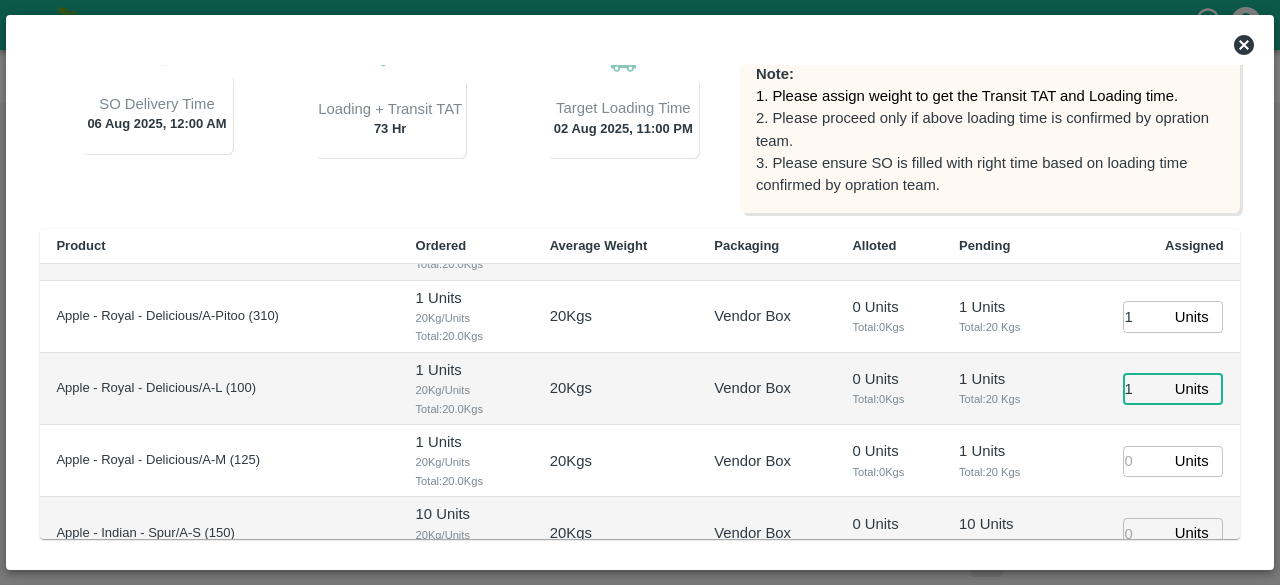 type on "1" 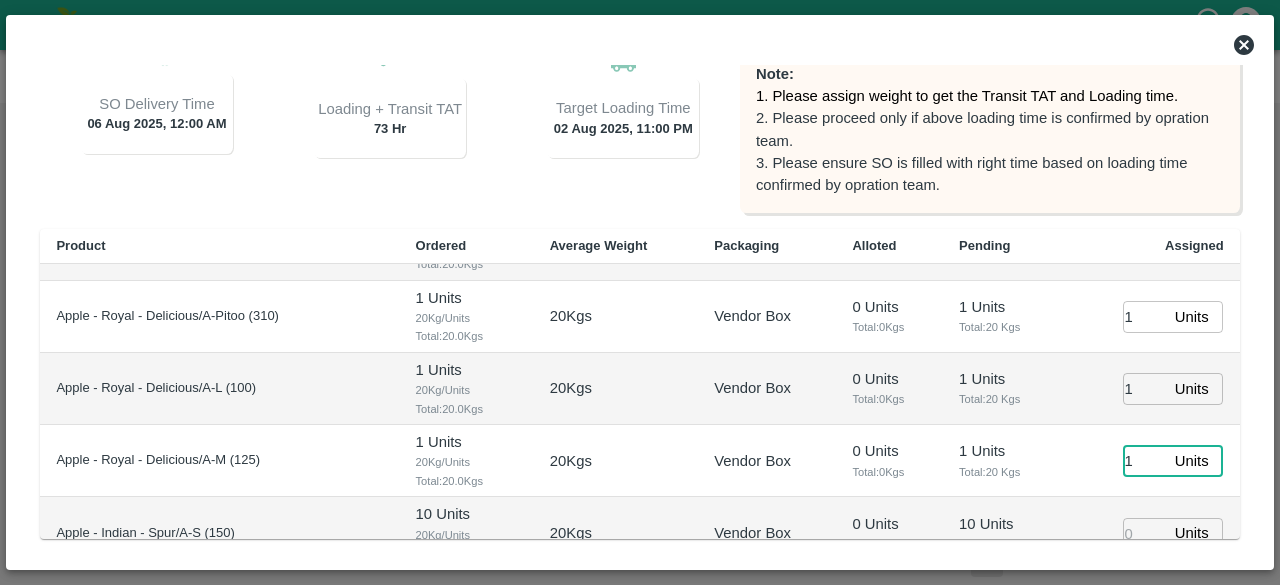 type on "1" 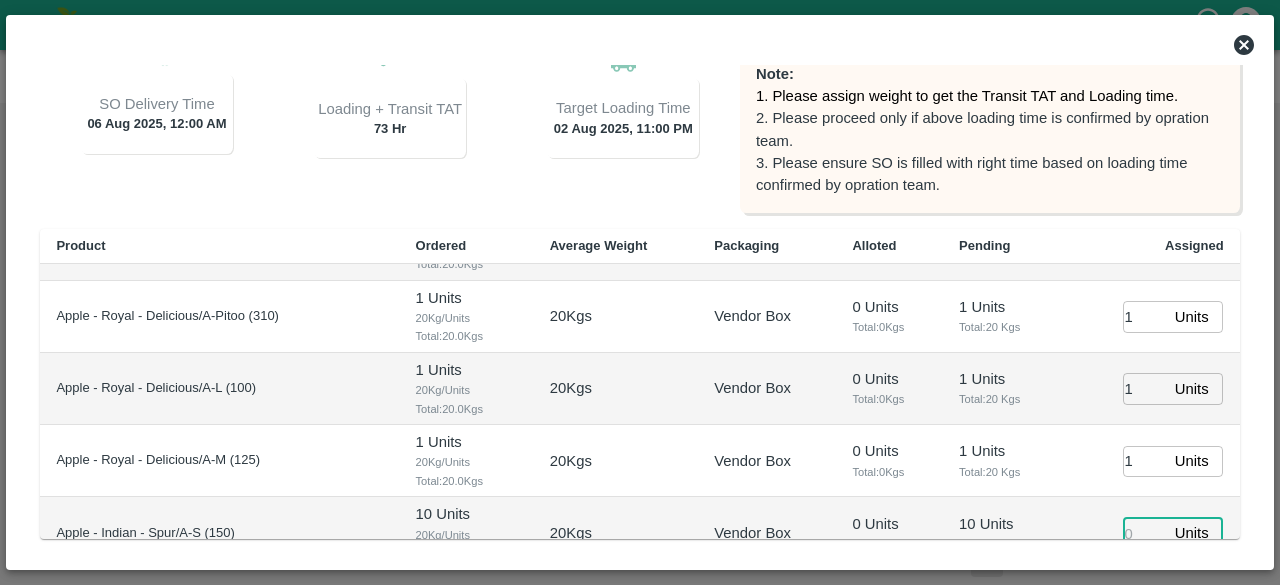 scroll, scrollTop: 1072, scrollLeft: 0, axis: vertical 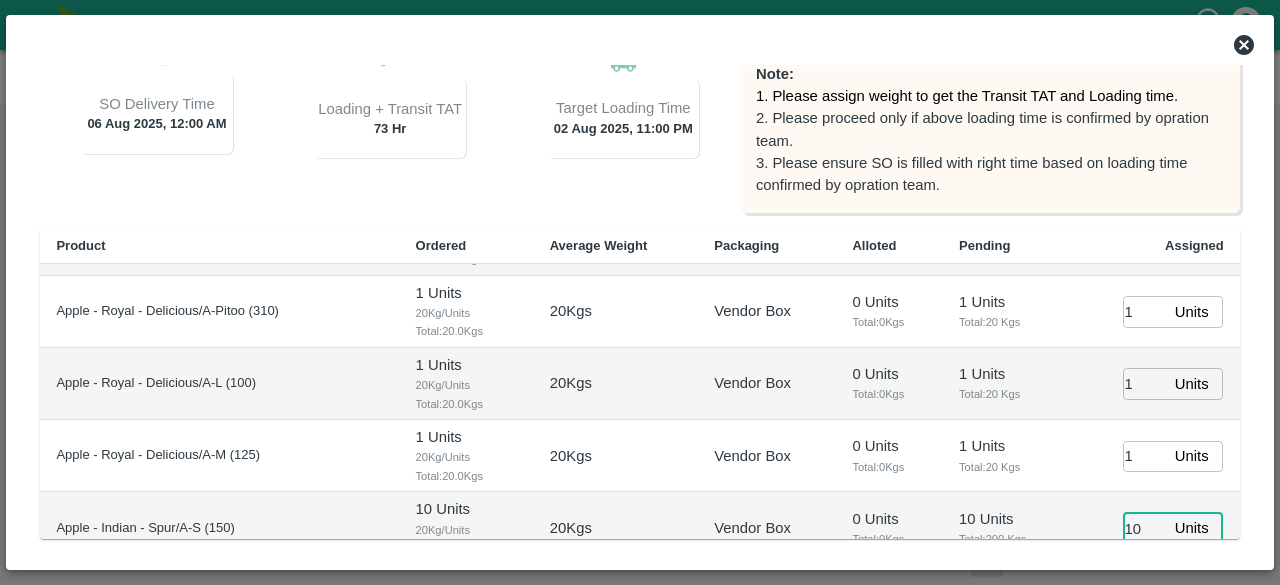 type on "10" 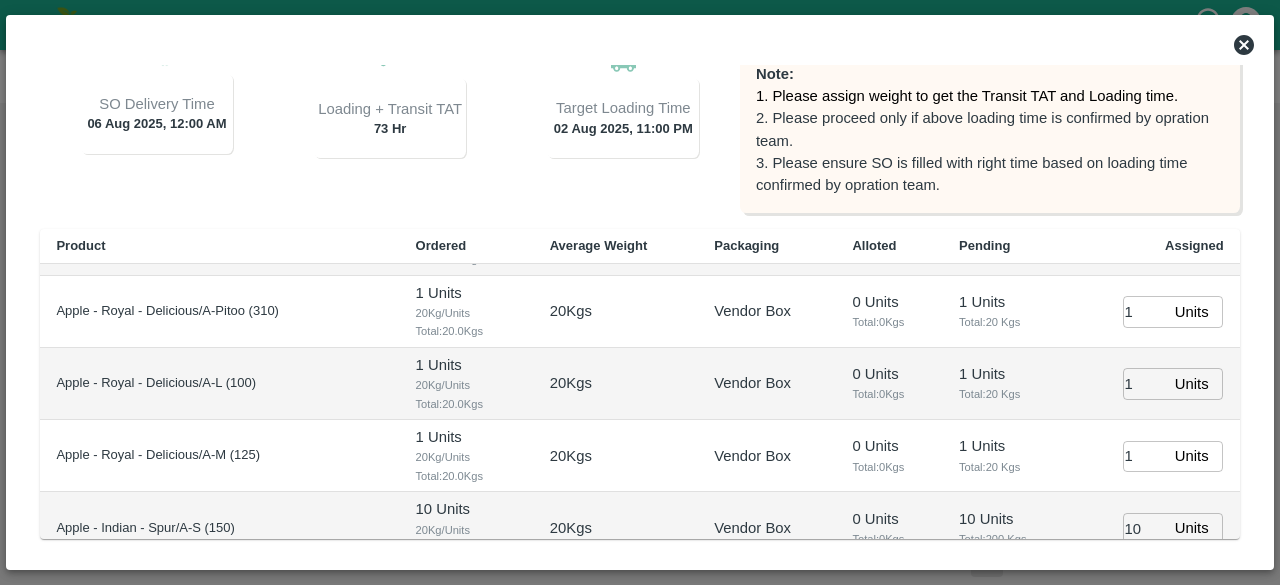 scroll, scrollTop: 1283, scrollLeft: 0, axis: vertical 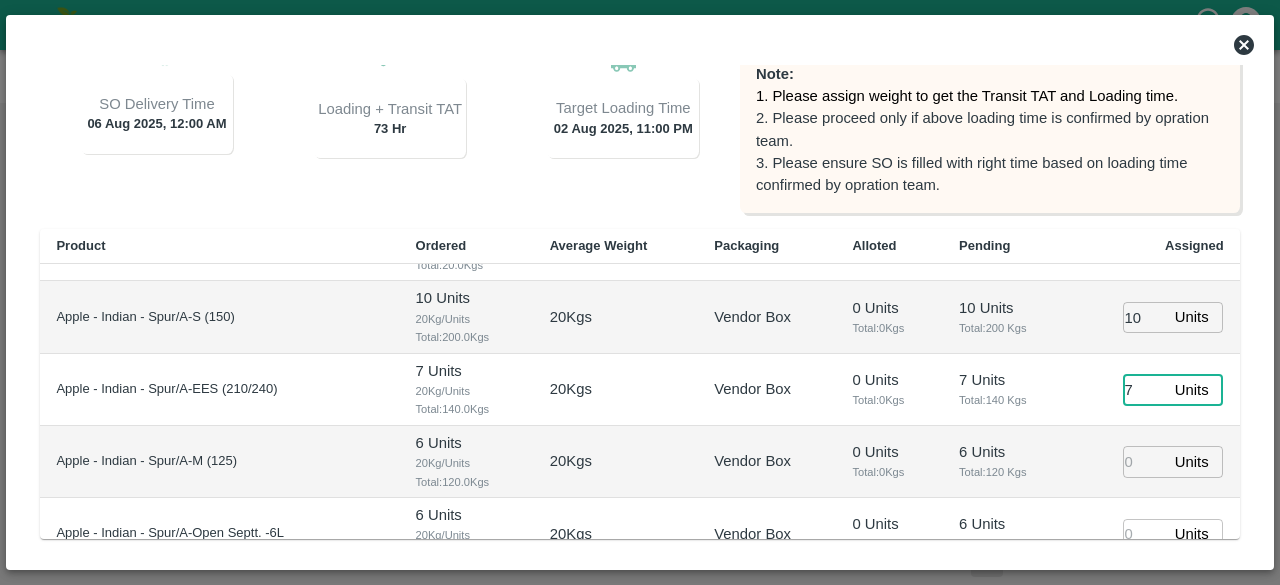 type on "7" 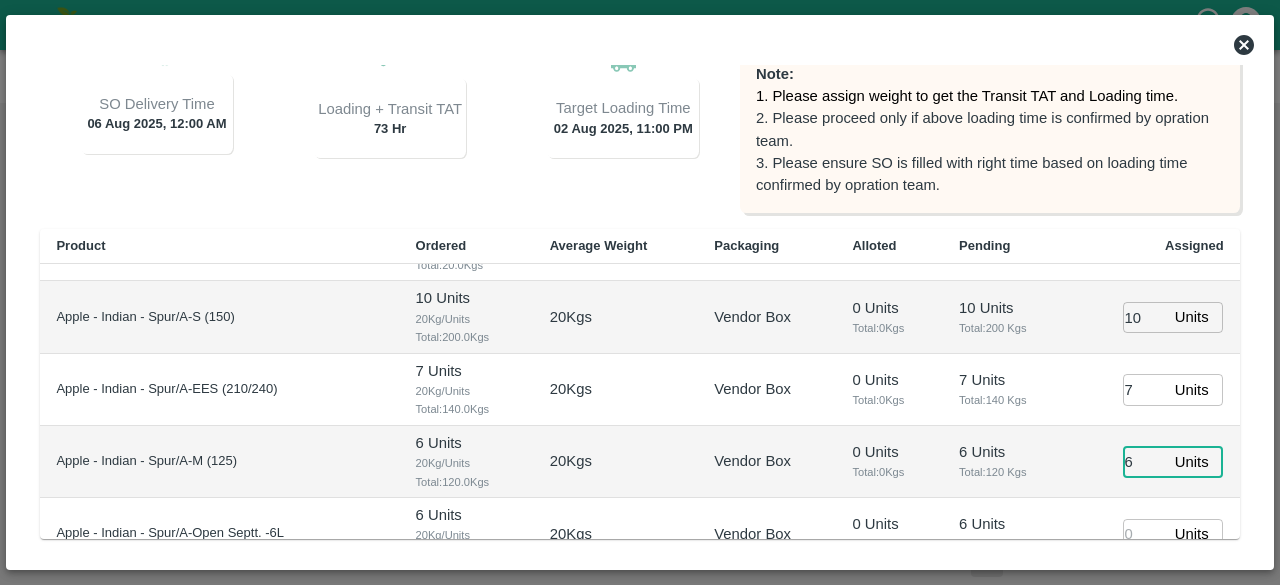 type on "6" 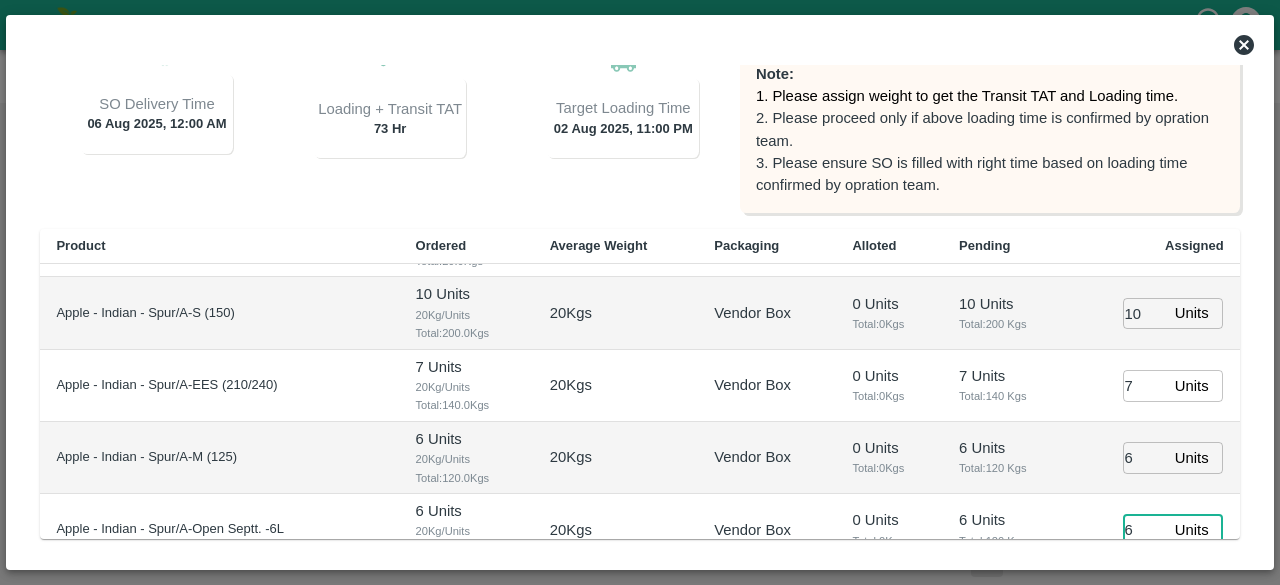 type on "6" 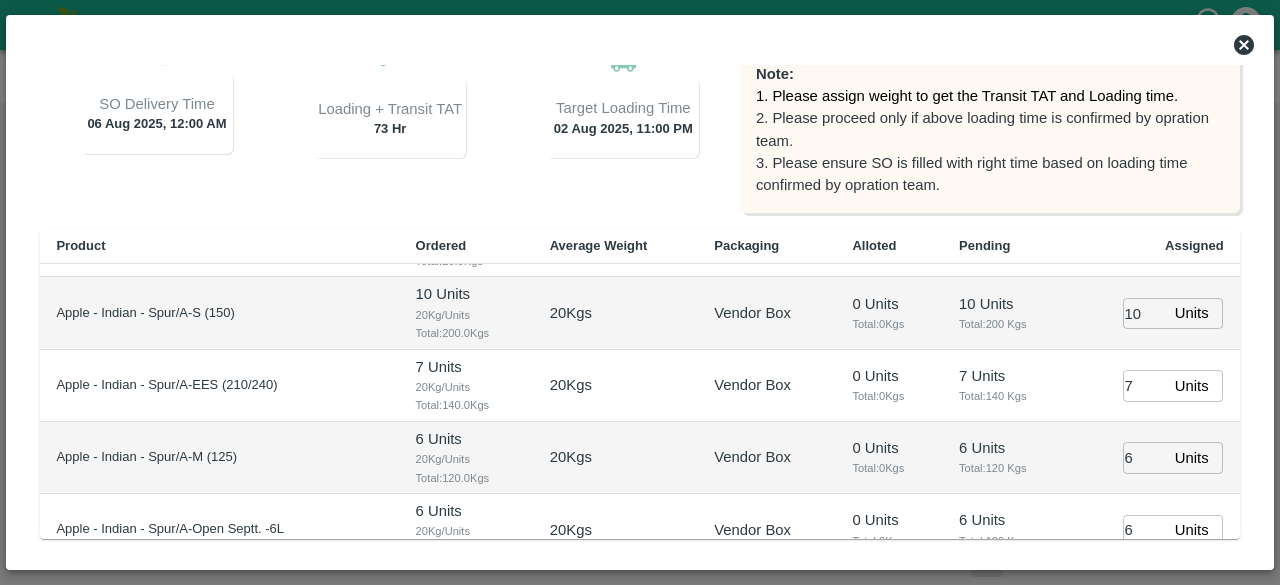 scroll, scrollTop: 1452, scrollLeft: 0, axis: vertical 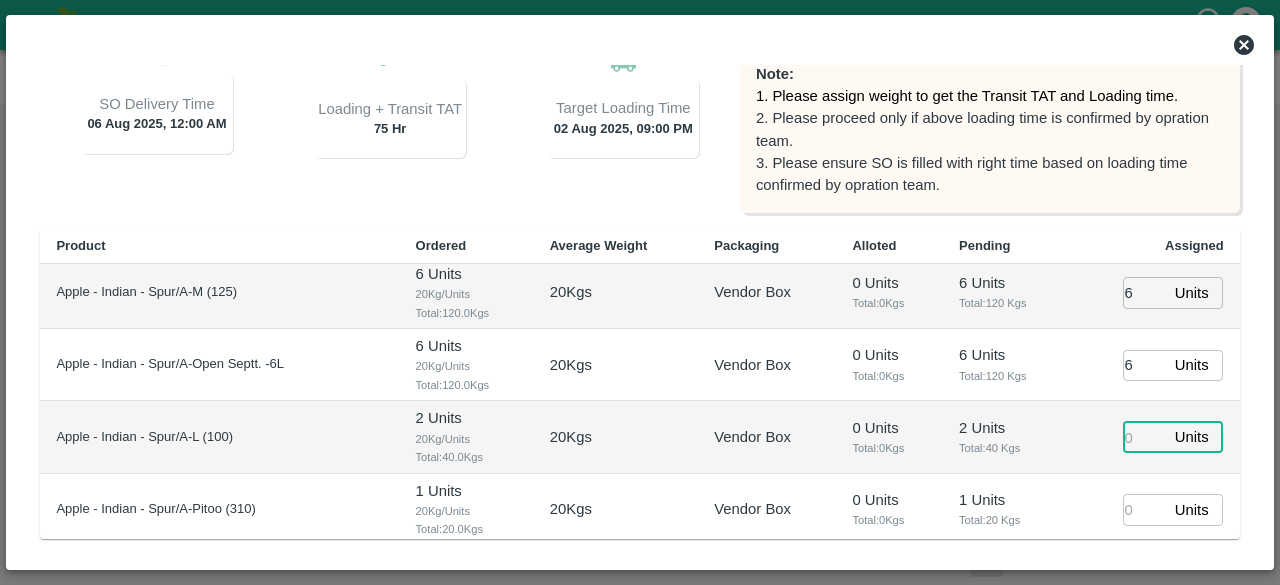 type on "02/08/2025 09:00 PM" 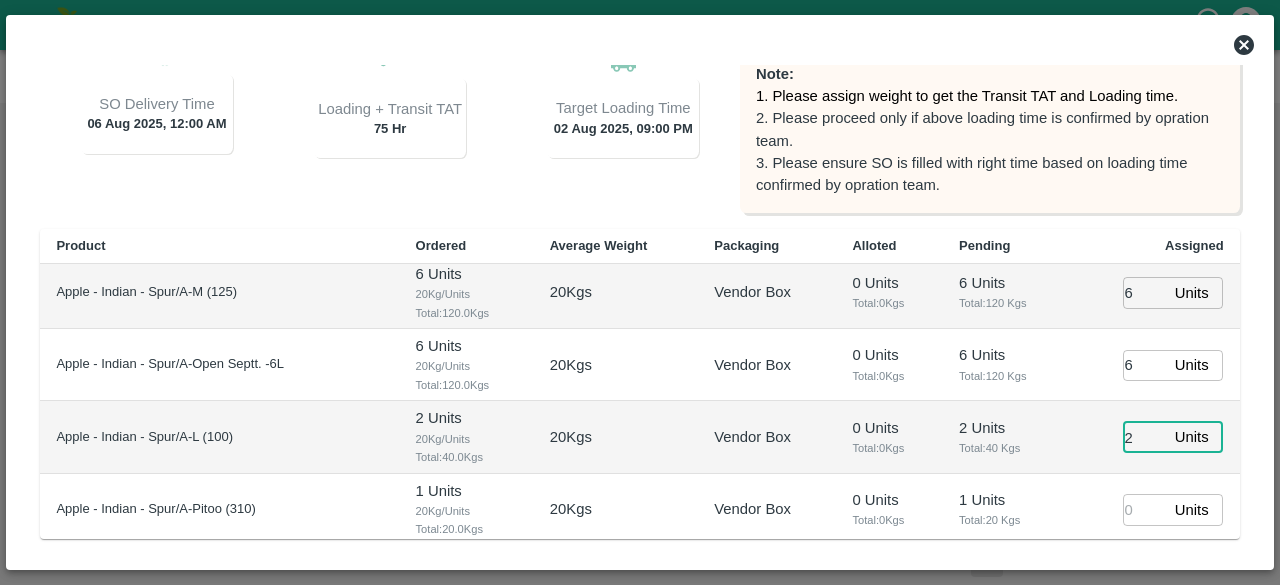 type on "2" 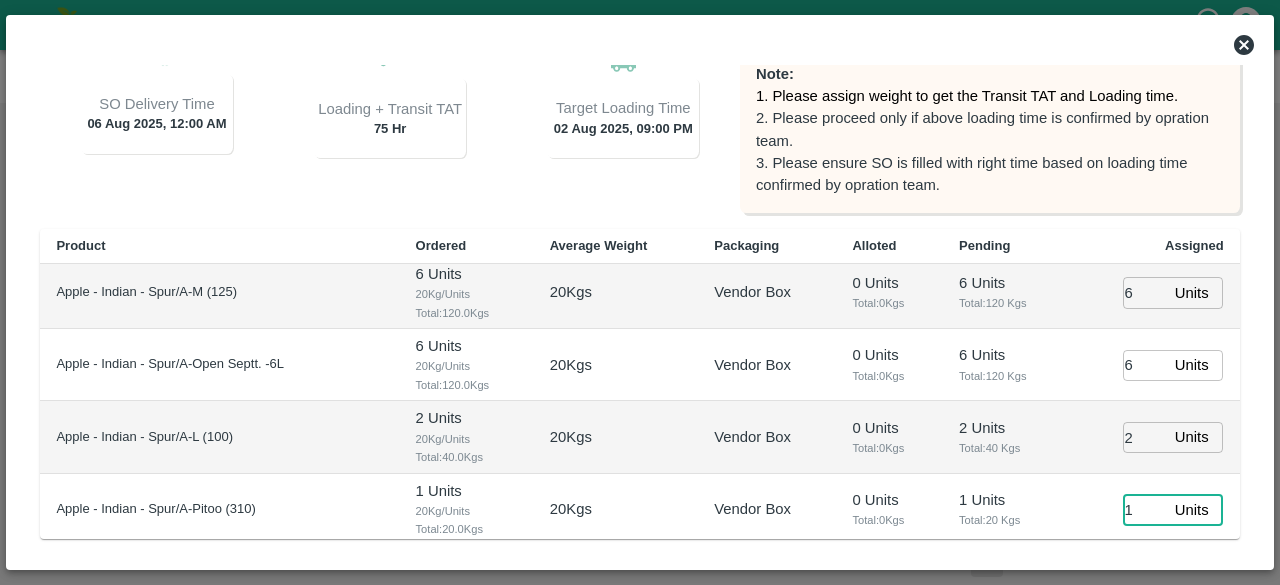type on "1" 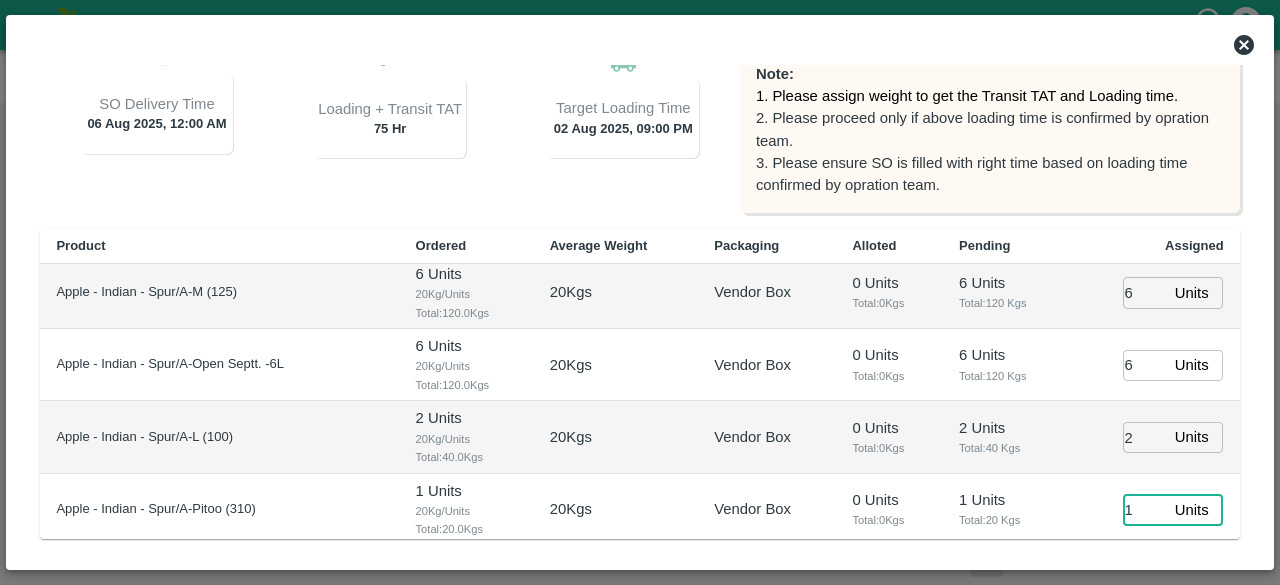 type 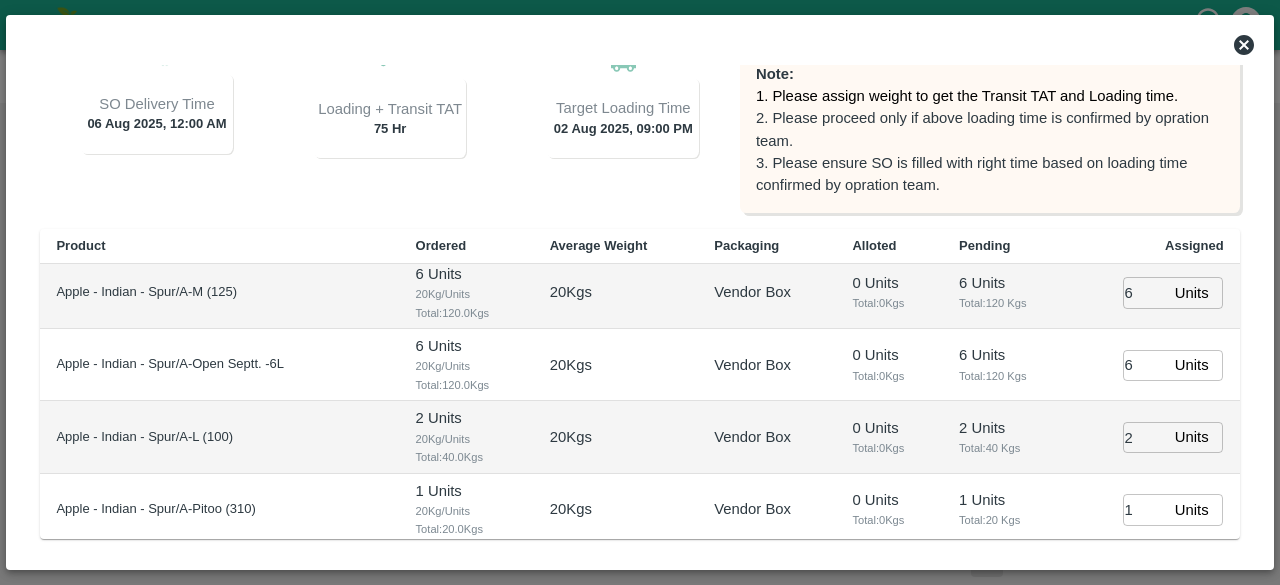 scroll, scrollTop: 342, scrollLeft: 0, axis: vertical 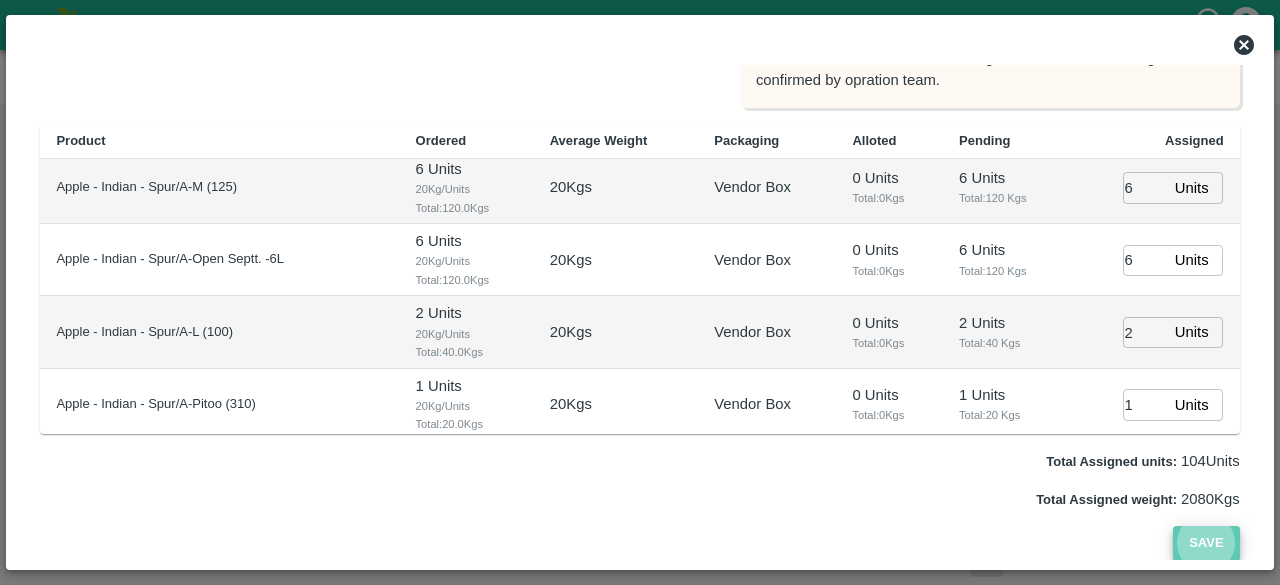 click on "Save" at bounding box center [1206, 543] 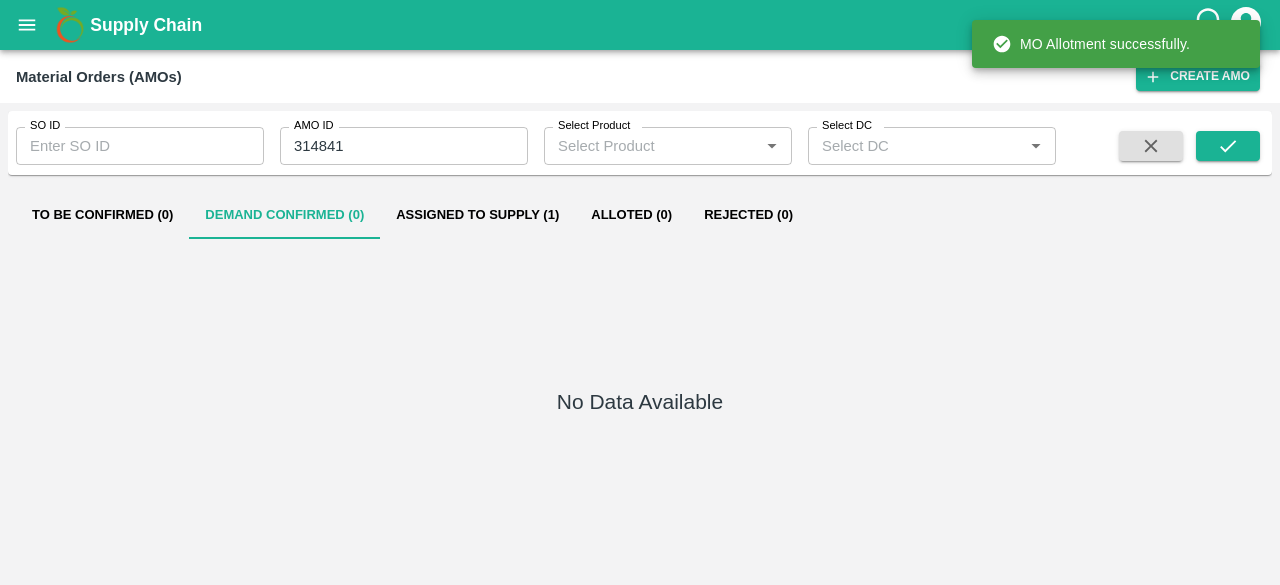 click on "Assigned to Supply (1)" at bounding box center [477, 215] 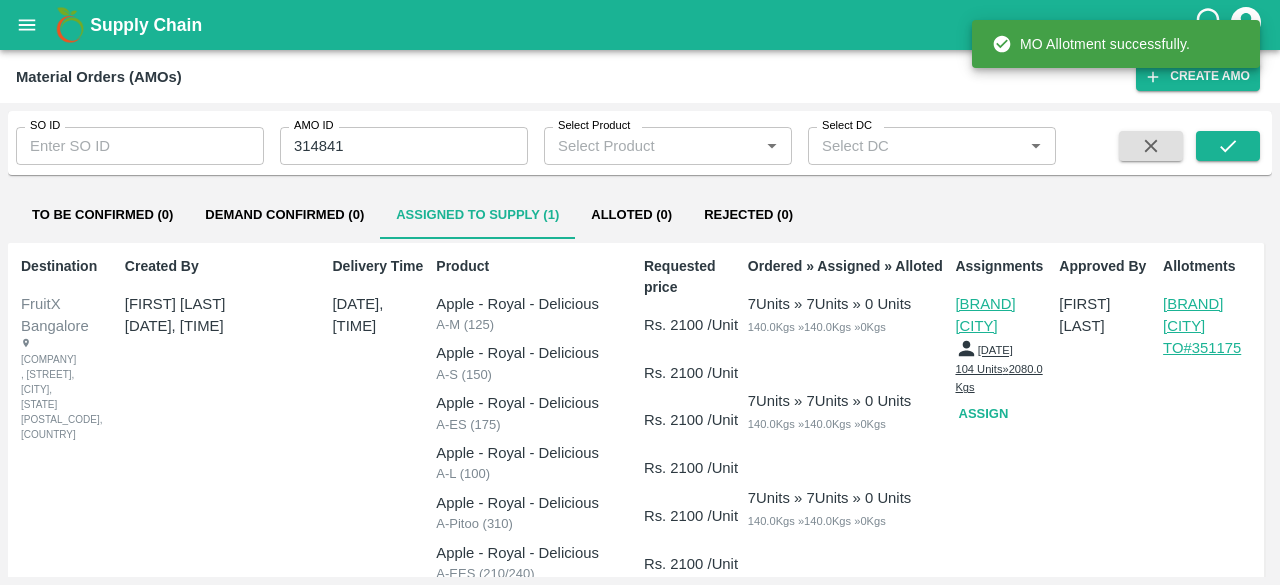 click on "TO# 351175" at bounding box center (1211, 348) 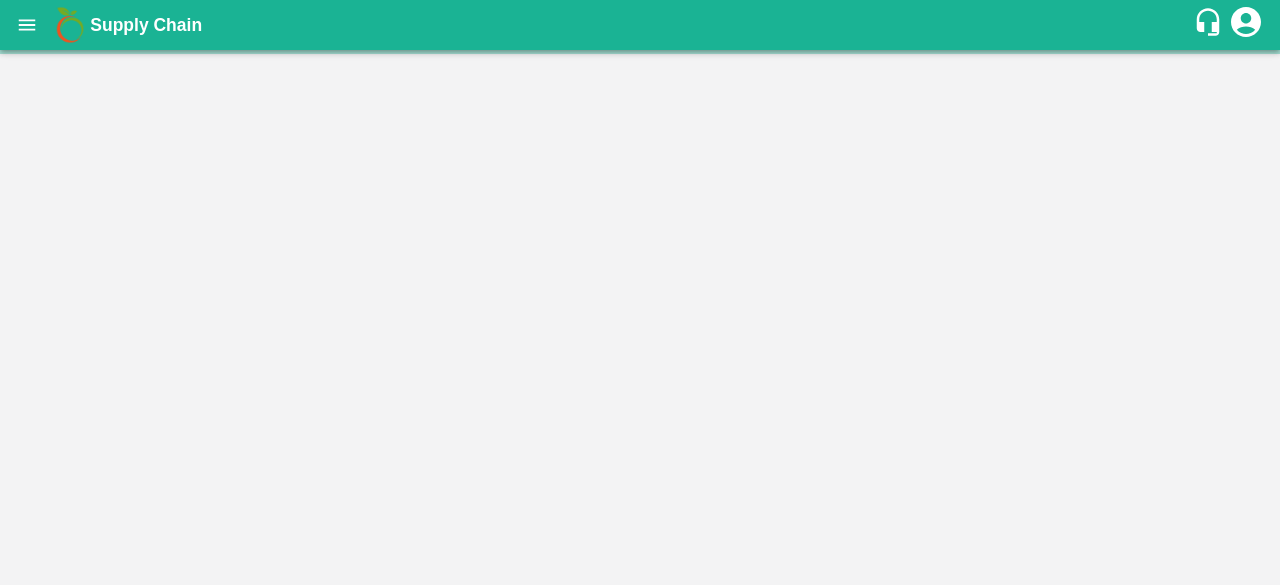 scroll, scrollTop: 0, scrollLeft: 0, axis: both 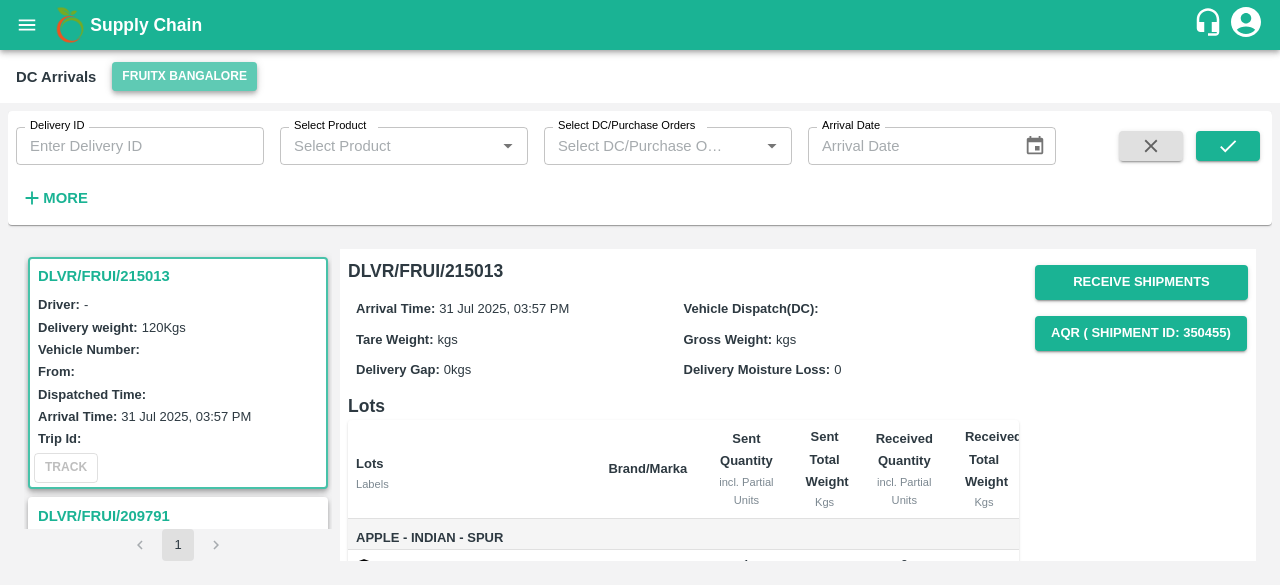 click on "FruitX Bangalore" at bounding box center (184, 76) 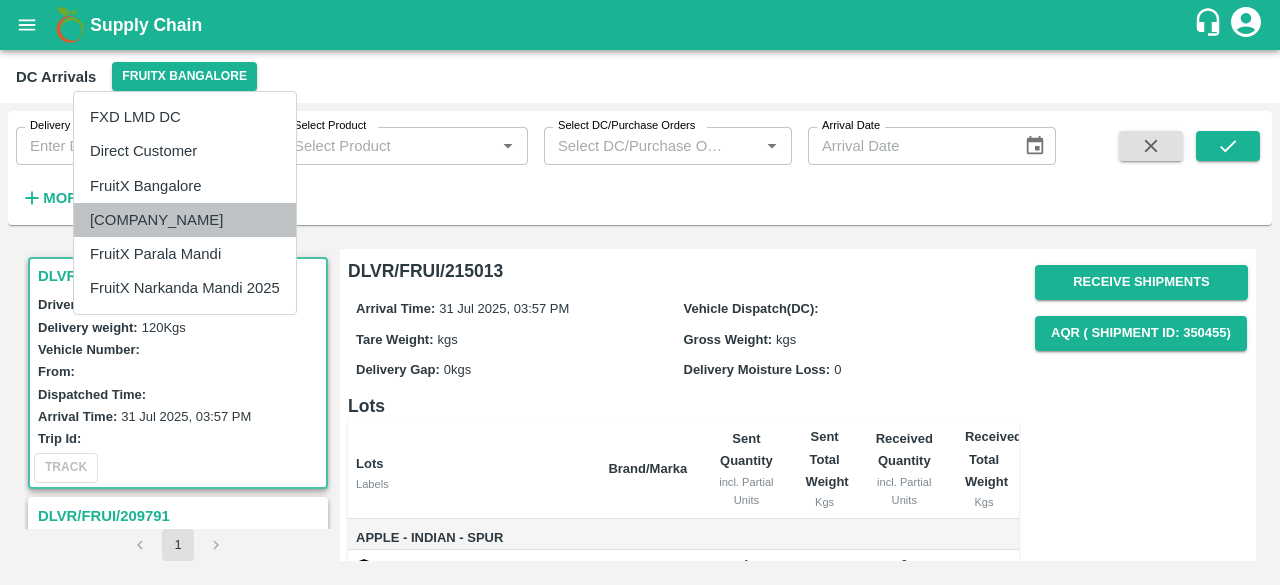 click on "FruitX Delhi" at bounding box center (185, 220) 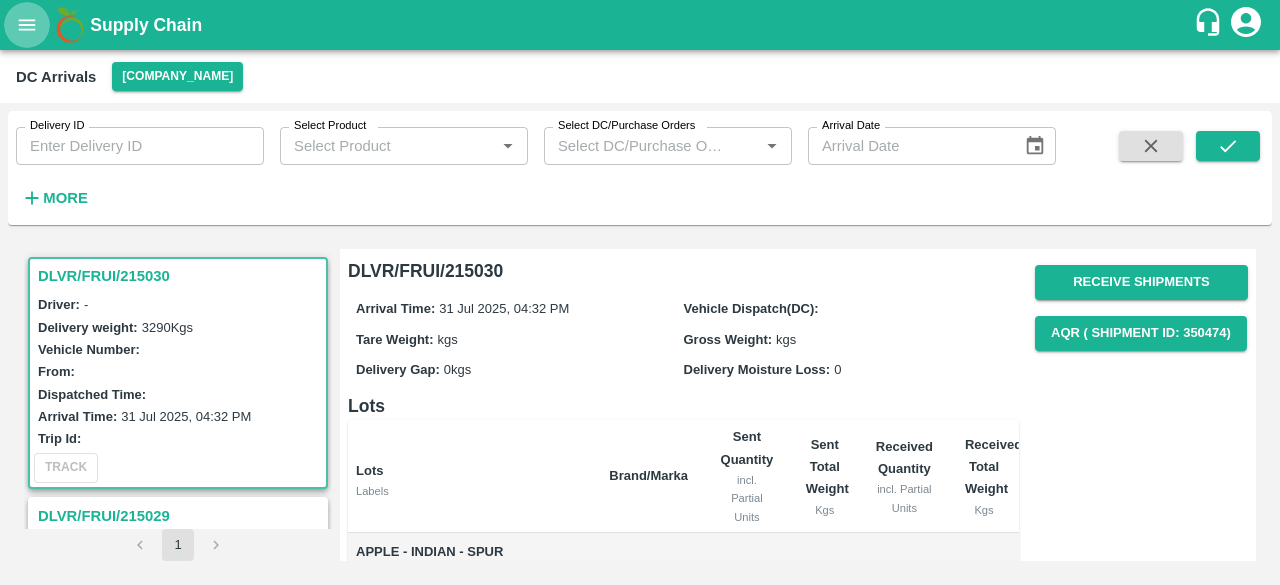 click 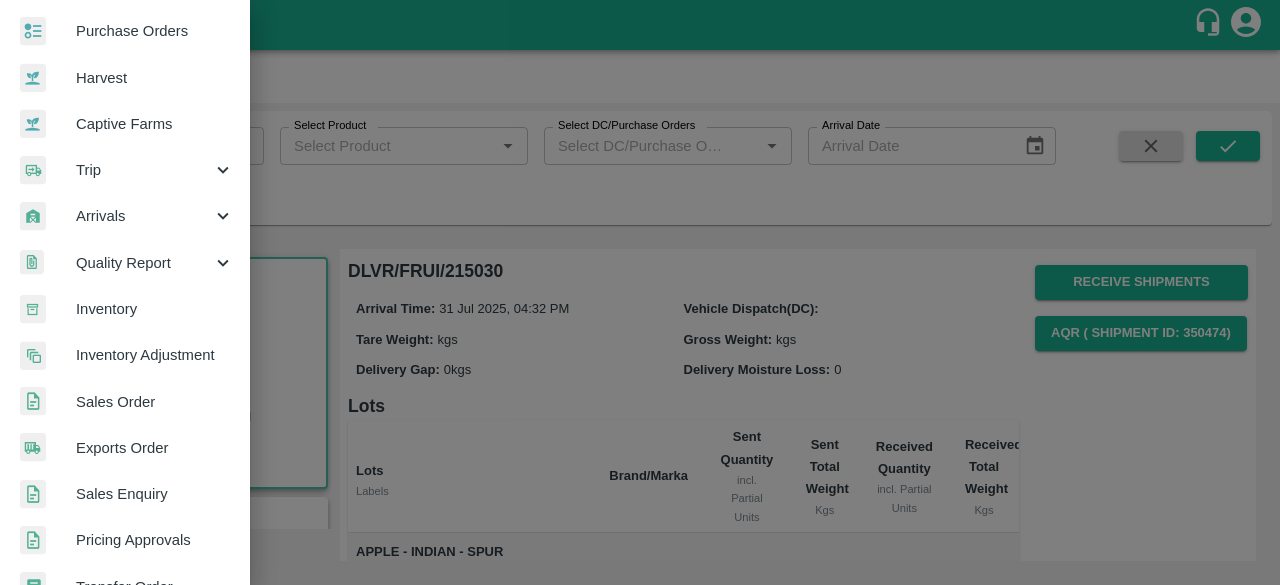 scroll, scrollTop: 205, scrollLeft: 0, axis: vertical 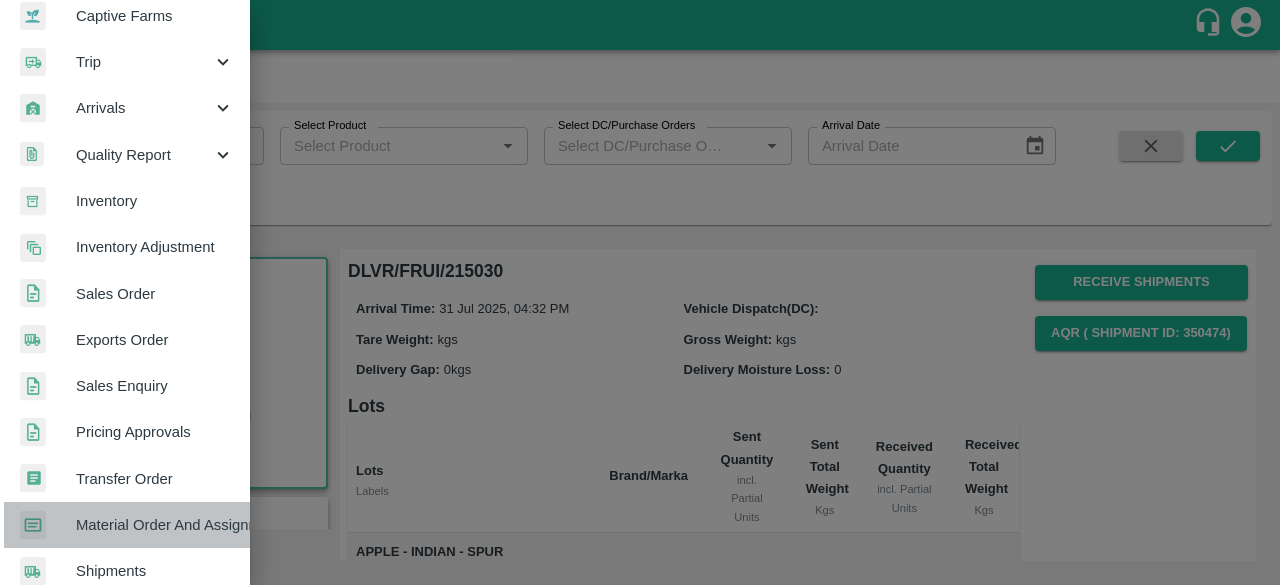 click on "Material Order And Assignment" at bounding box center [155, 525] 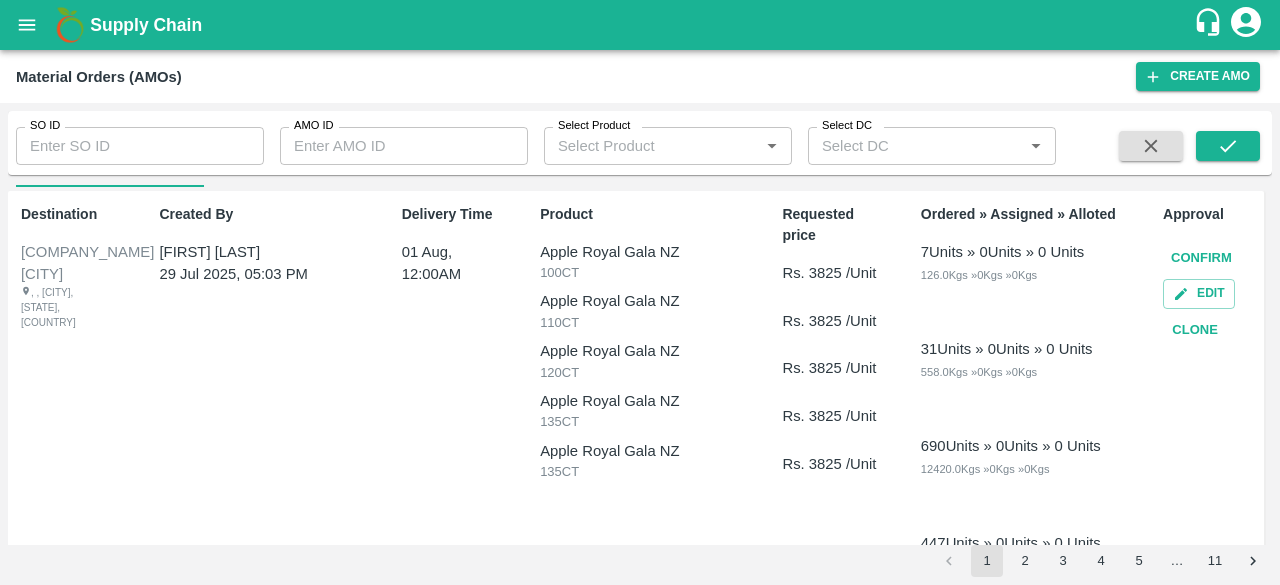 scroll, scrollTop: 0, scrollLeft: 0, axis: both 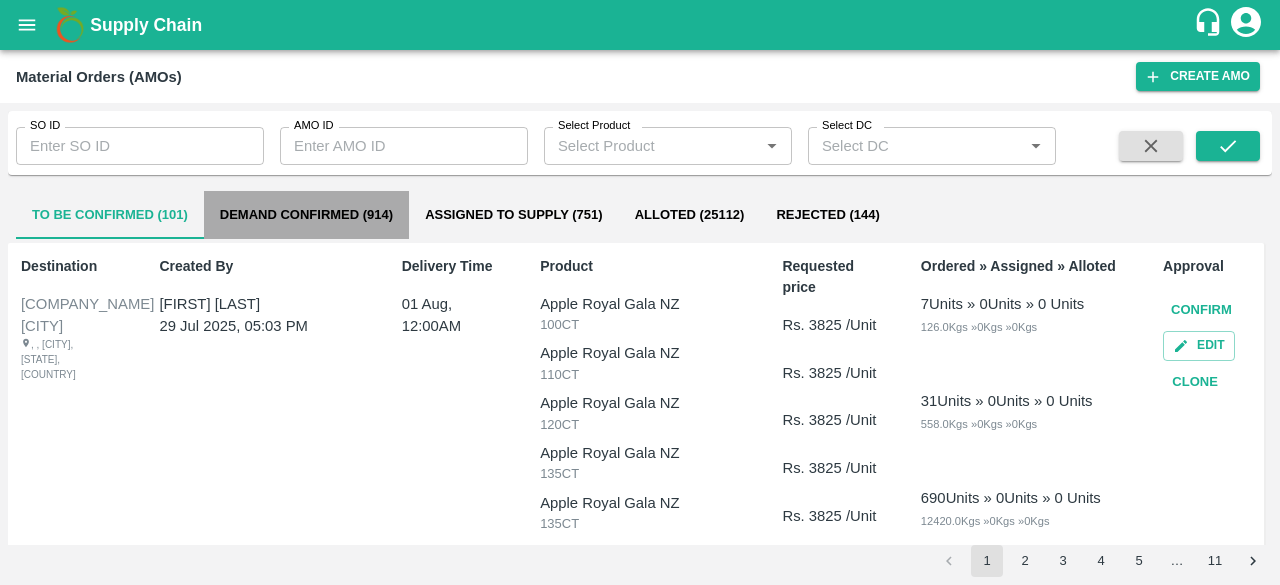 click on "Demand Confirmed (914)" at bounding box center (306, 215) 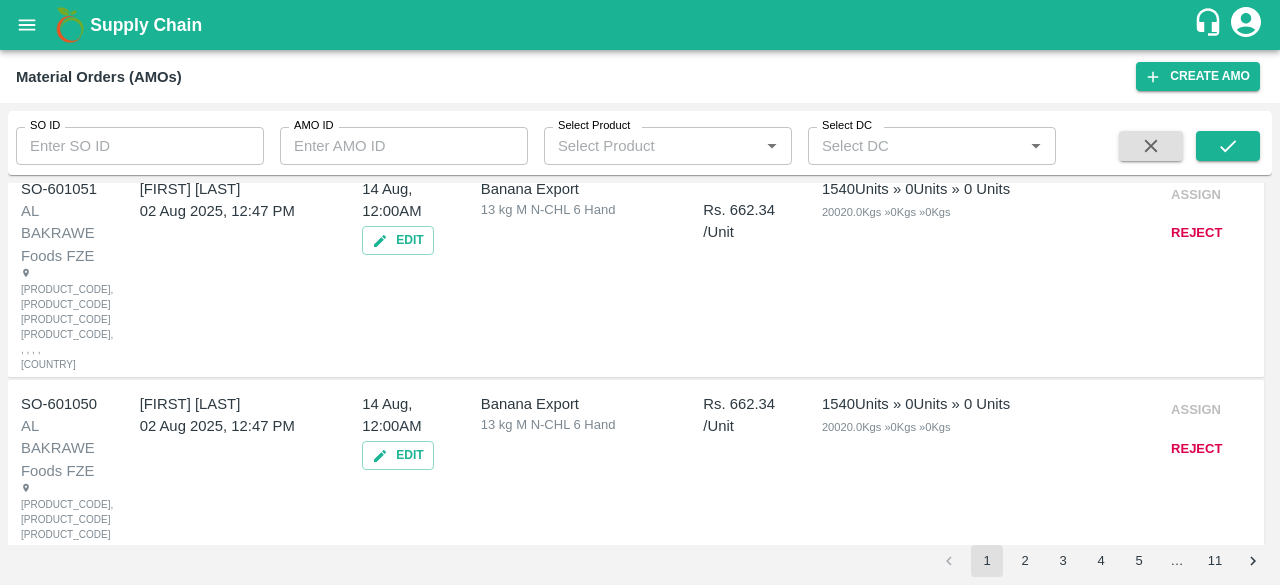 scroll, scrollTop: 0, scrollLeft: 0, axis: both 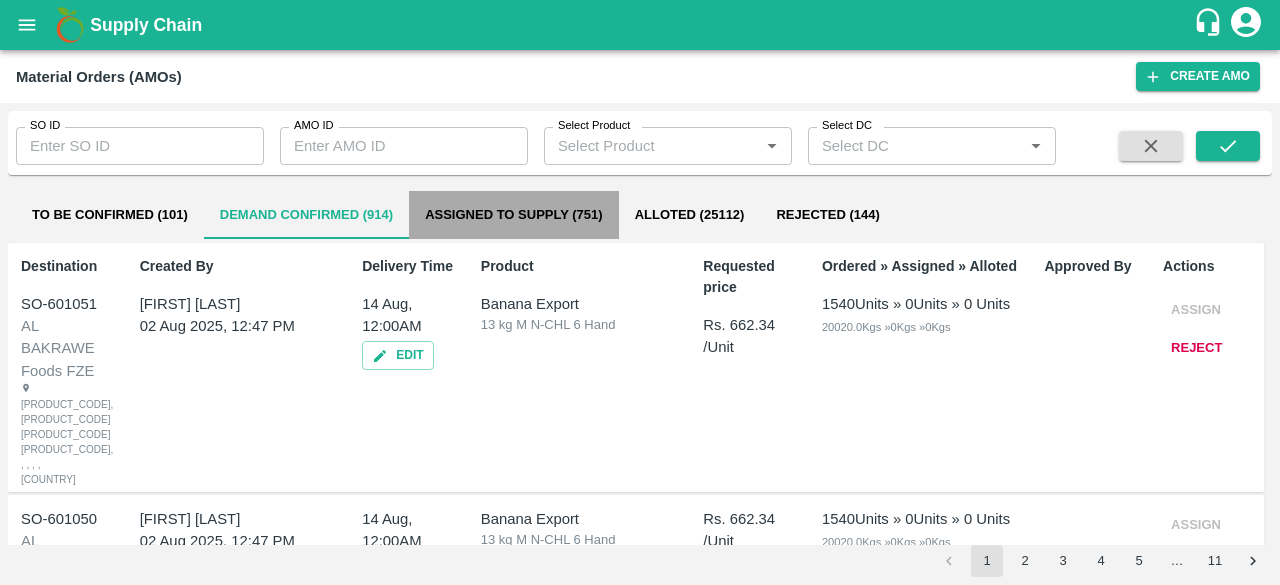 click on "Assigned to Supply (751)" at bounding box center (514, 215) 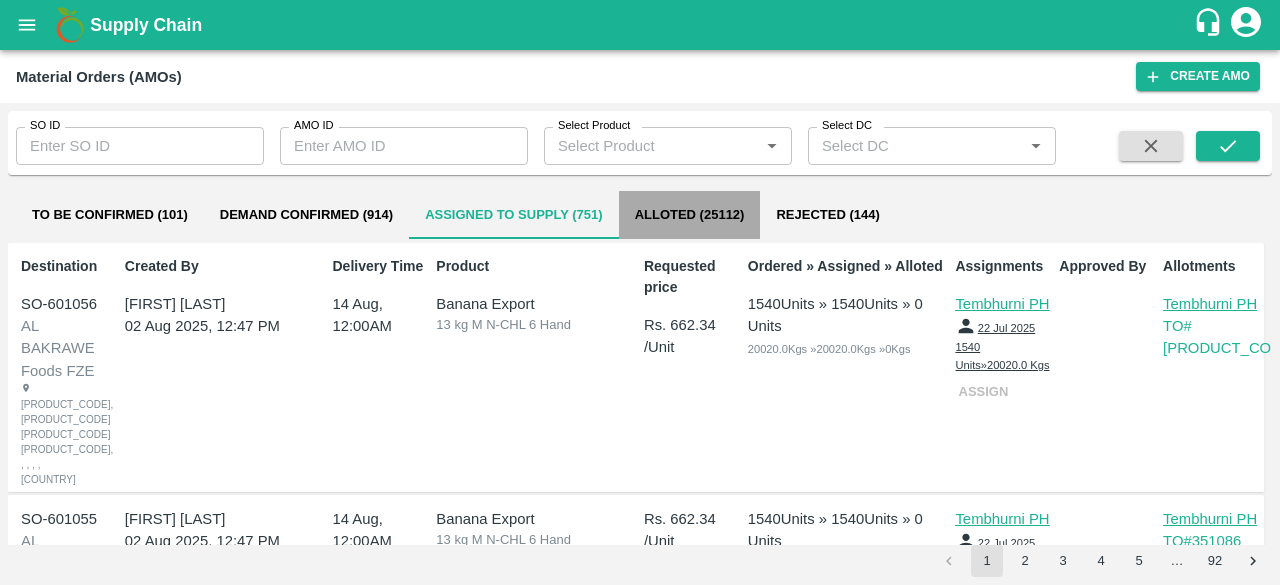 click on "Alloted (25112)" at bounding box center (690, 215) 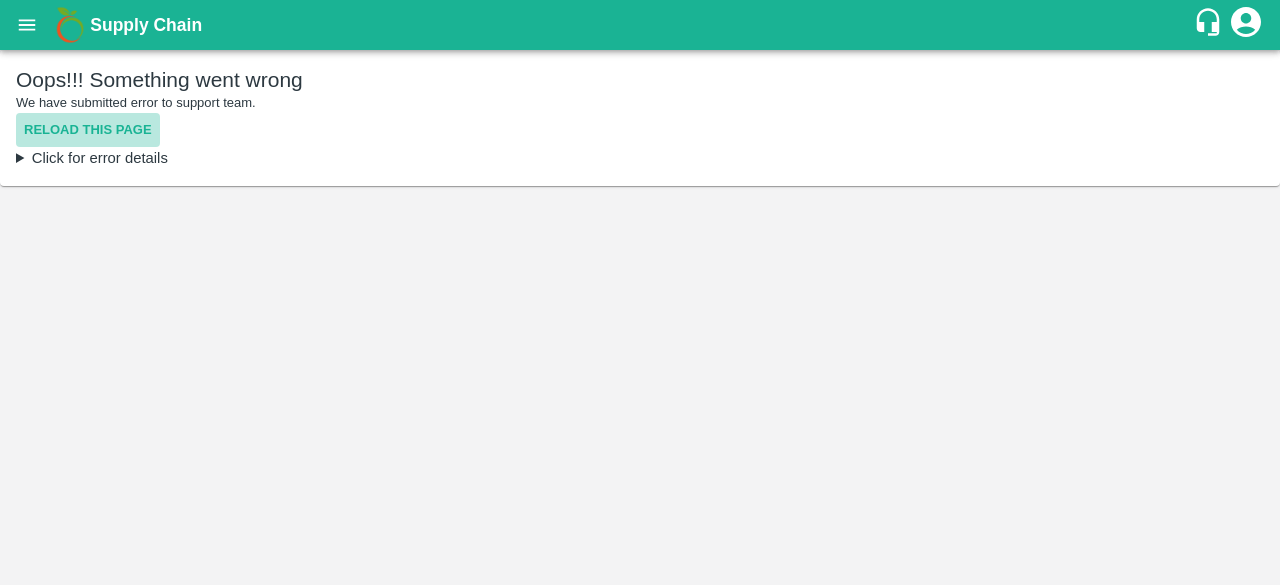 click on "Reload this page" at bounding box center [88, 130] 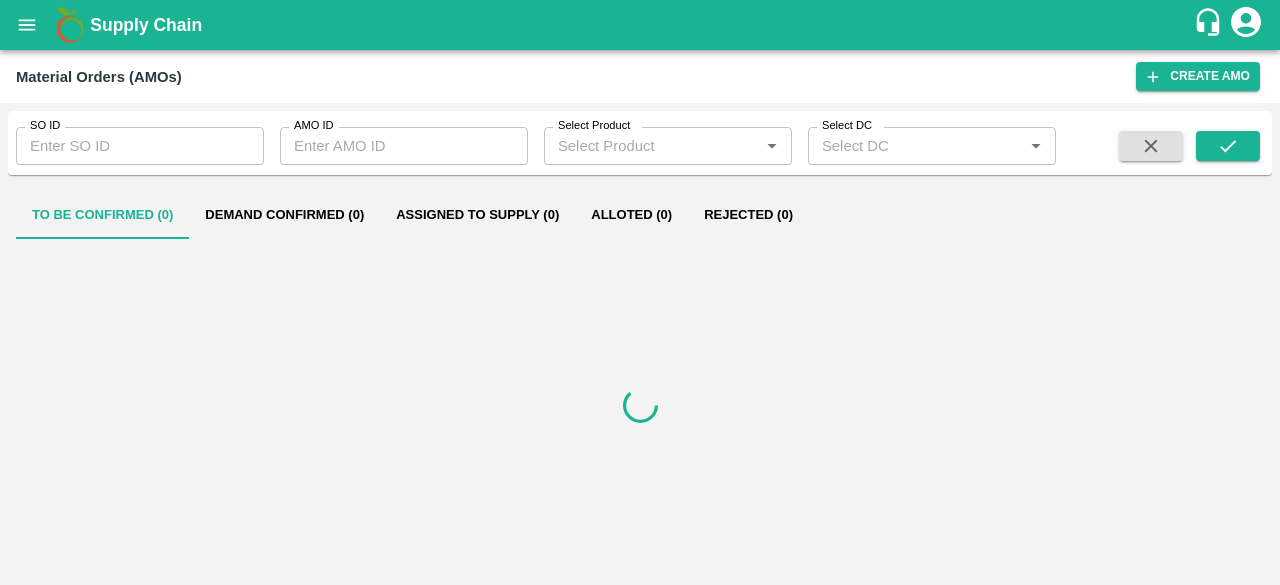 scroll, scrollTop: 0, scrollLeft: 0, axis: both 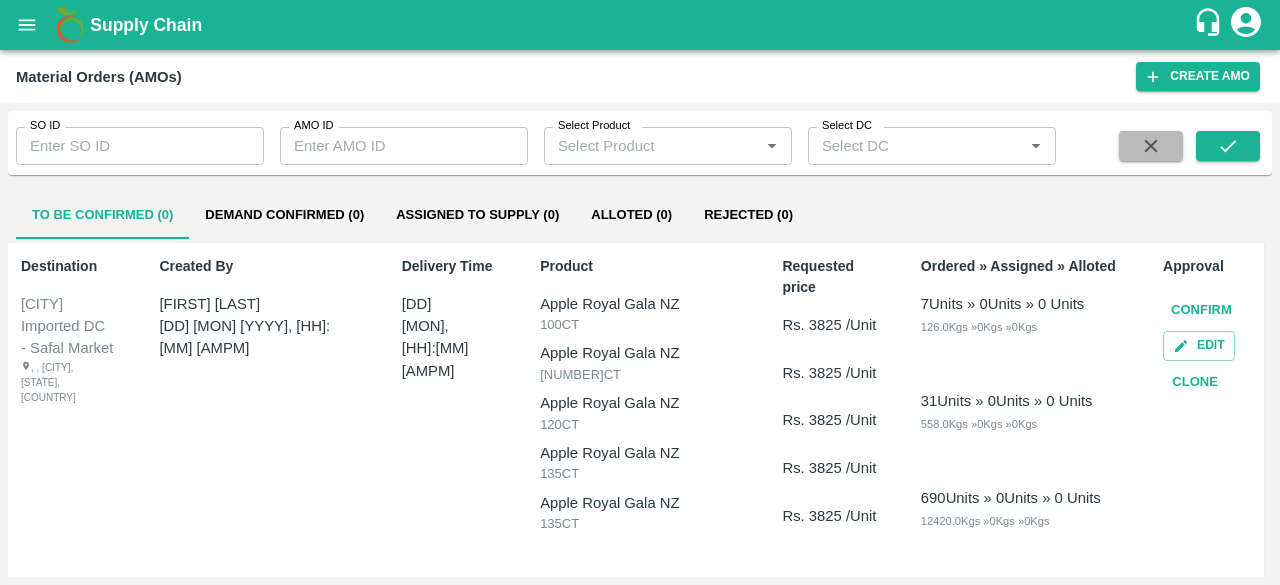 click at bounding box center [1151, 146] 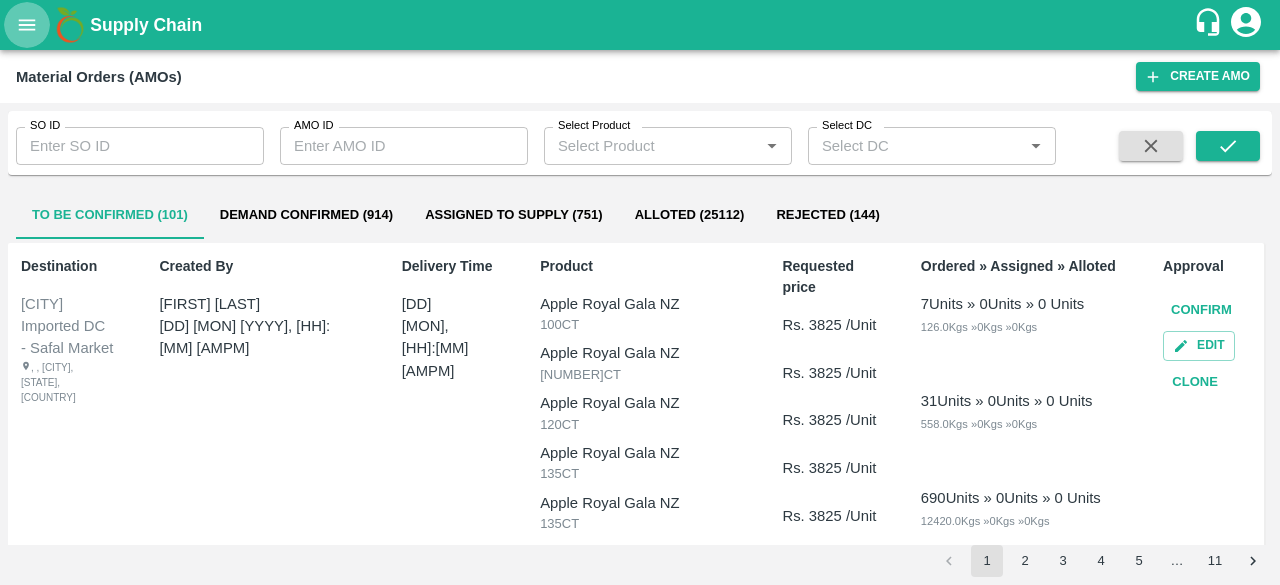 click 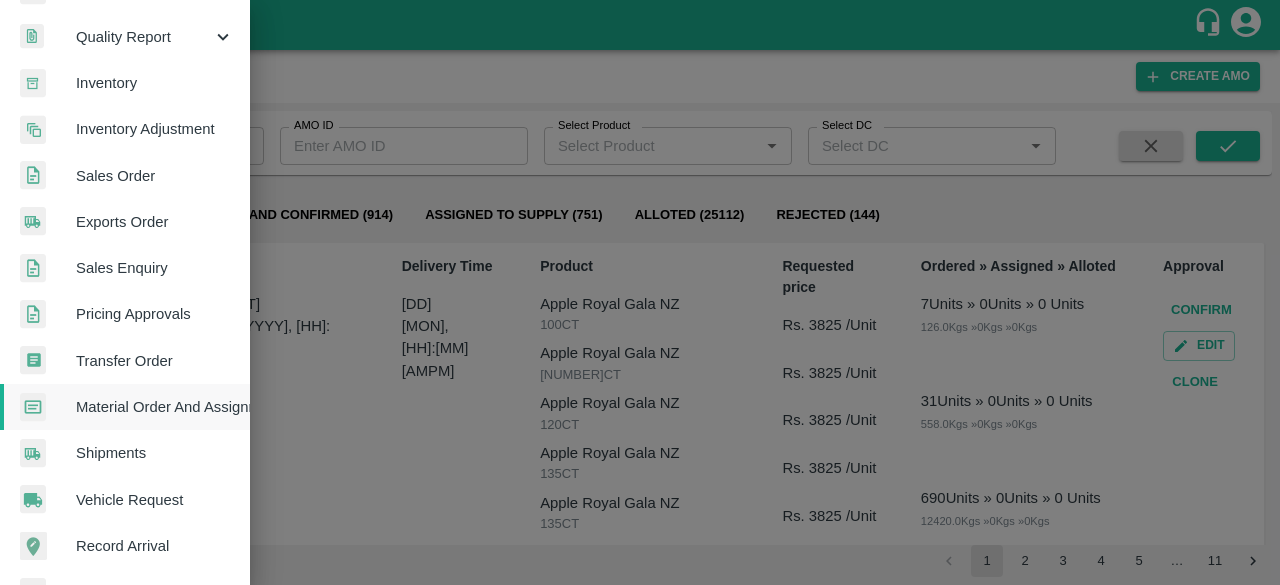 scroll, scrollTop: 394, scrollLeft: 0, axis: vertical 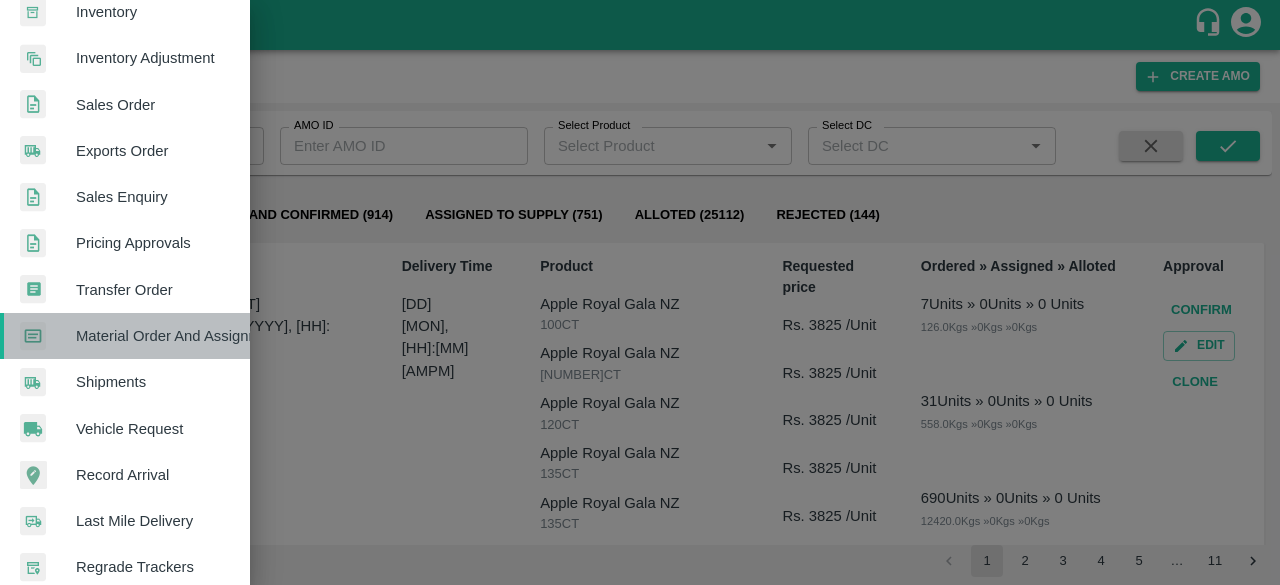 click on "Material Order And Assignment" at bounding box center (155, 336) 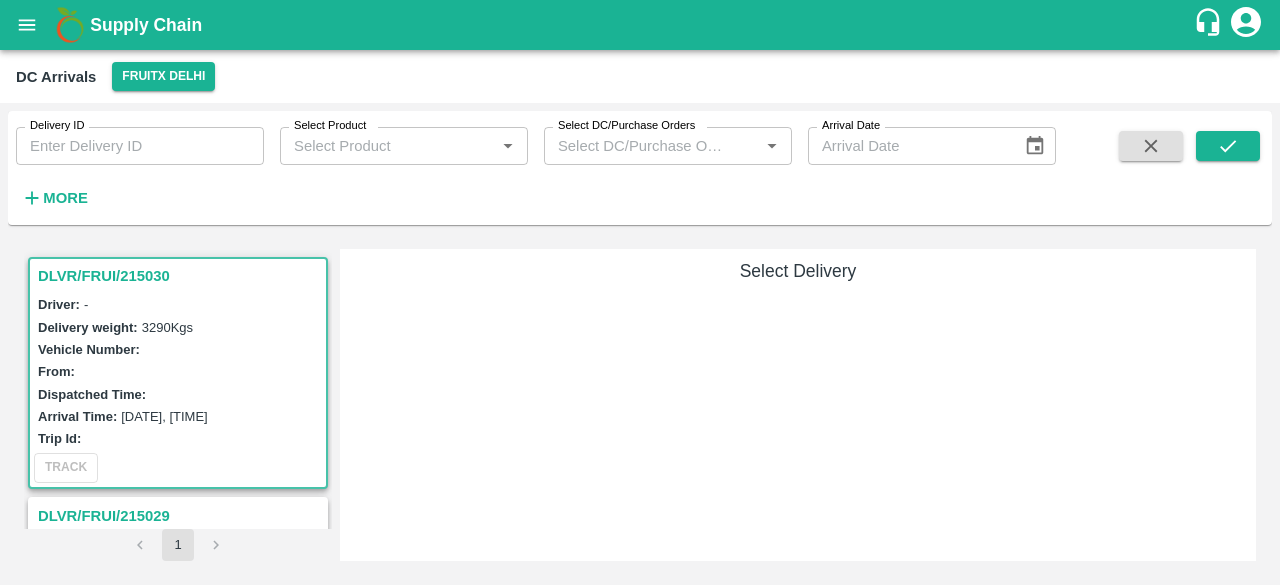 scroll, scrollTop: 0, scrollLeft: 0, axis: both 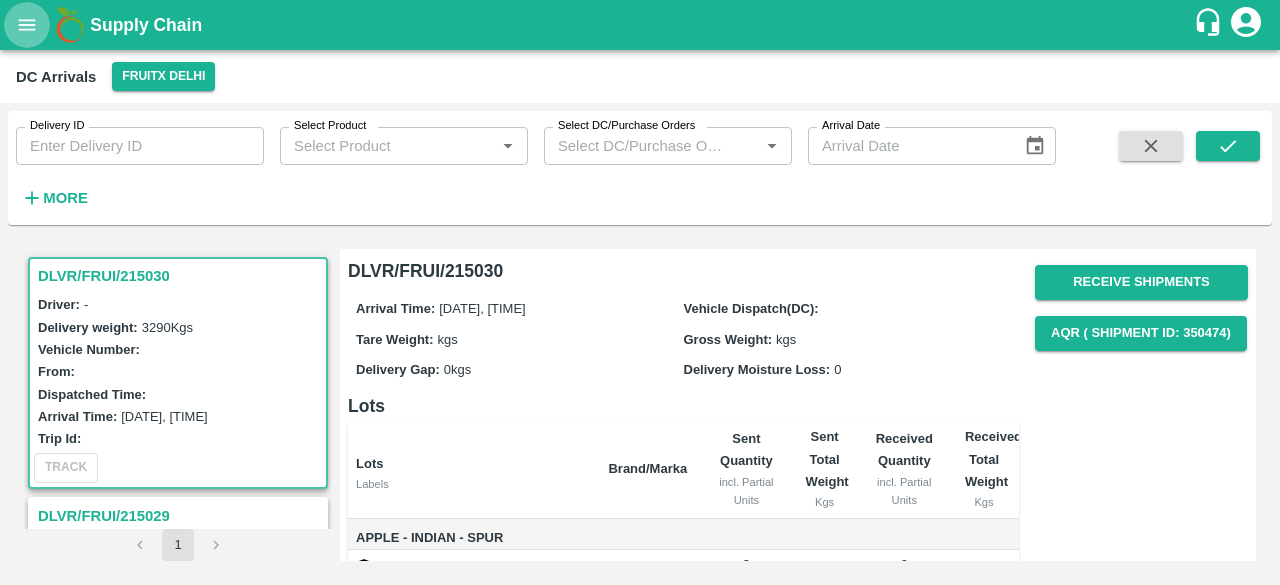 click at bounding box center (27, 25) 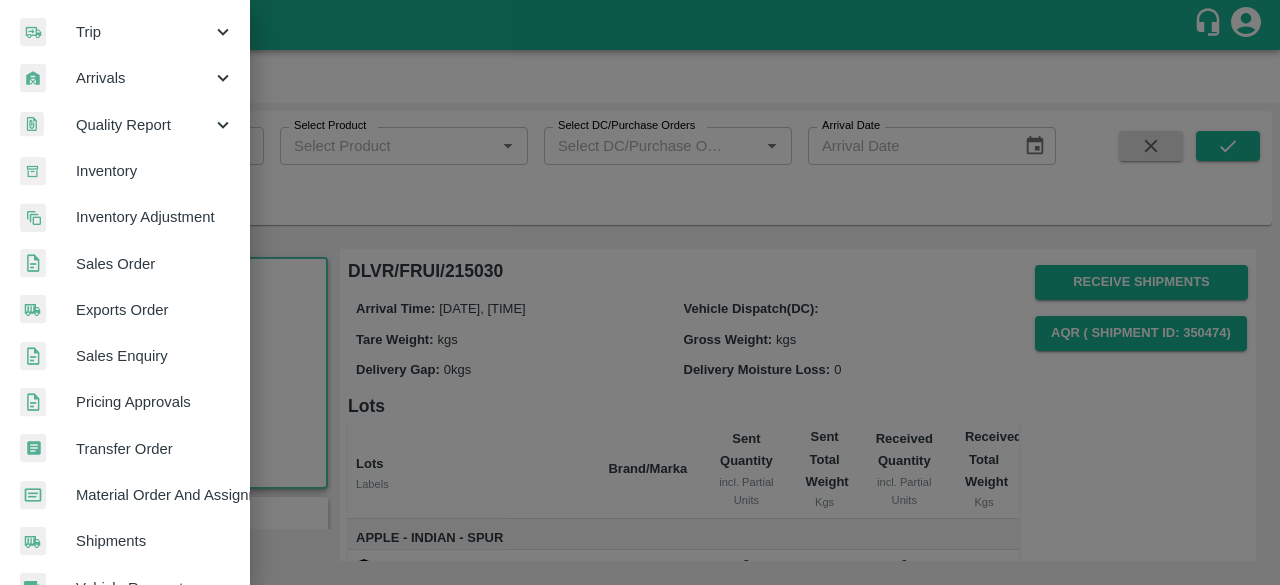 scroll, scrollTop: 236, scrollLeft: 0, axis: vertical 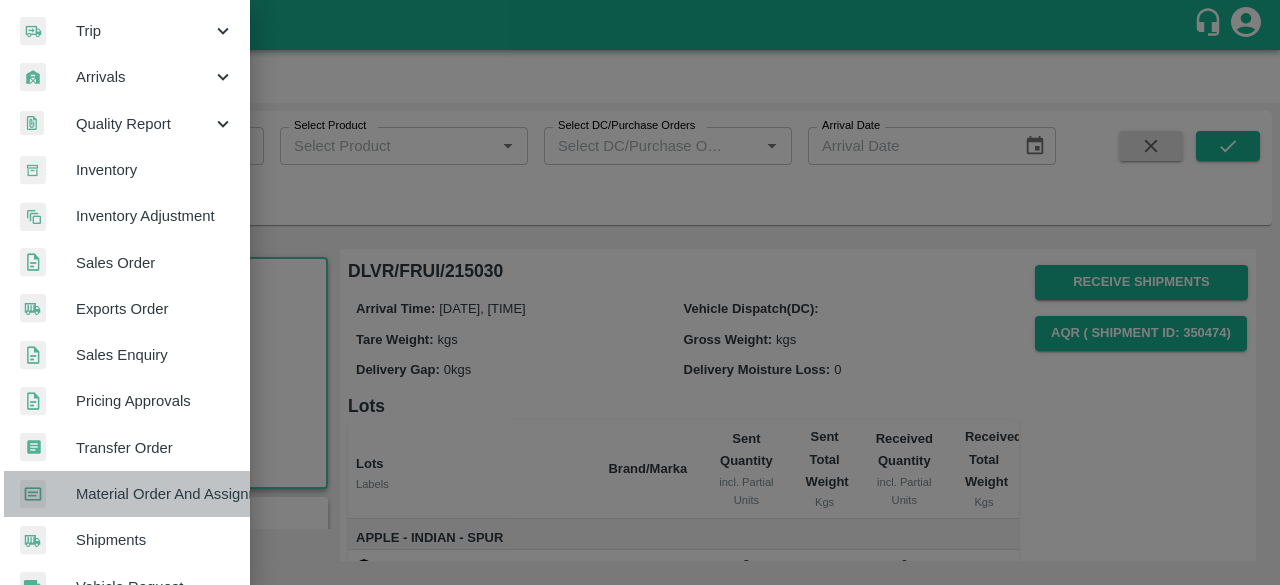 click on "Material Order And Assignment" at bounding box center (155, 494) 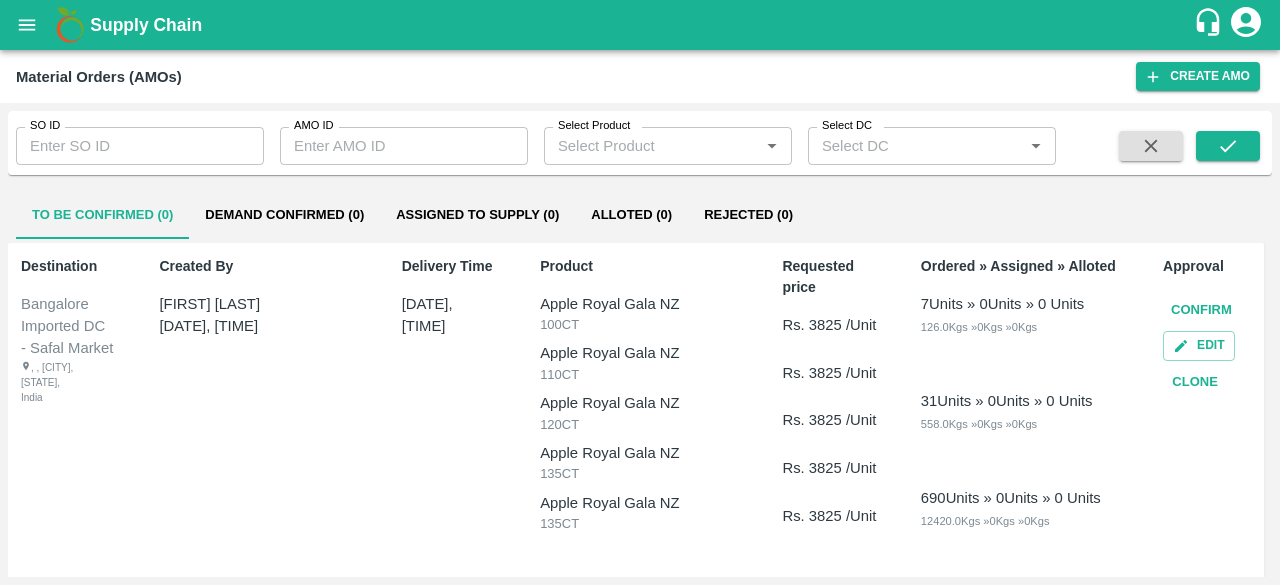 type 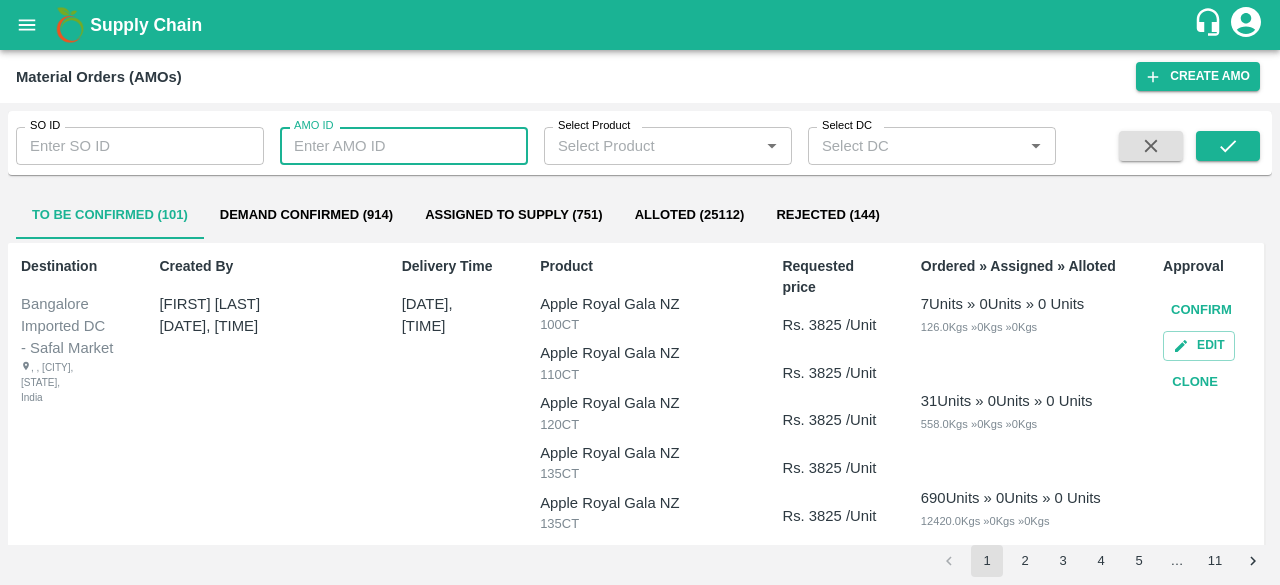 click on "AMO ID" at bounding box center (404, 146) 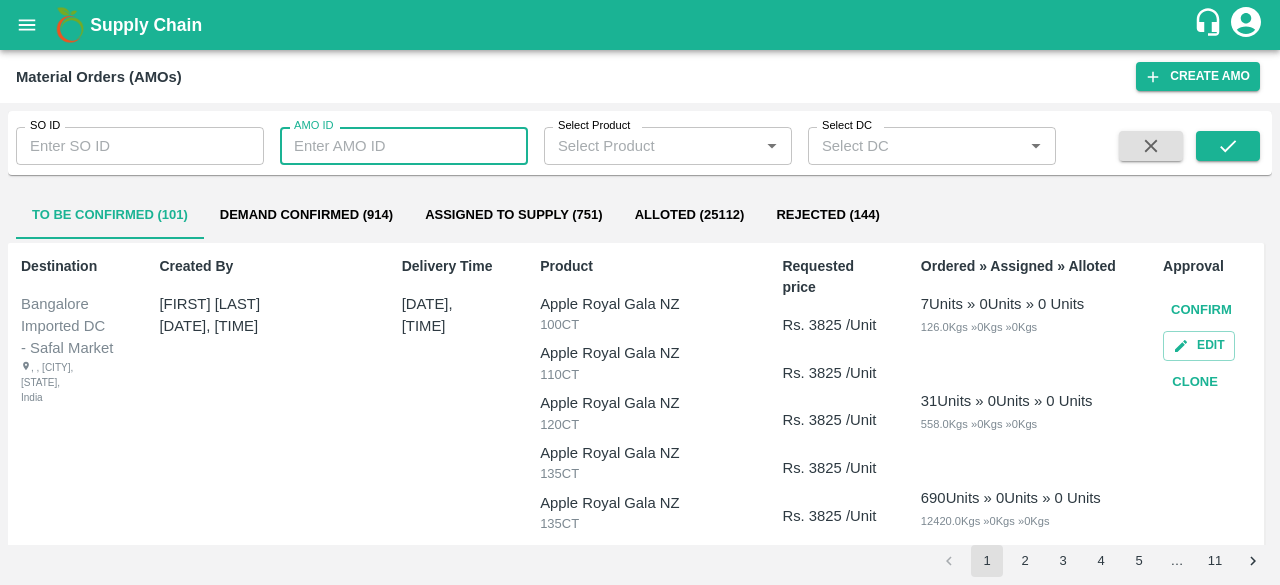 paste on "350797" 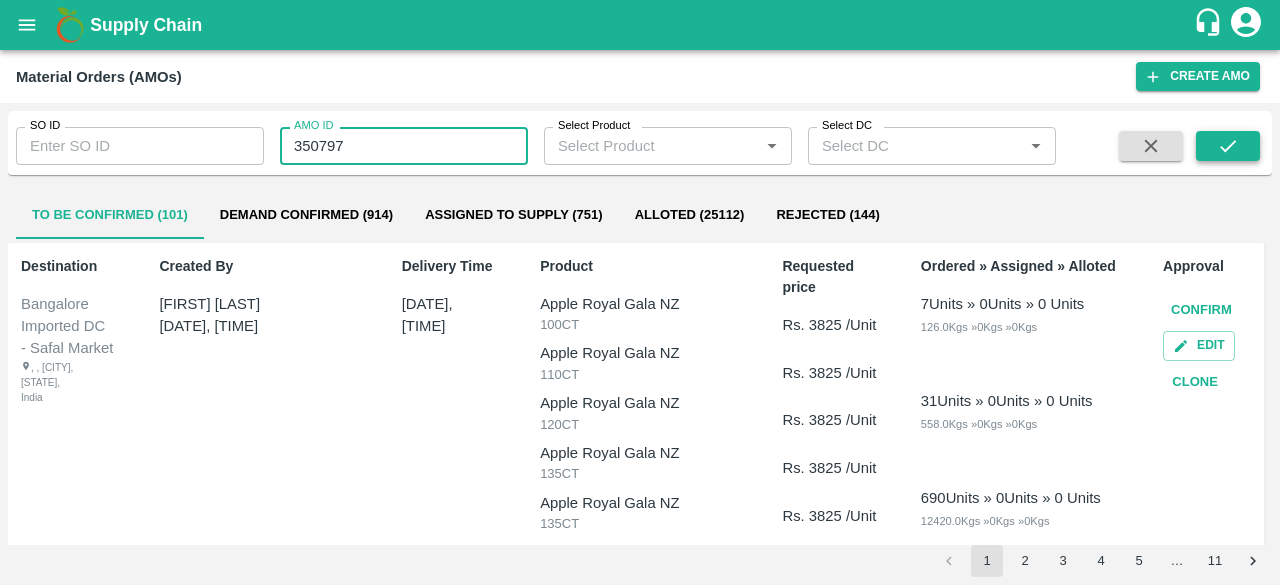type on "350797" 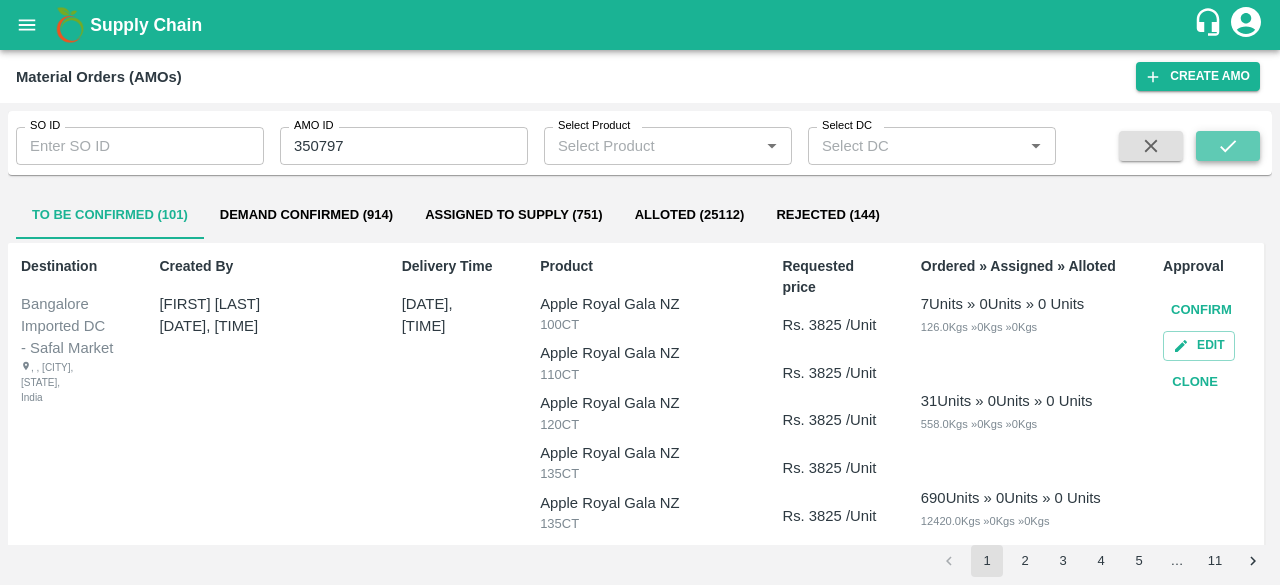 click 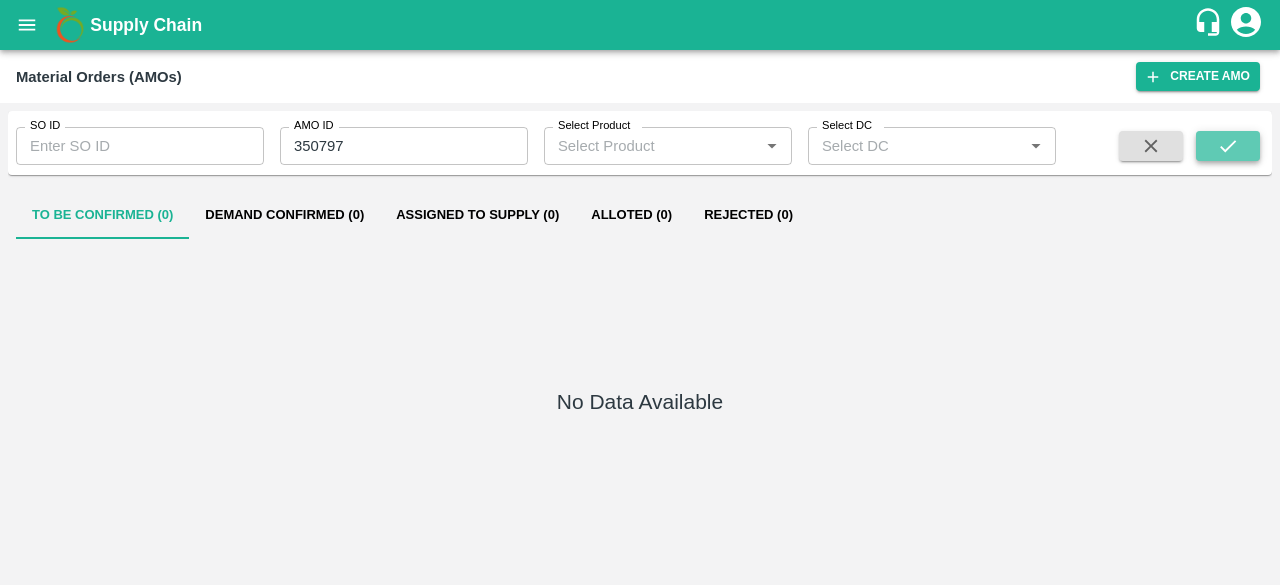 click 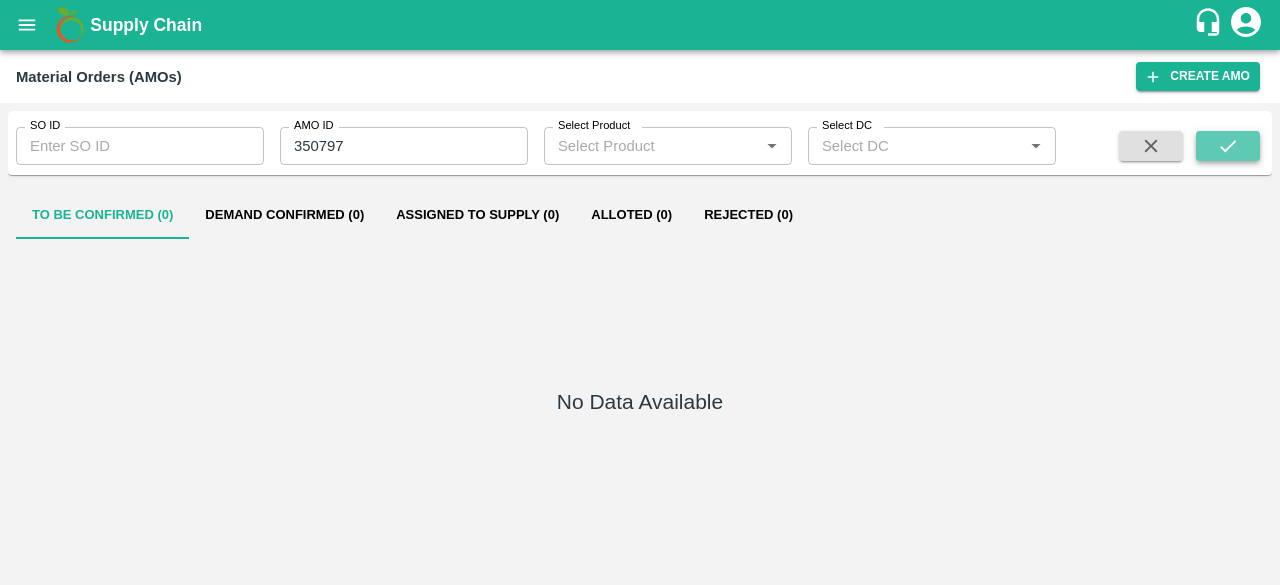 click 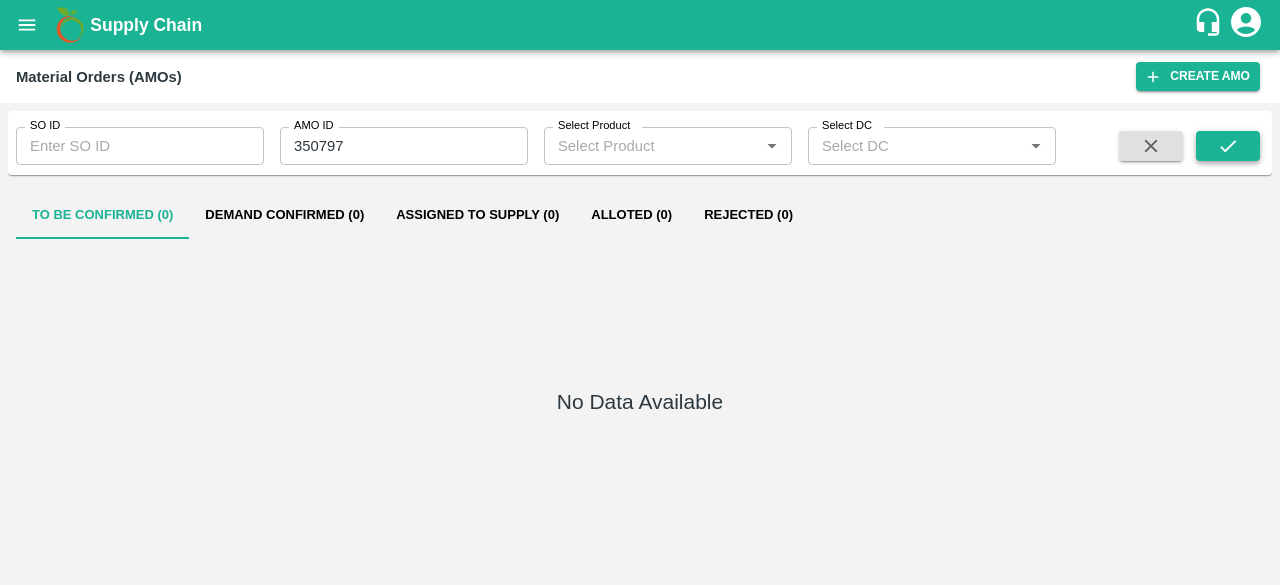 click 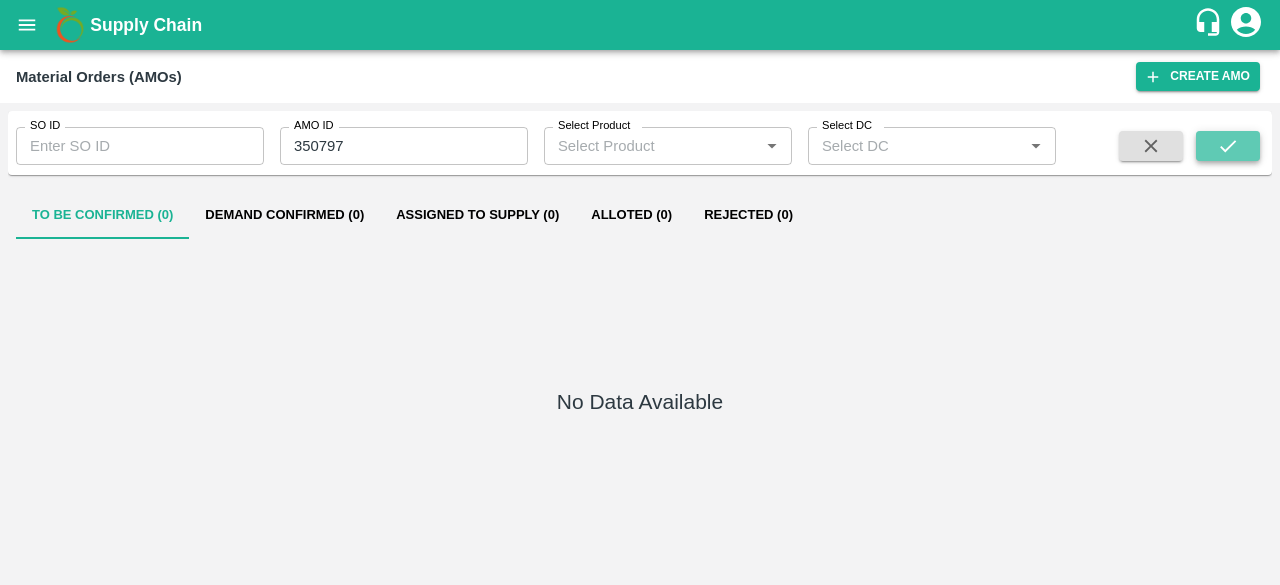 click 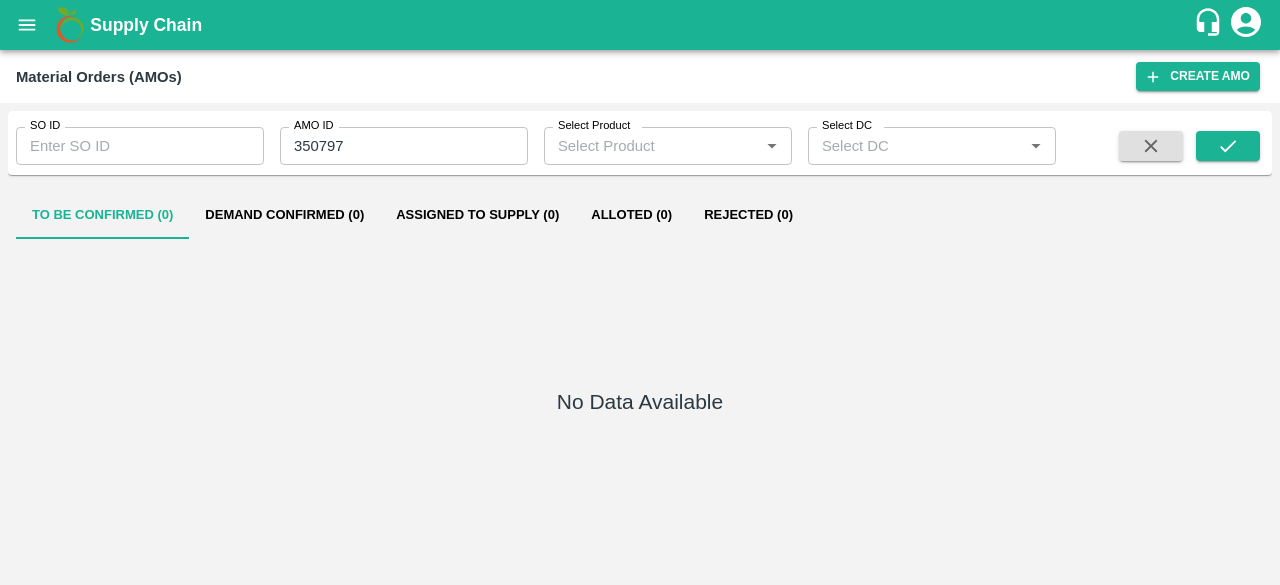 type 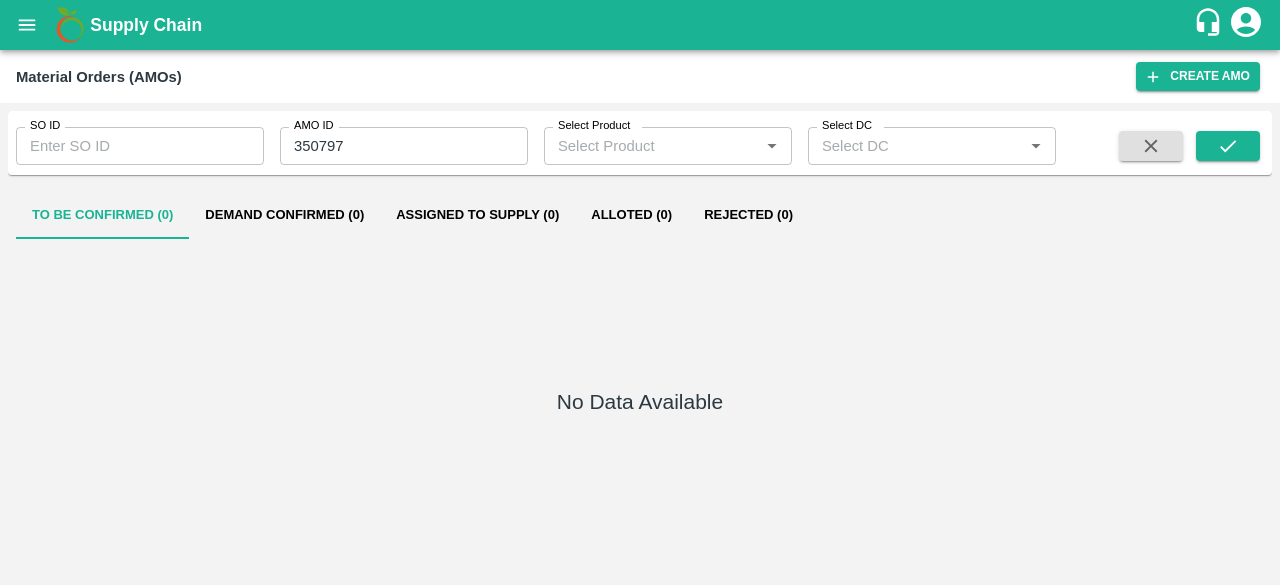 click on "350797" at bounding box center (404, 146) 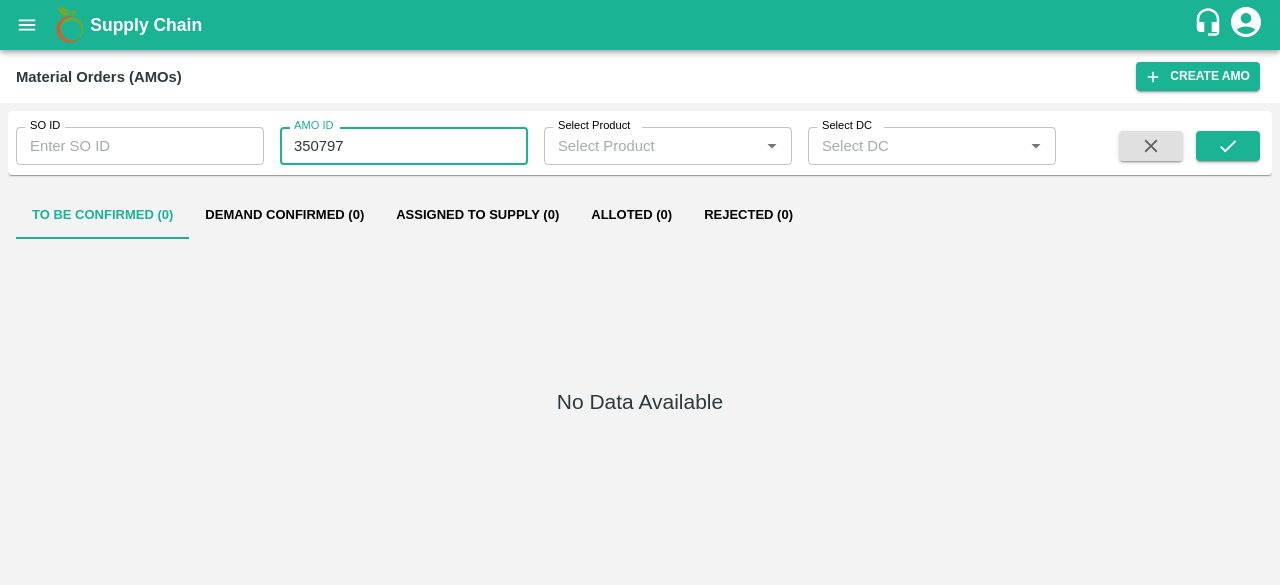 click on "350797" at bounding box center (404, 146) 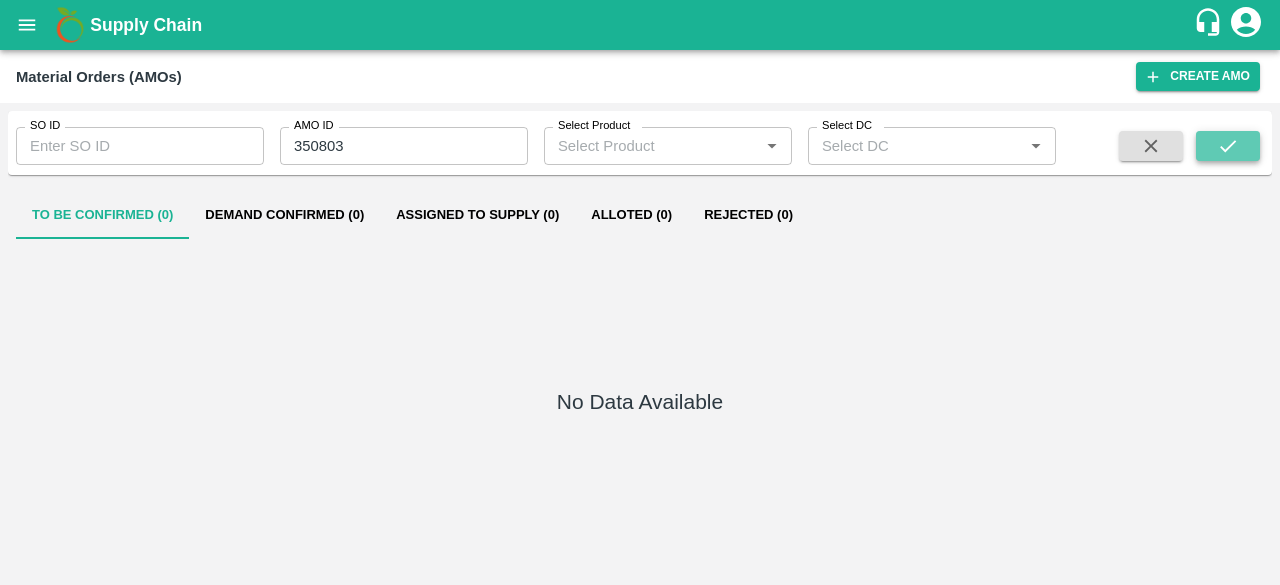 click at bounding box center (1228, 146) 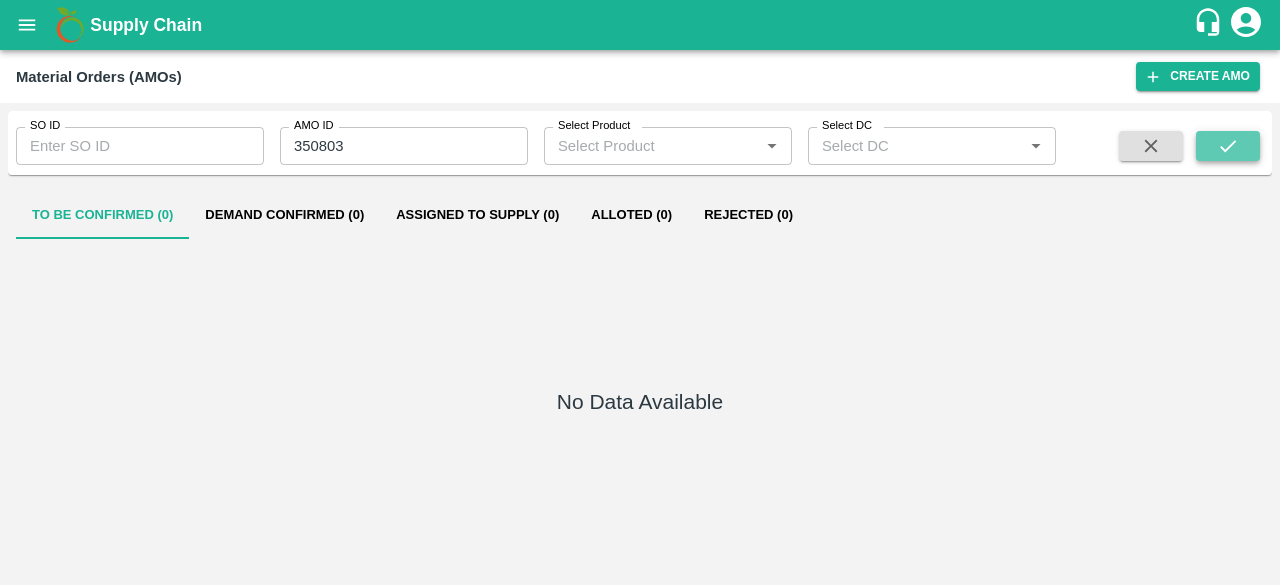 click 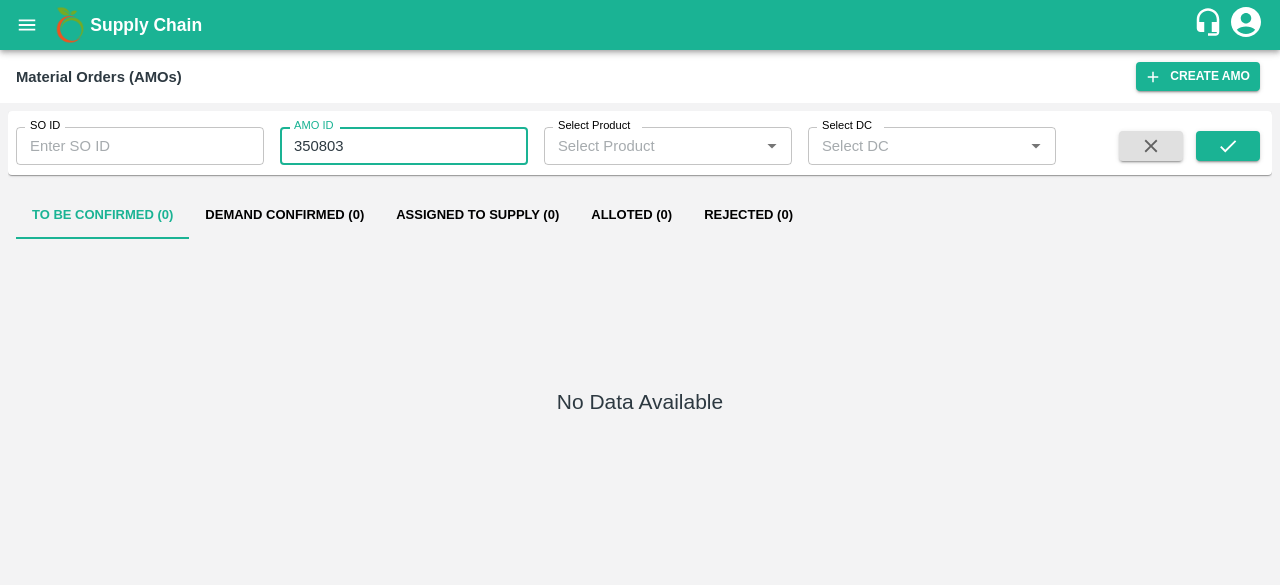 click on "350803" at bounding box center (404, 146) 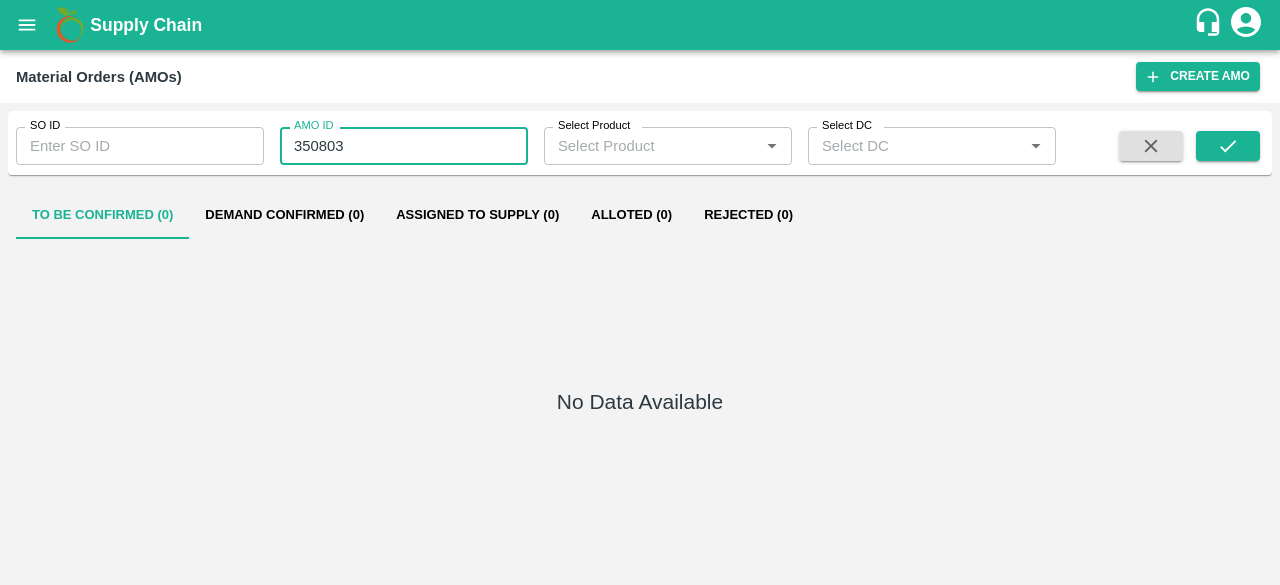 type on "350803" 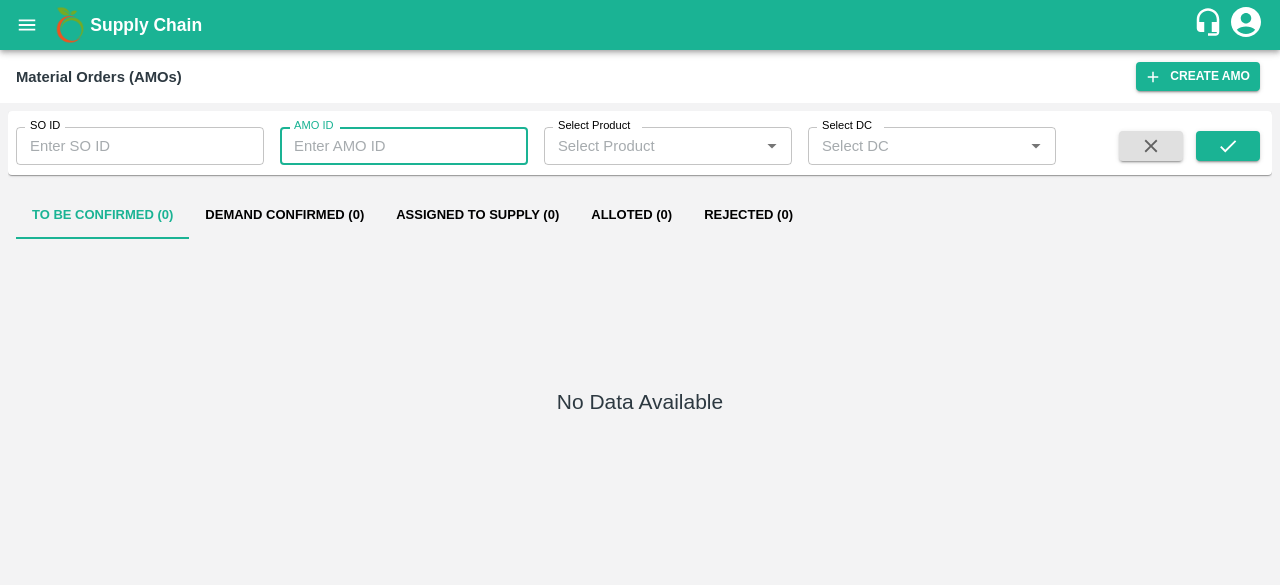 type 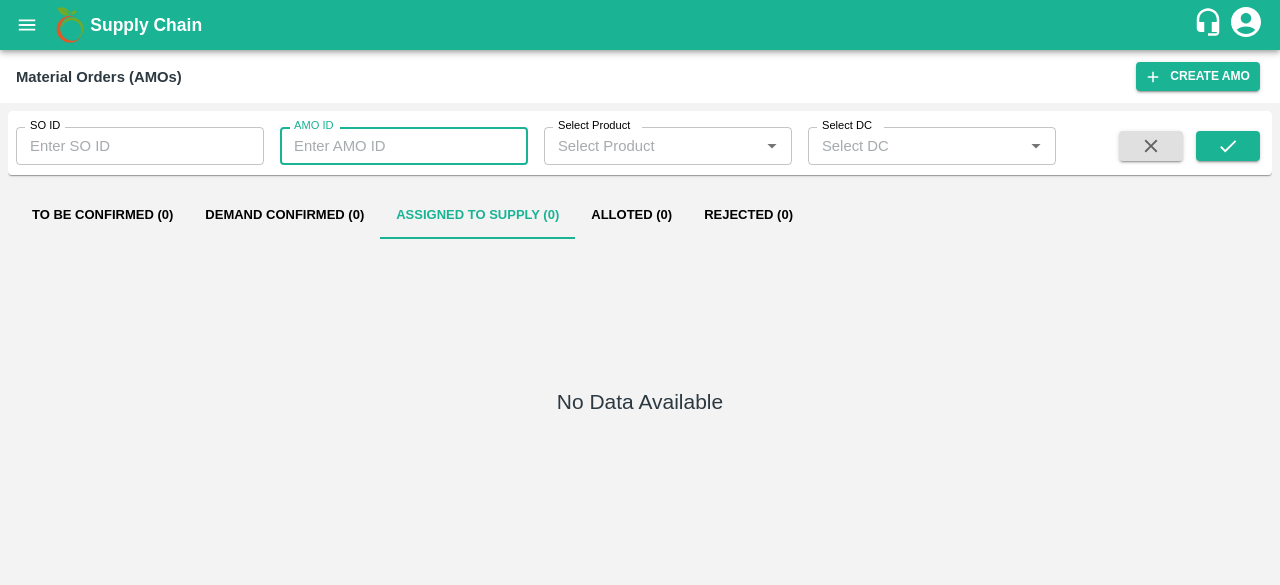 click on "AMO ID" at bounding box center [404, 146] 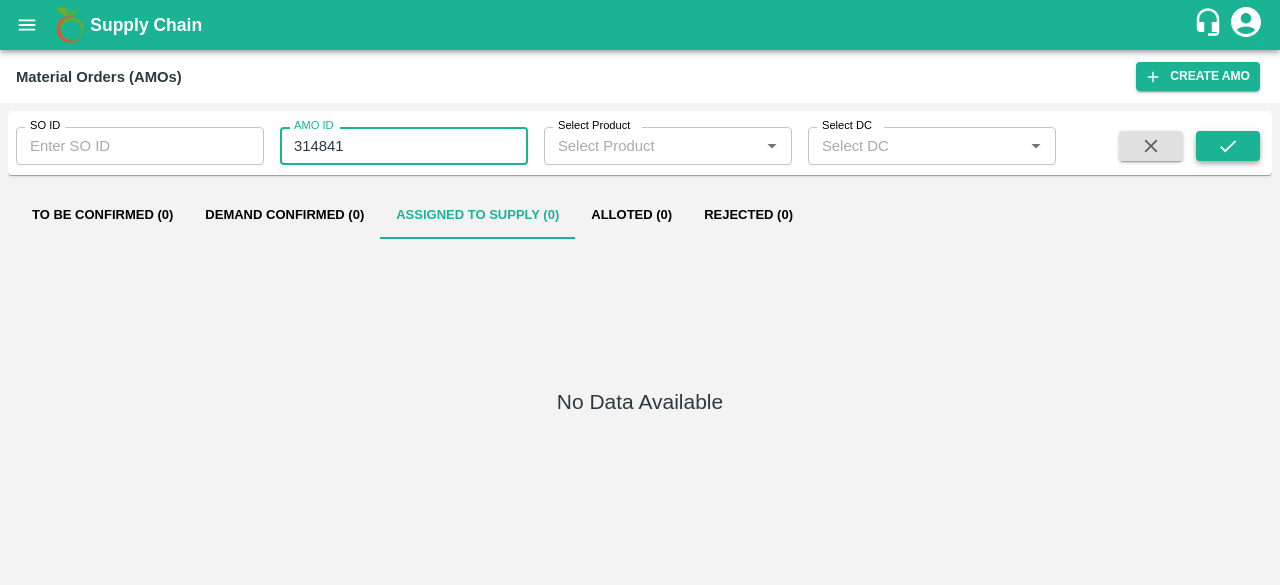 type on "314841" 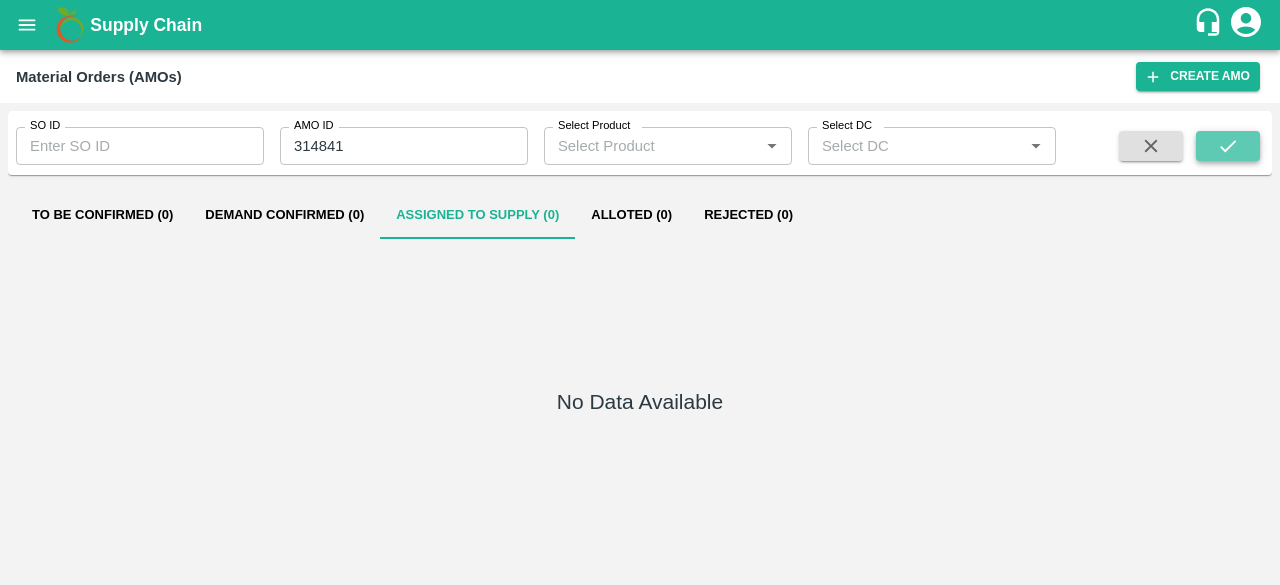 click at bounding box center (1228, 146) 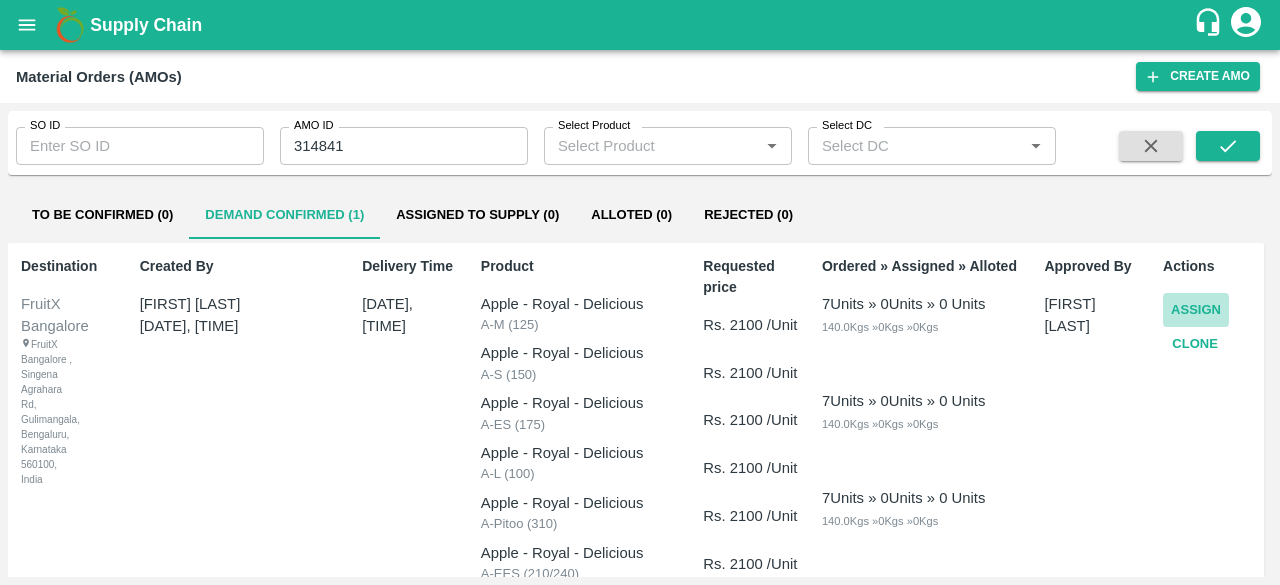 click on "Assign" at bounding box center (1196, 310) 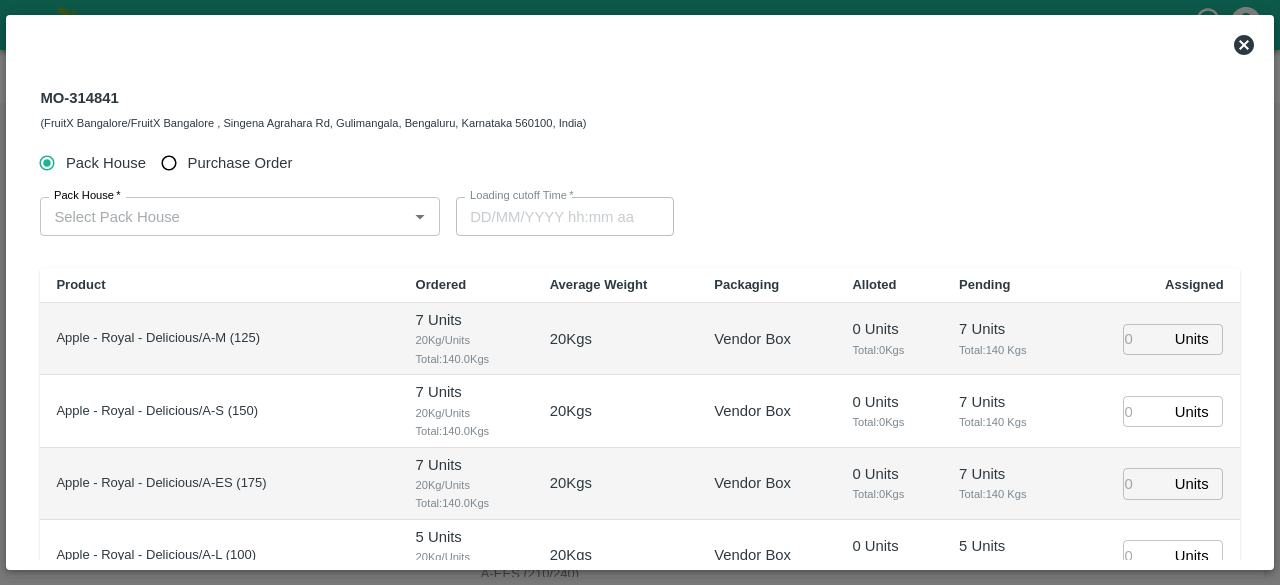 type on "06/08/2025 12:00 AM" 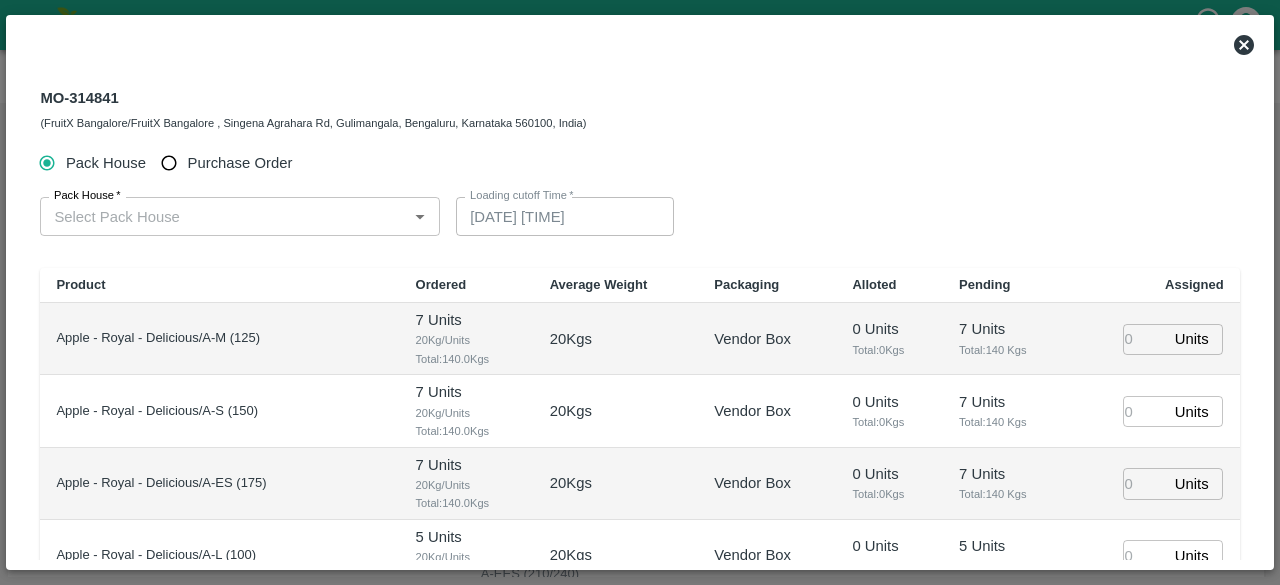 type 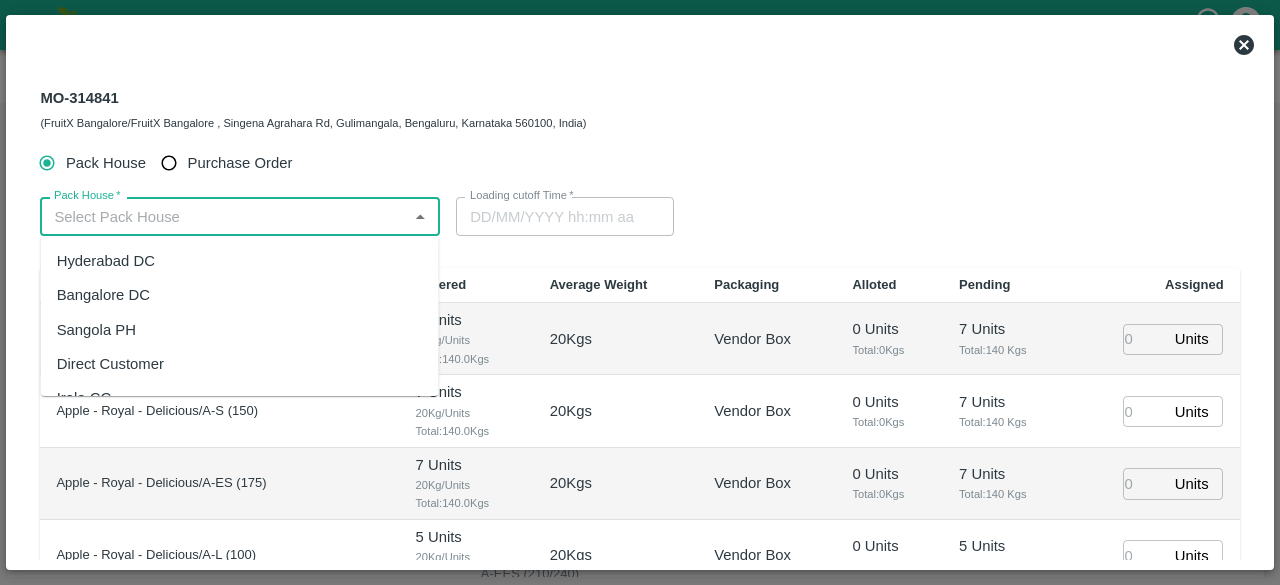 click on "Pack House   *" at bounding box center (223, 216) 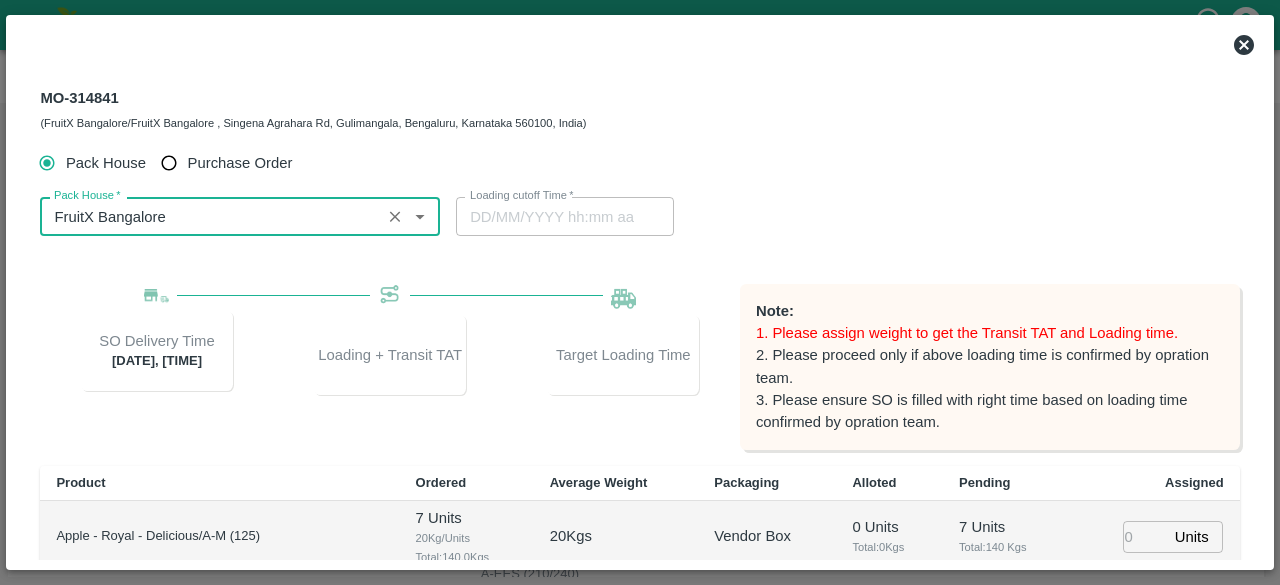 type on "FruitX Bangalore" 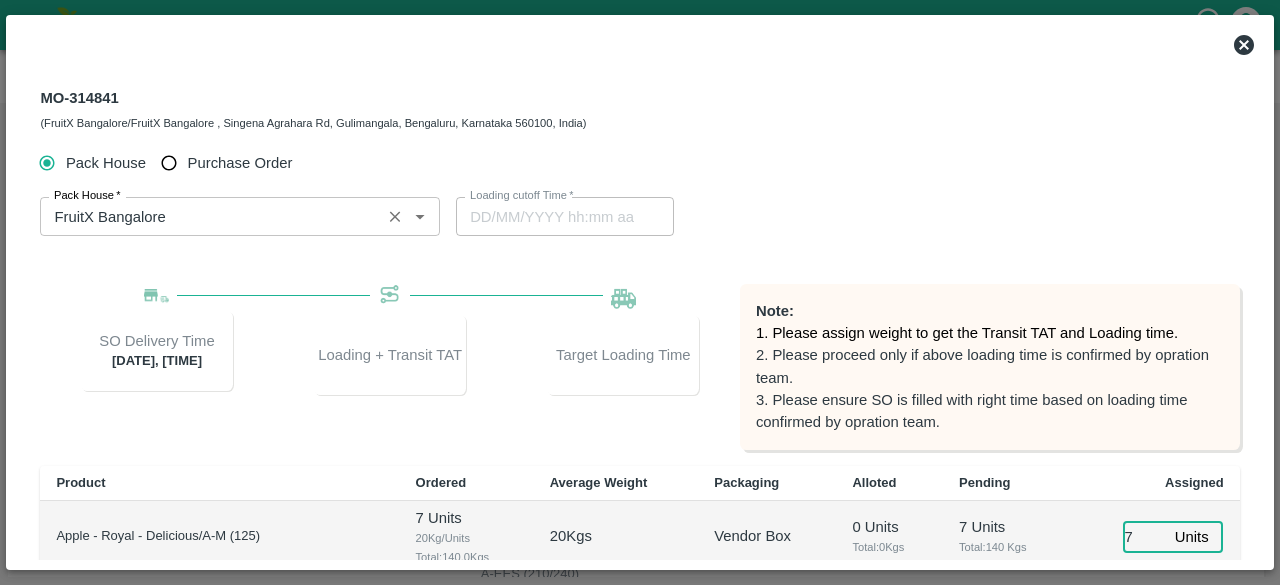type on "7" 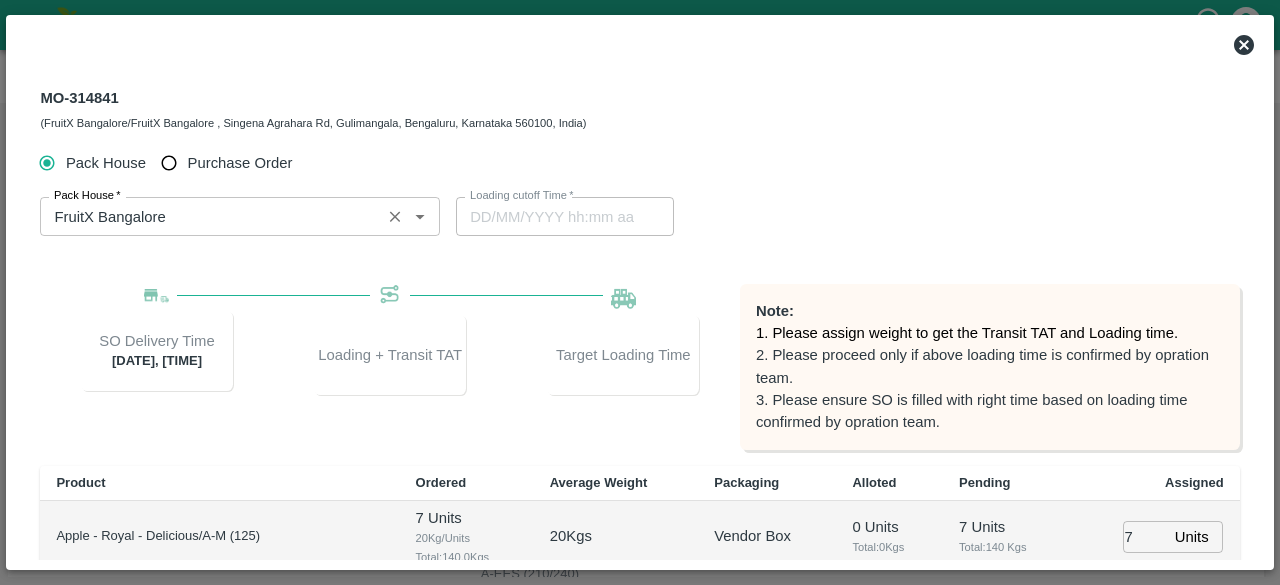 scroll, scrollTop: 296, scrollLeft: 0, axis: vertical 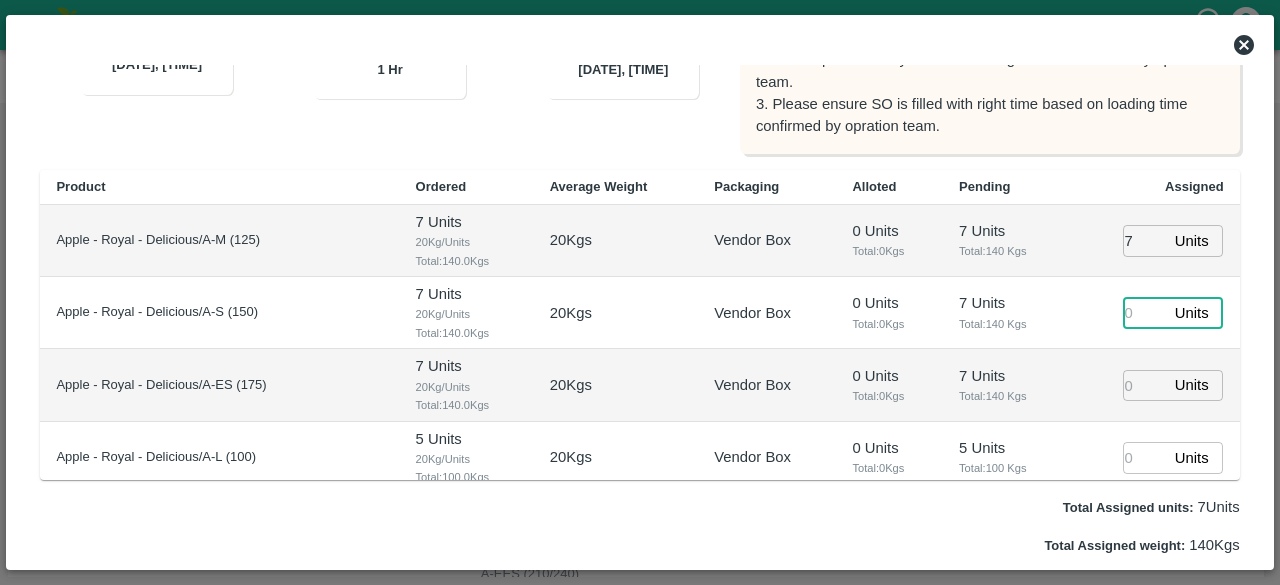 type on "05/08/2025 11:00 PM" 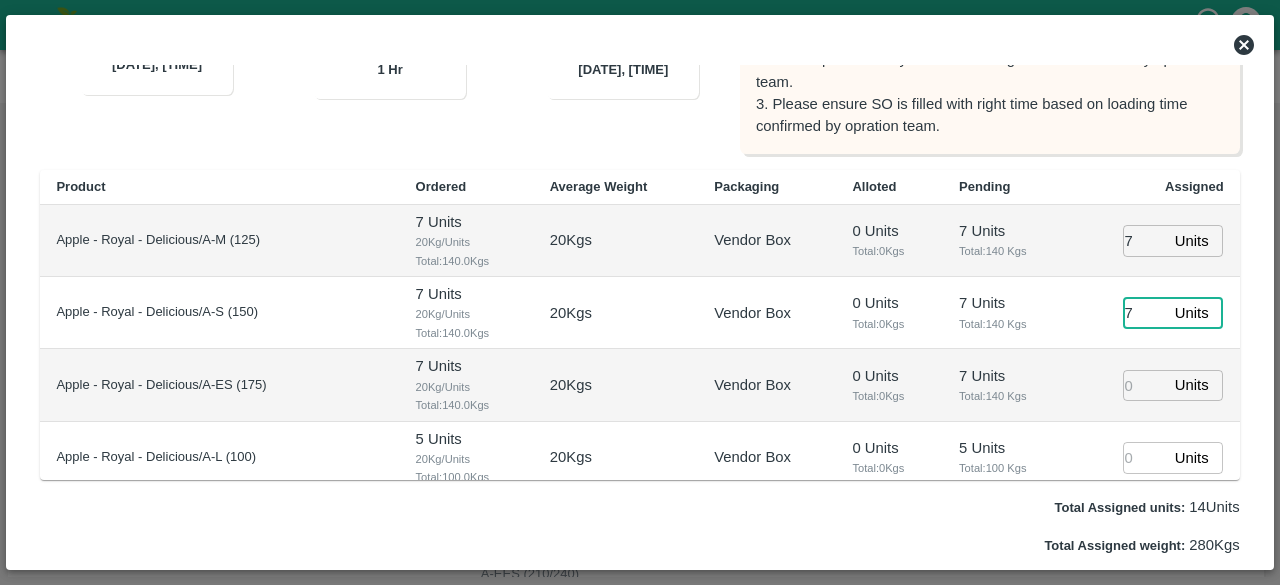 type on "7" 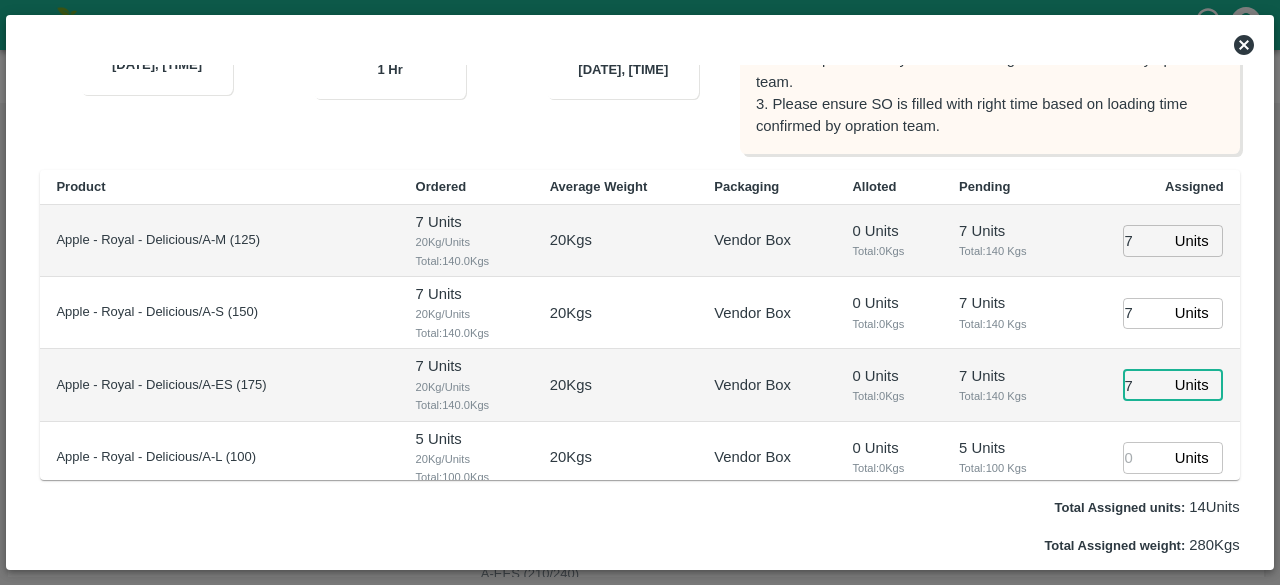 type on "7" 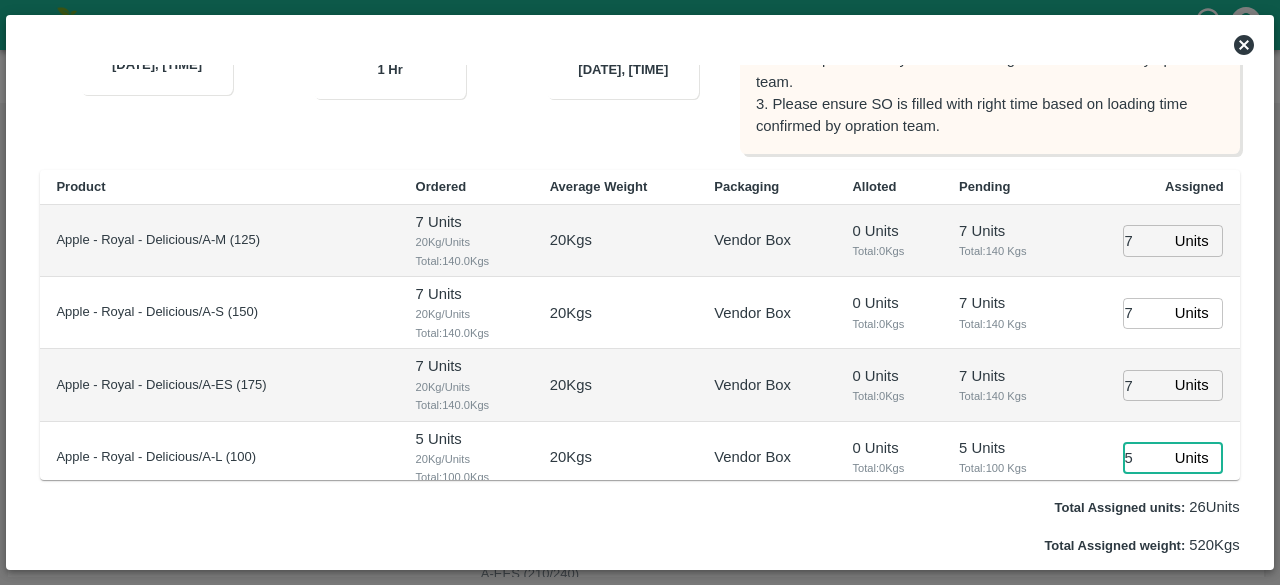 type on "5" 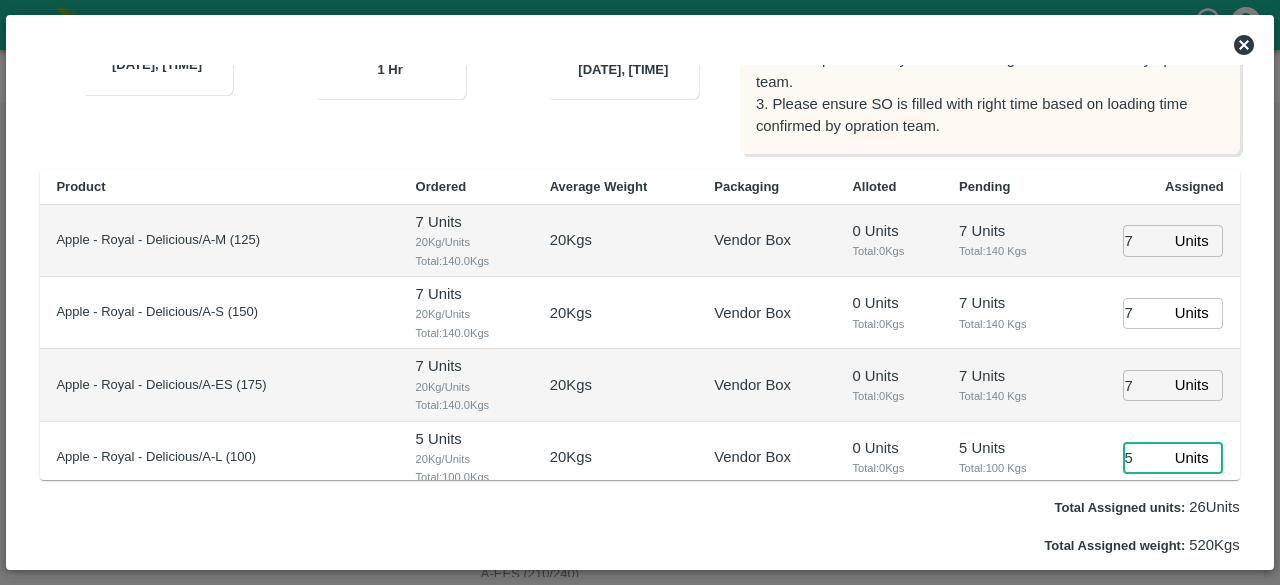 scroll, scrollTop: 204, scrollLeft: 0, axis: vertical 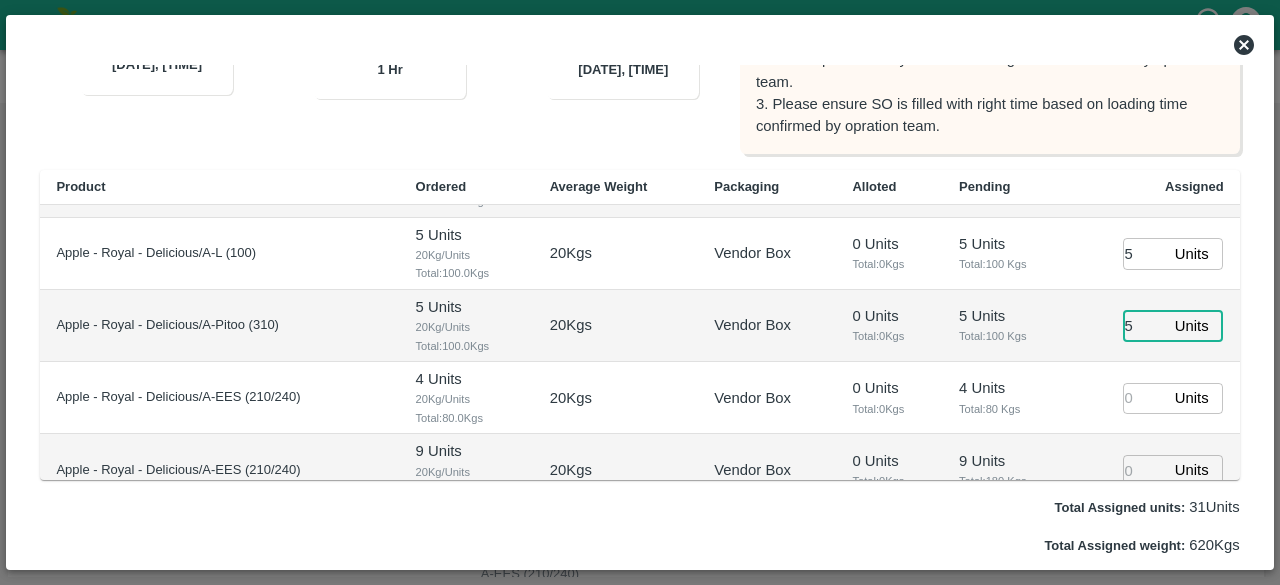 type on "5" 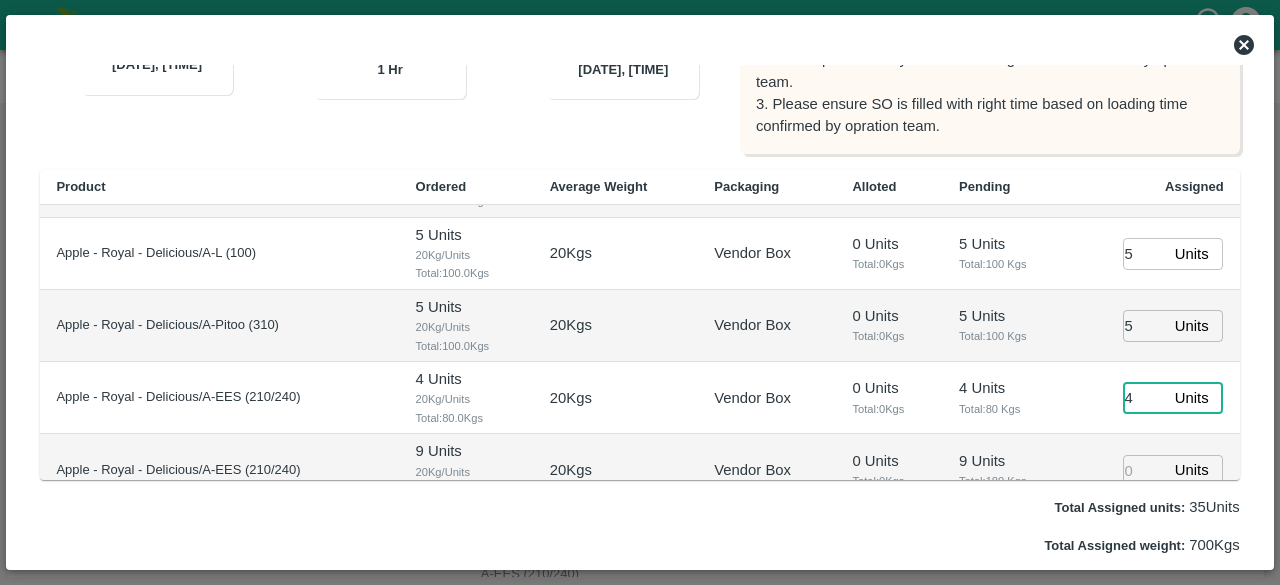 type on "4" 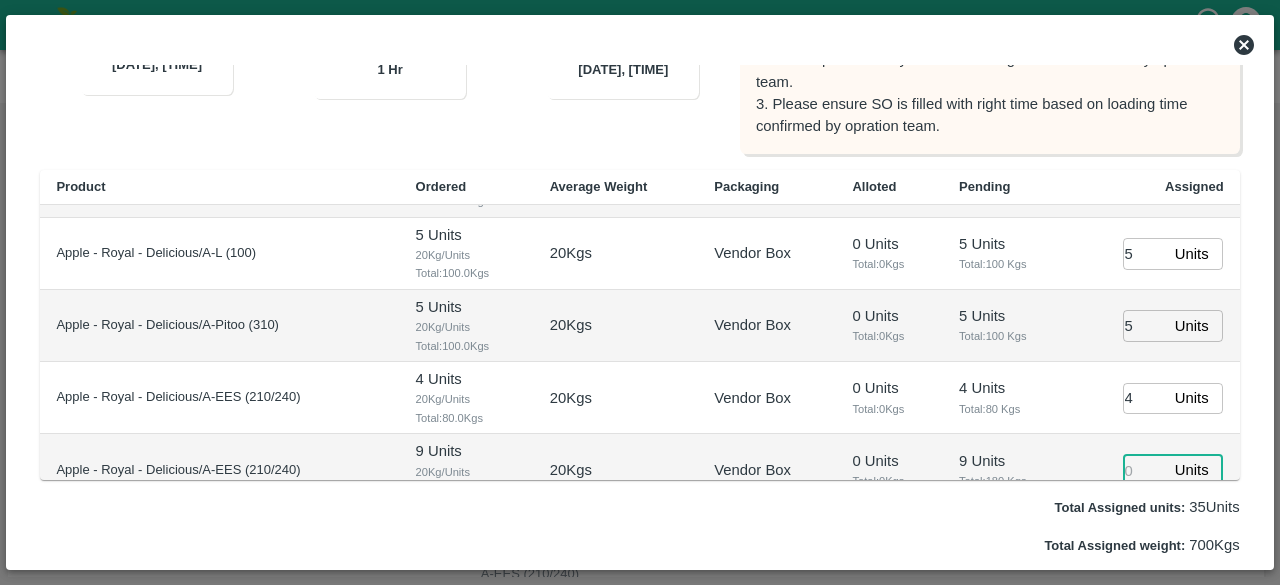 scroll, scrollTop: 208, scrollLeft: 0, axis: vertical 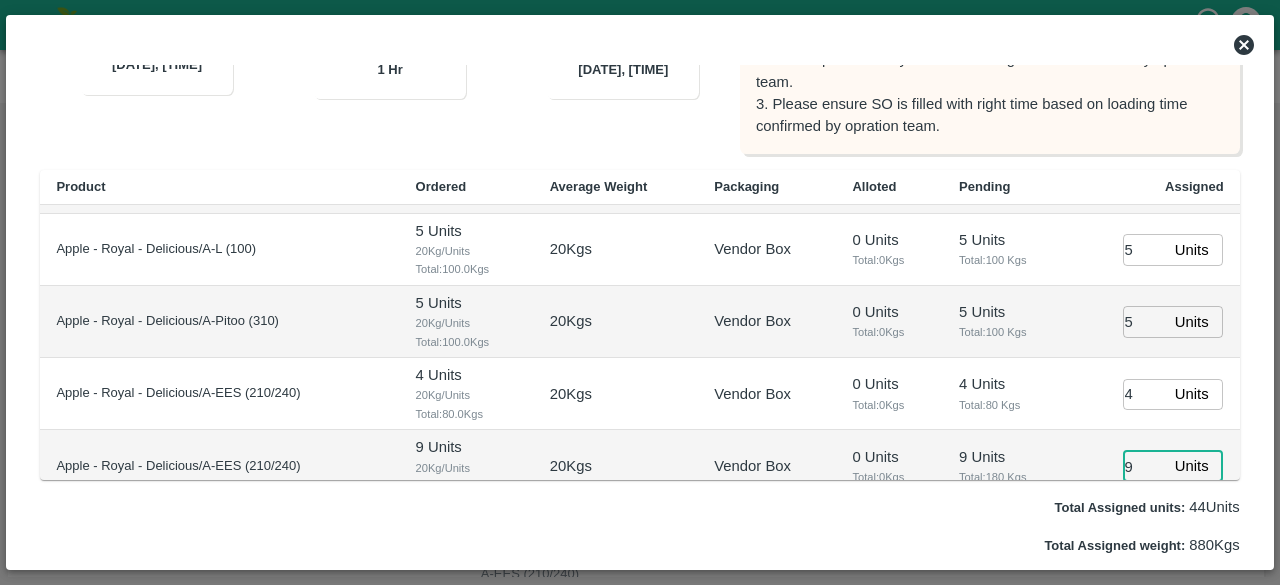 type on "9" 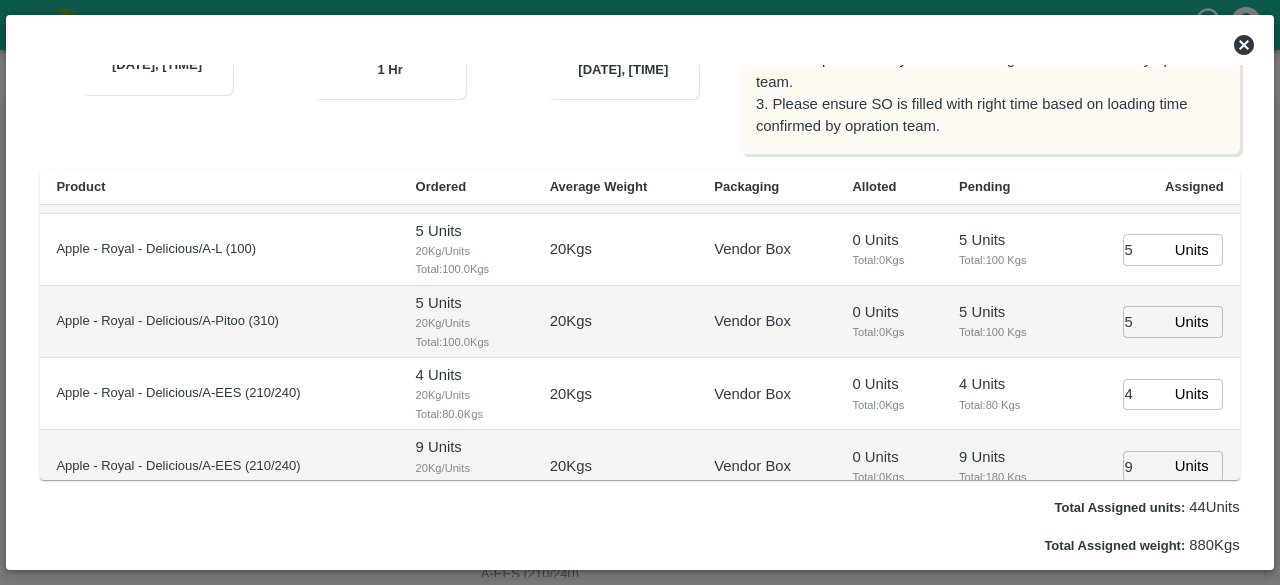 scroll, scrollTop: 420, scrollLeft: 0, axis: vertical 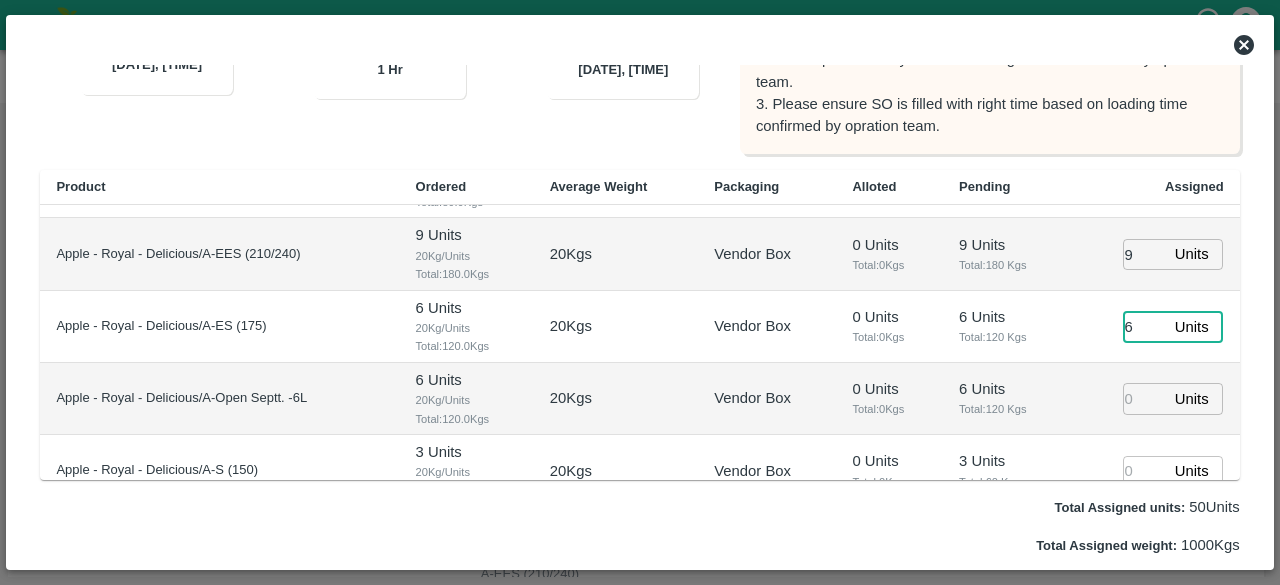 type on "6" 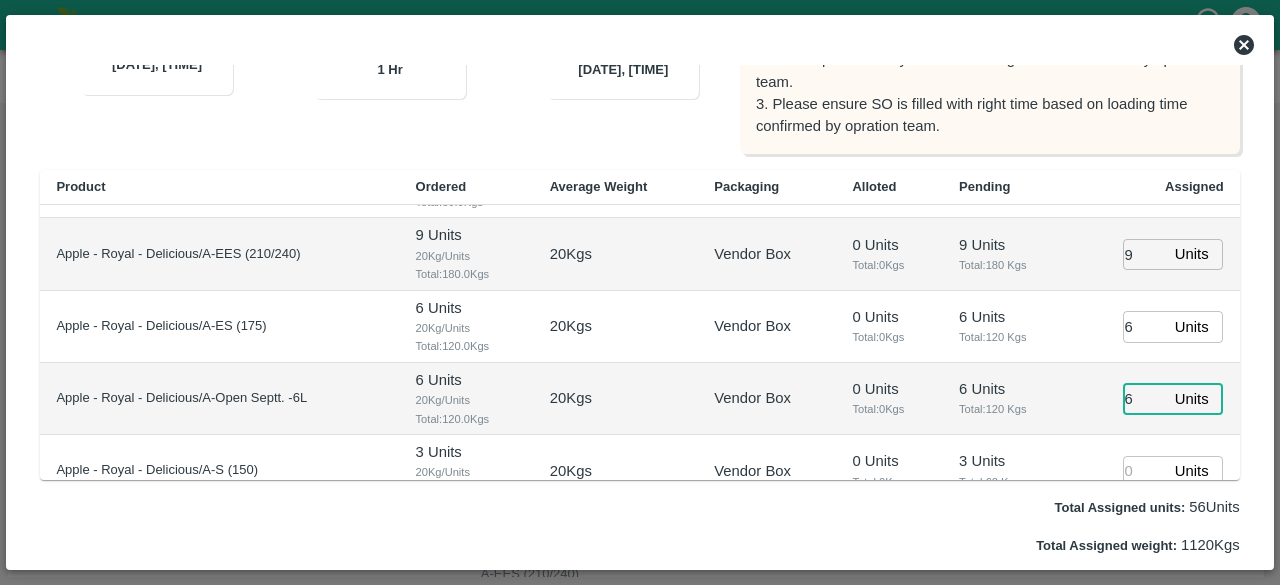 type on "6" 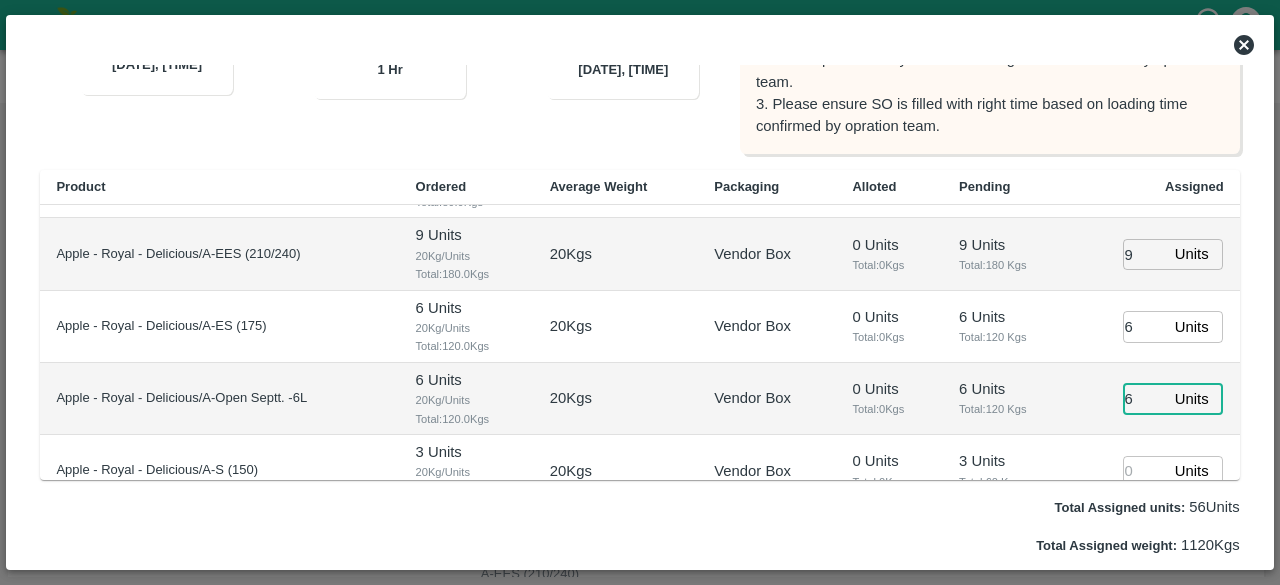 scroll, scrollTop: 424, scrollLeft: 0, axis: vertical 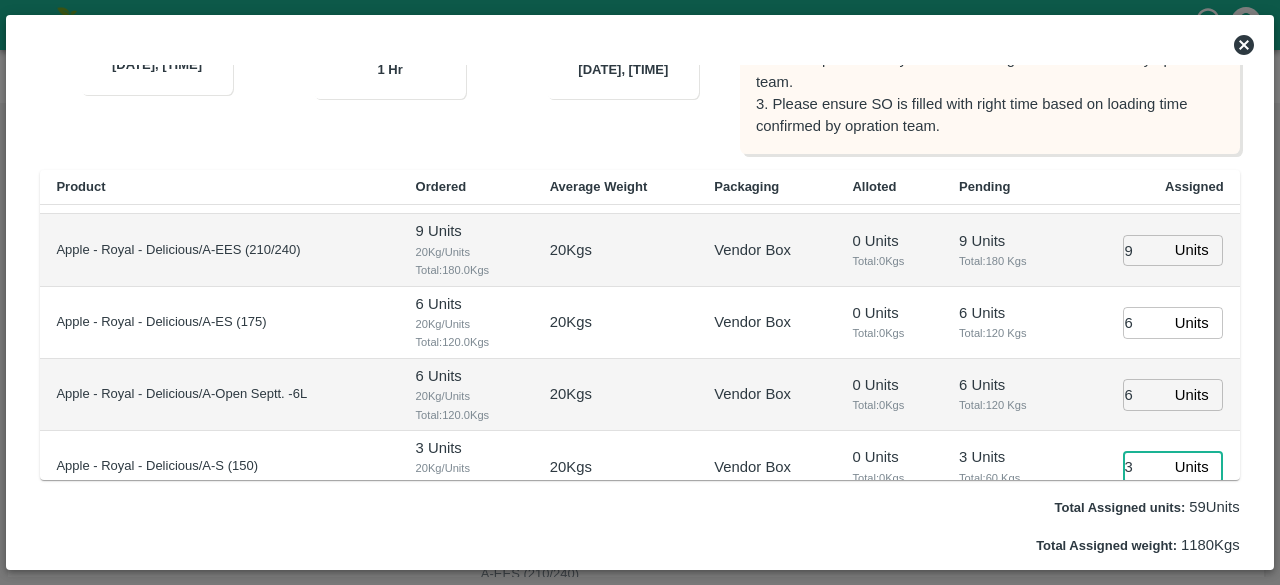 type on "3" 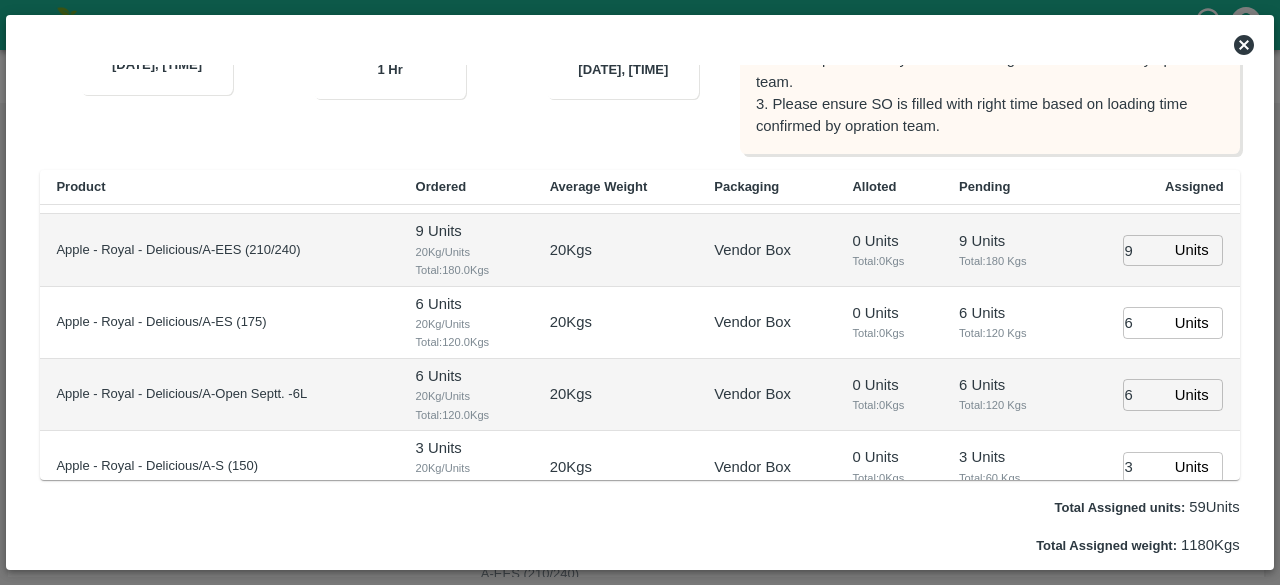scroll, scrollTop: 635, scrollLeft: 0, axis: vertical 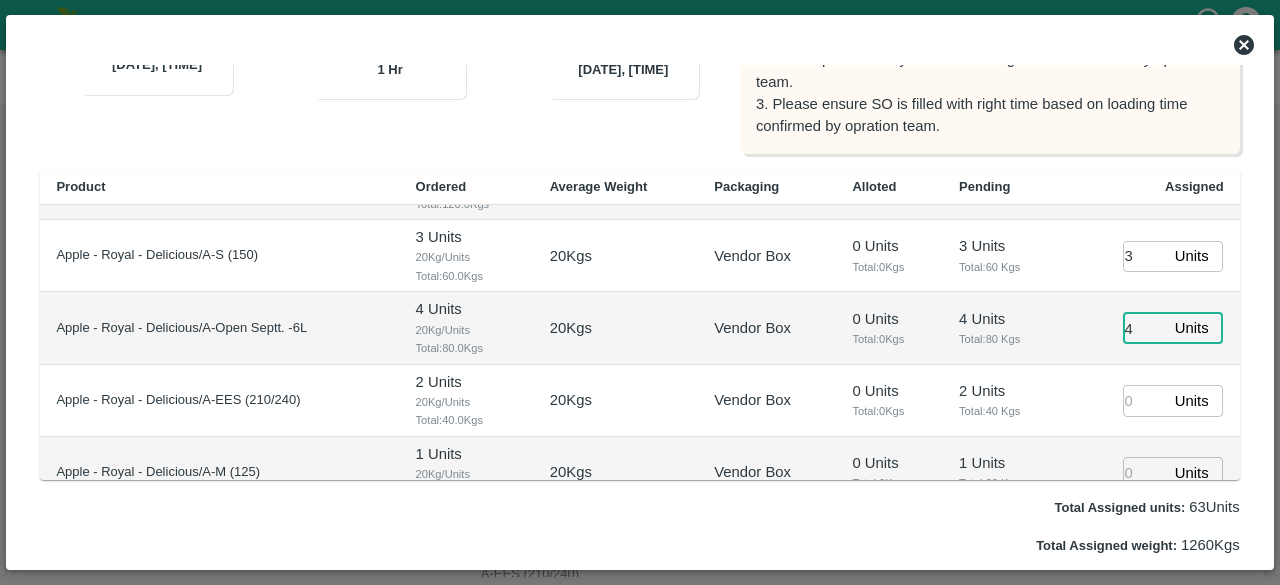 type on "4" 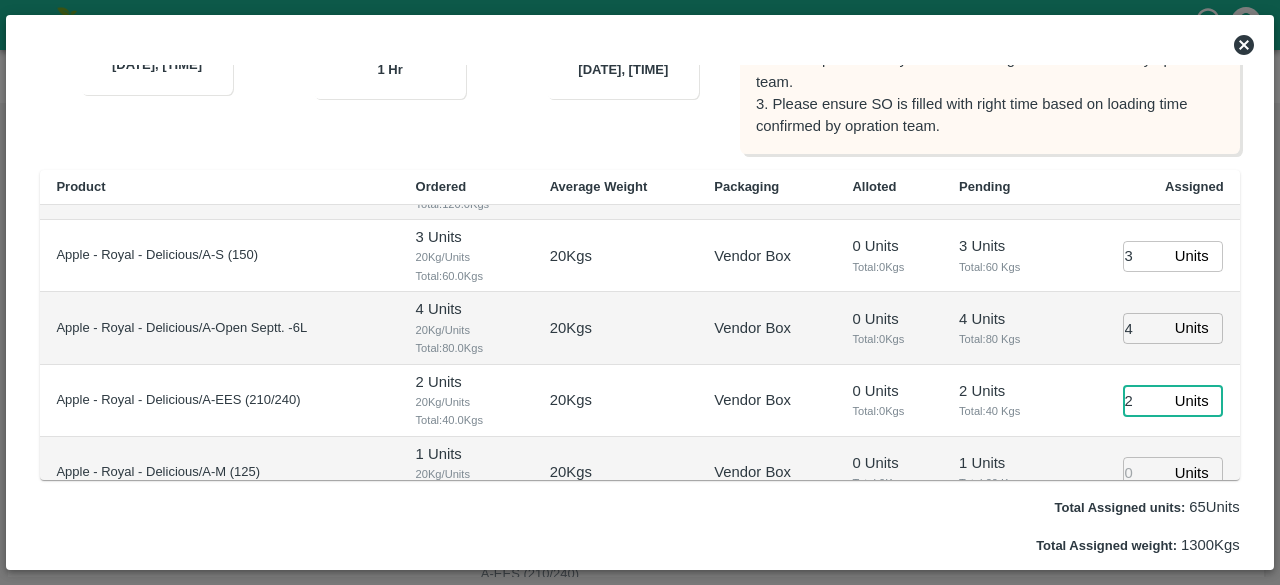type on "2" 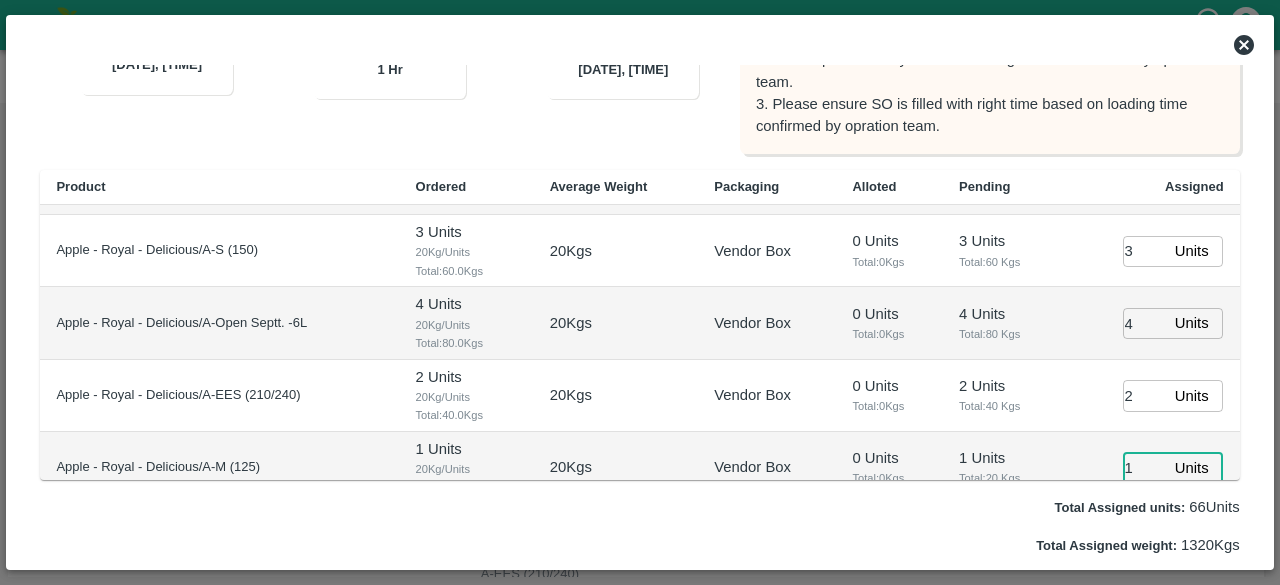 type on "1" 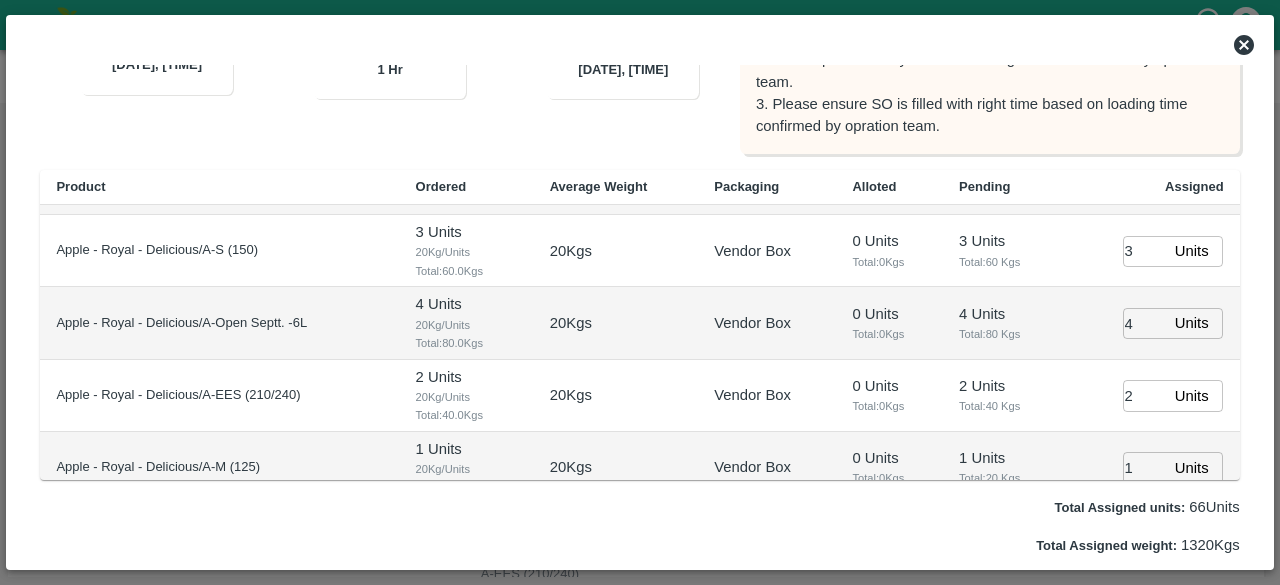 scroll, scrollTop: 851, scrollLeft: 0, axis: vertical 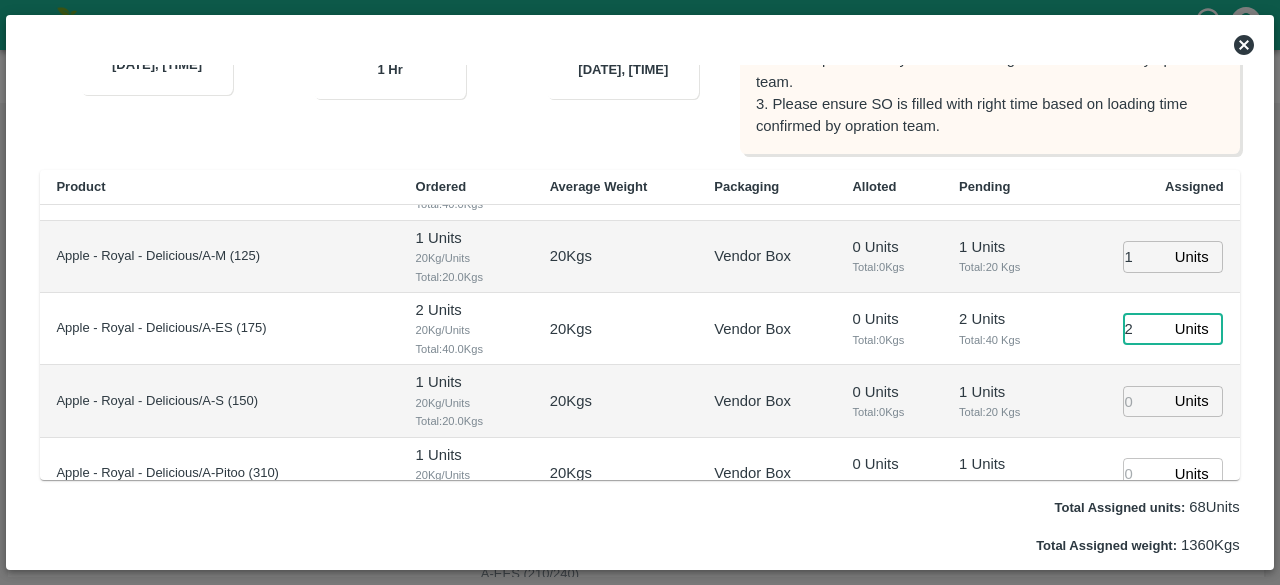 type on "2" 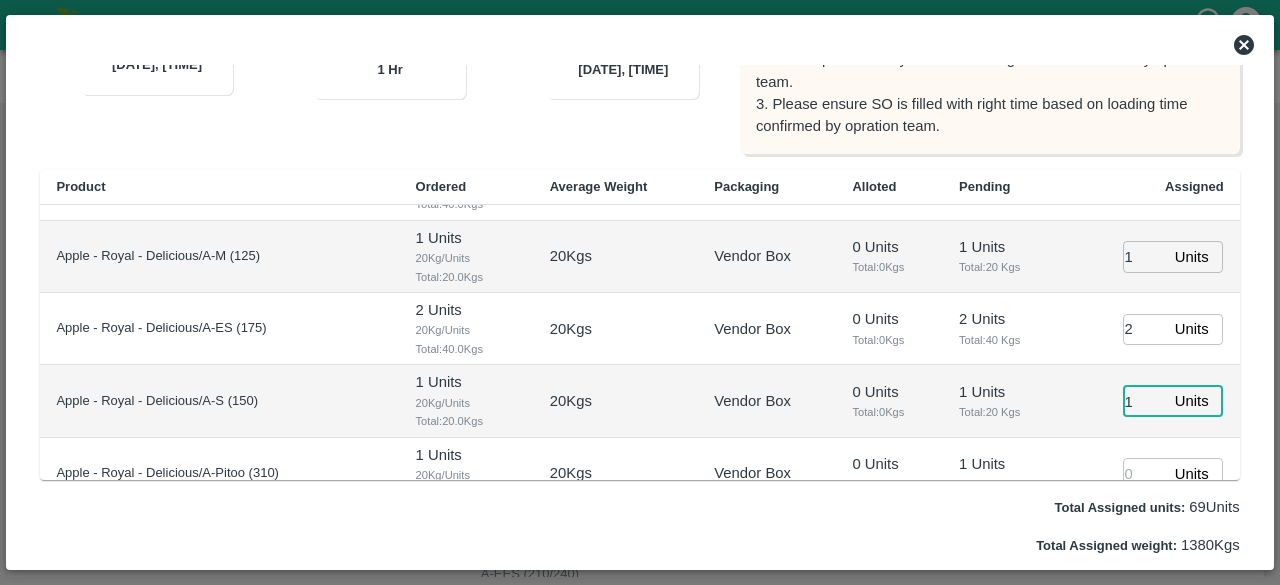 type on "1" 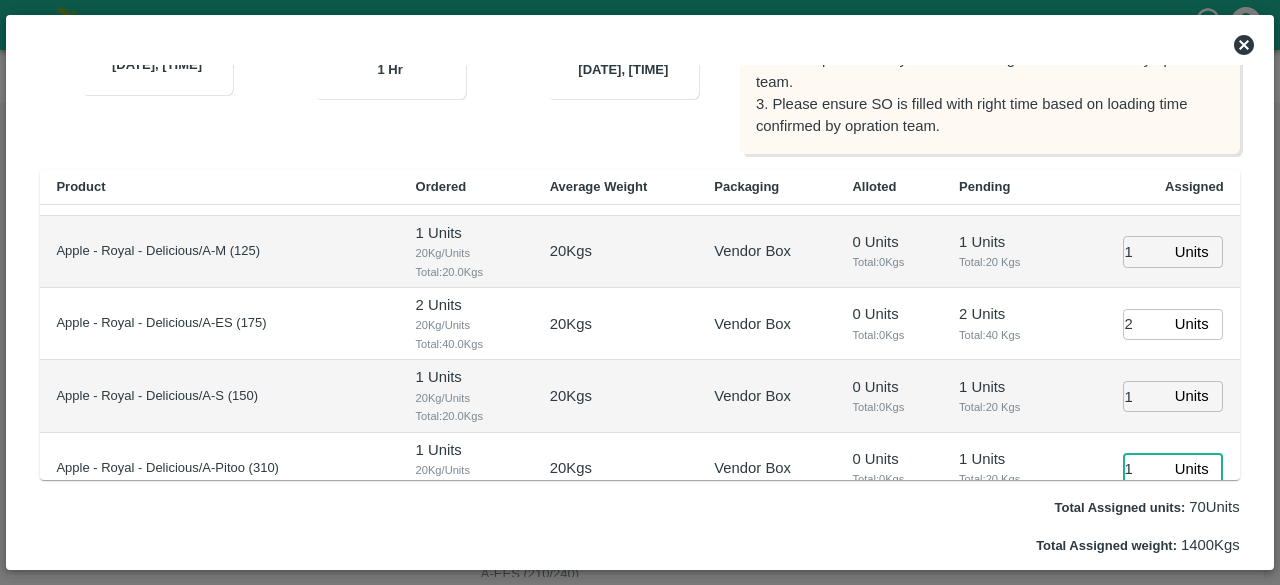 type on "1" 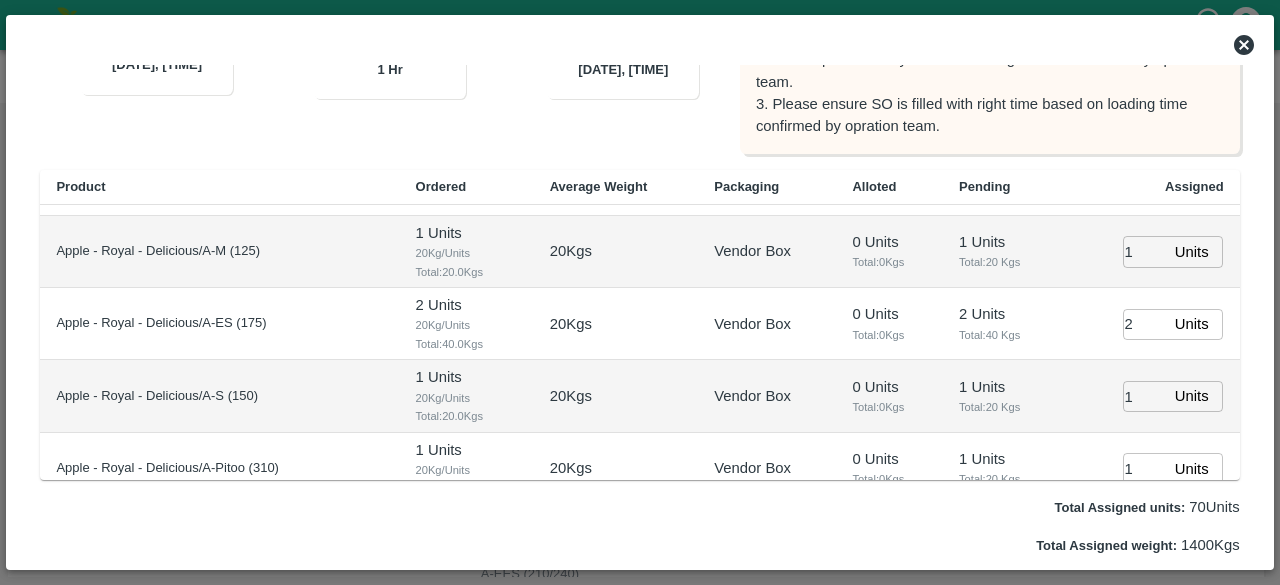 scroll, scrollTop: 1067, scrollLeft: 0, axis: vertical 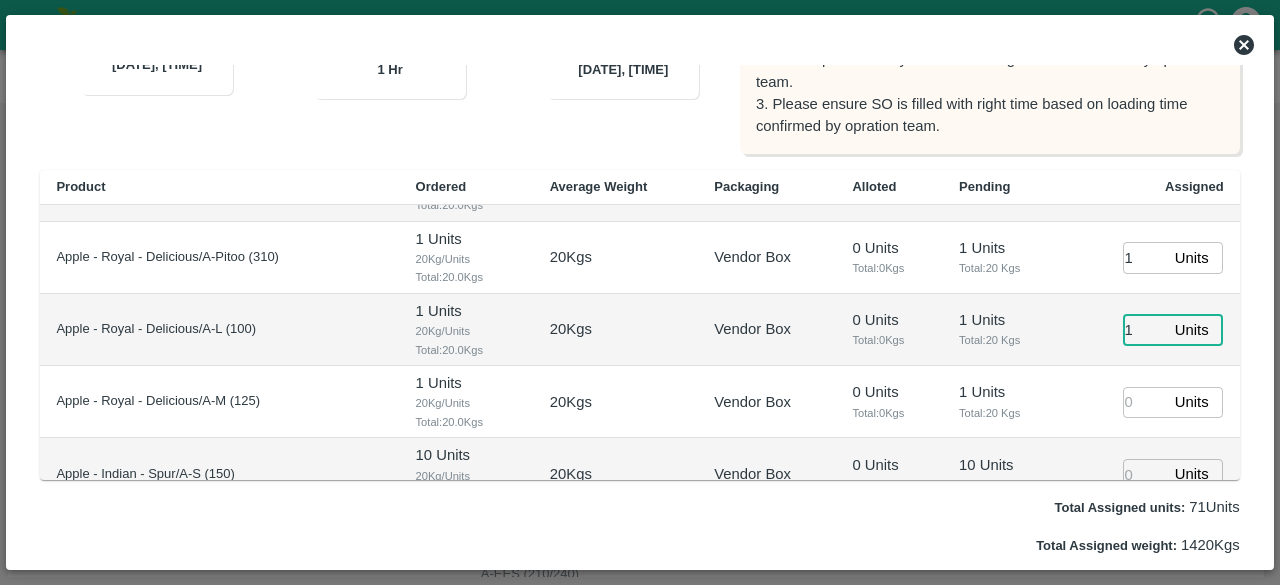 type on "1" 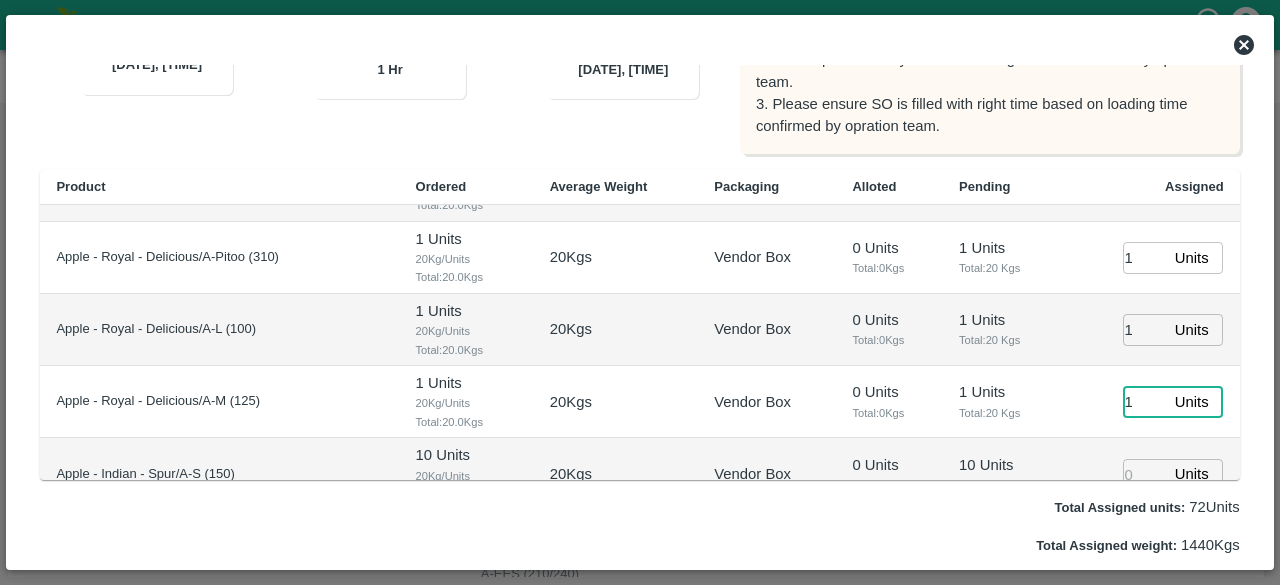 type on "1" 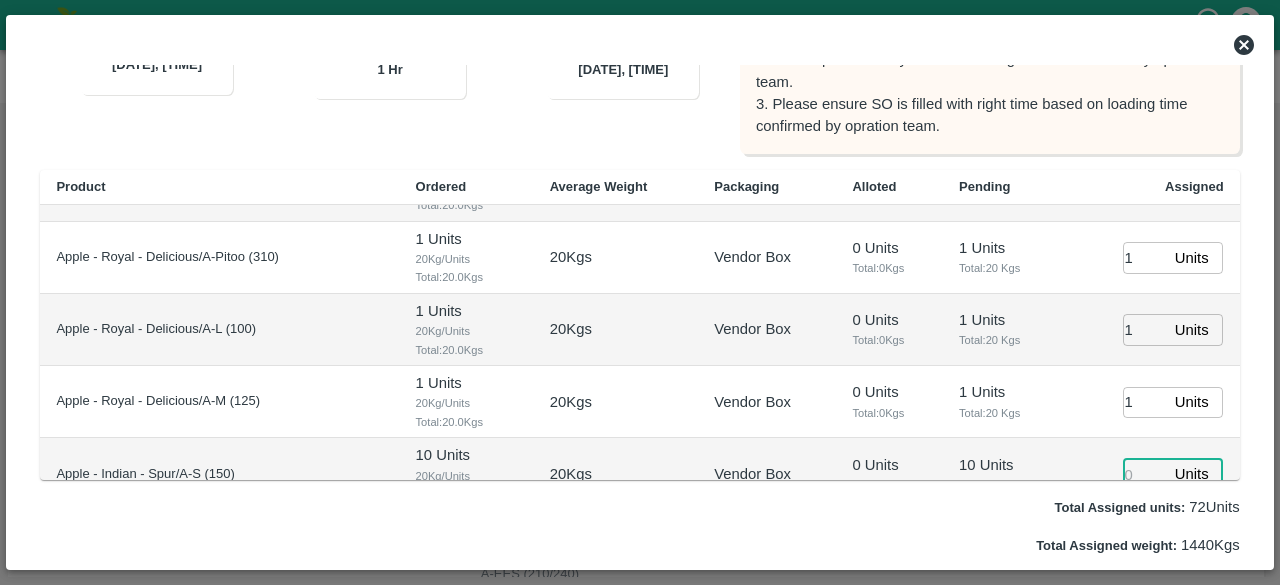 scroll, scrollTop: 1072, scrollLeft: 0, axis: vertical 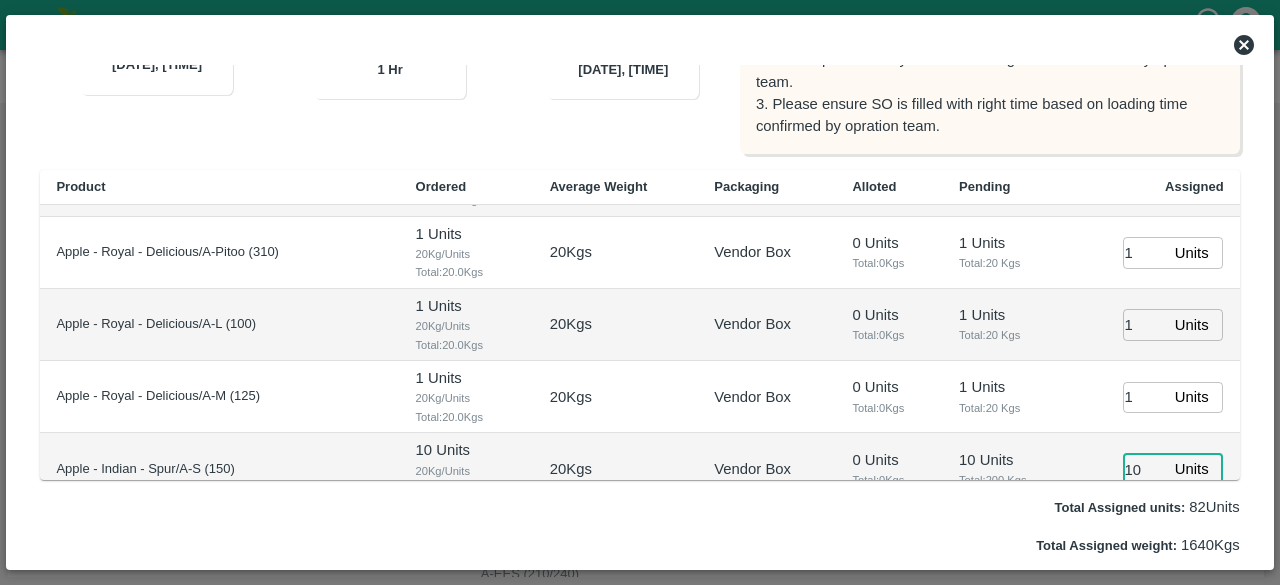 type on "10" 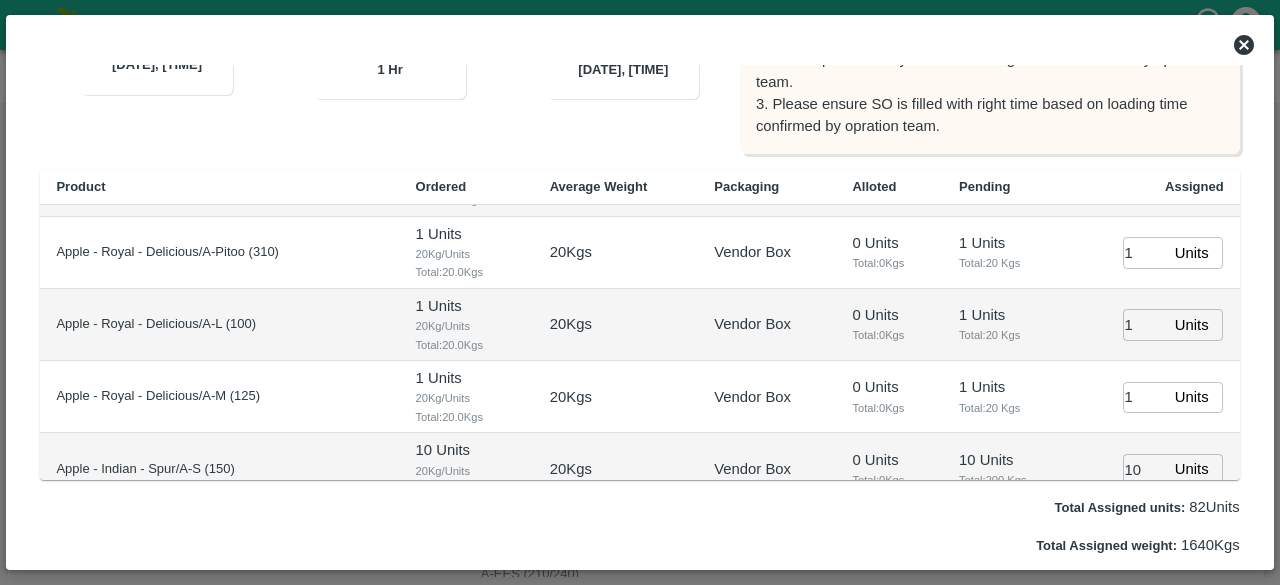 scroll, scrollTop: 1283, scrollLeft: 0, axis: vertical 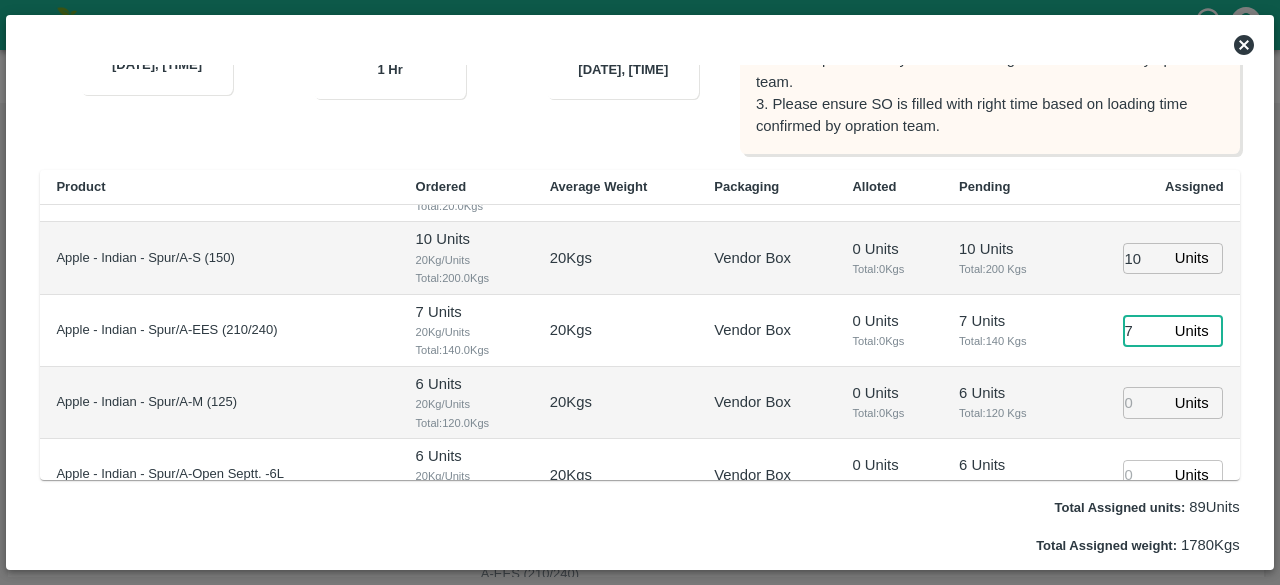 type on "7" 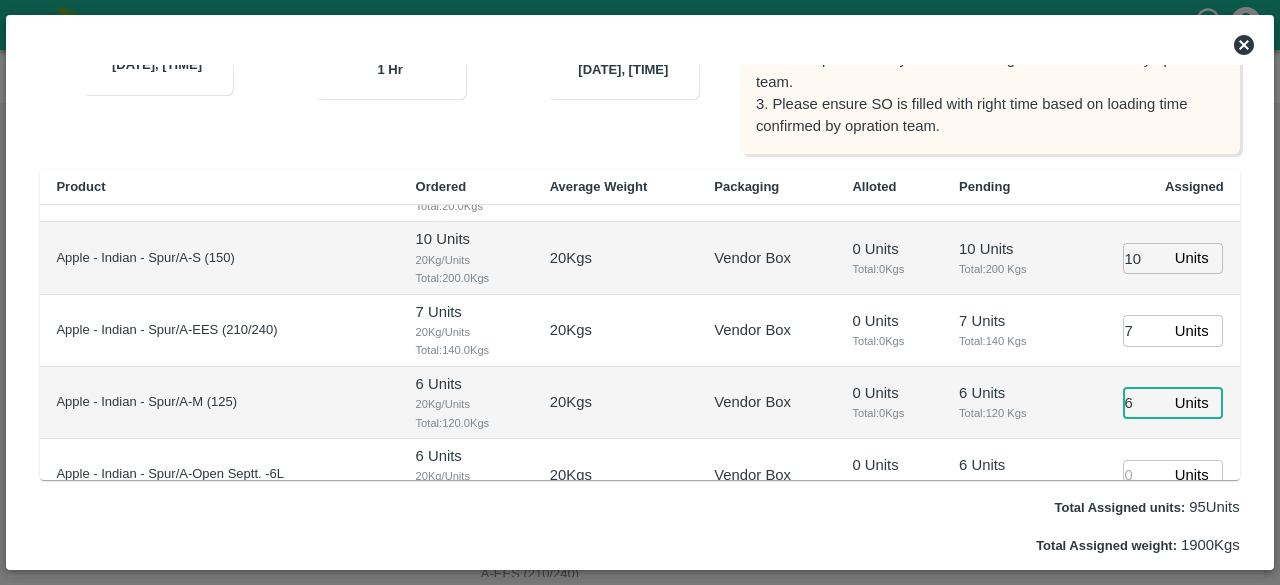 type on "6" 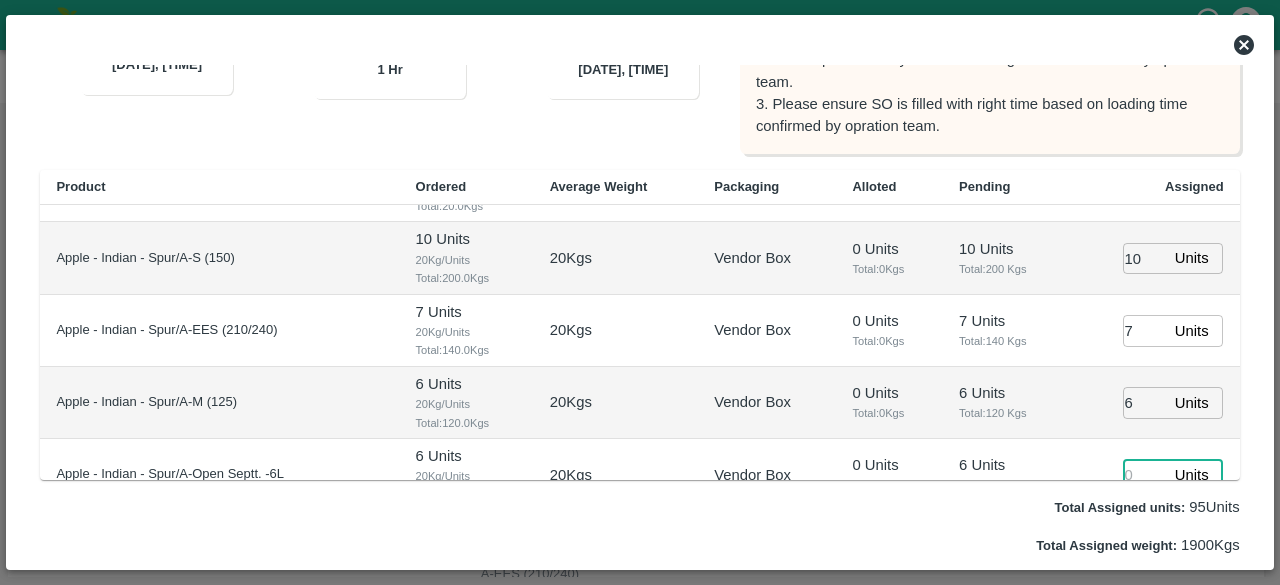 scroll, scrollTop: 1287, scrollLeft: 0, axis: vertical 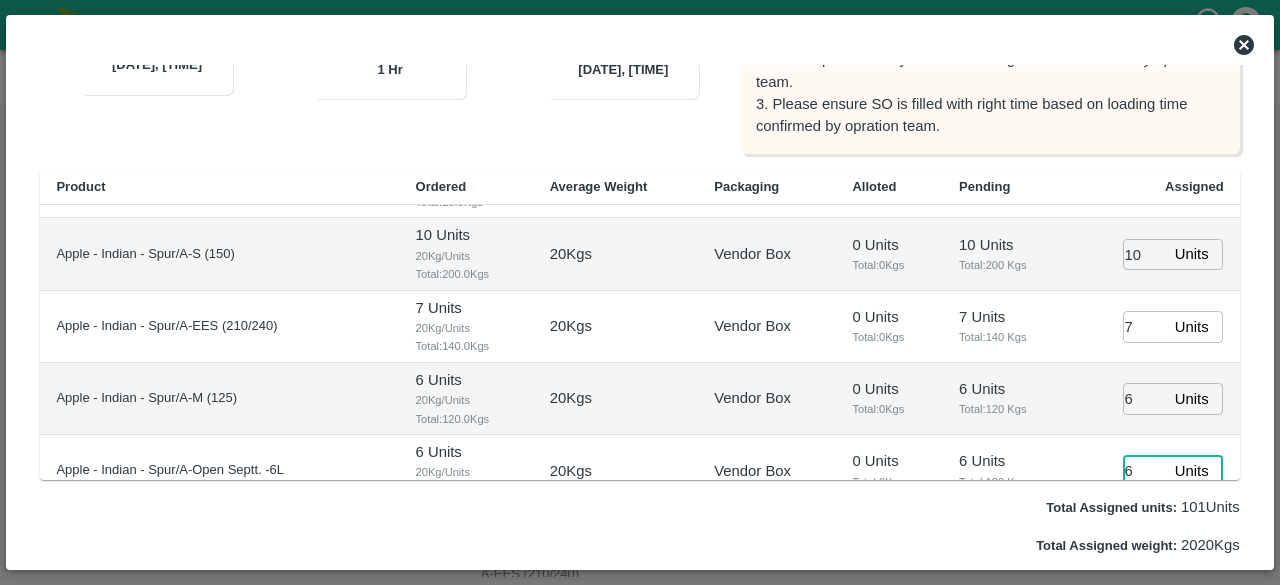 type on "6" 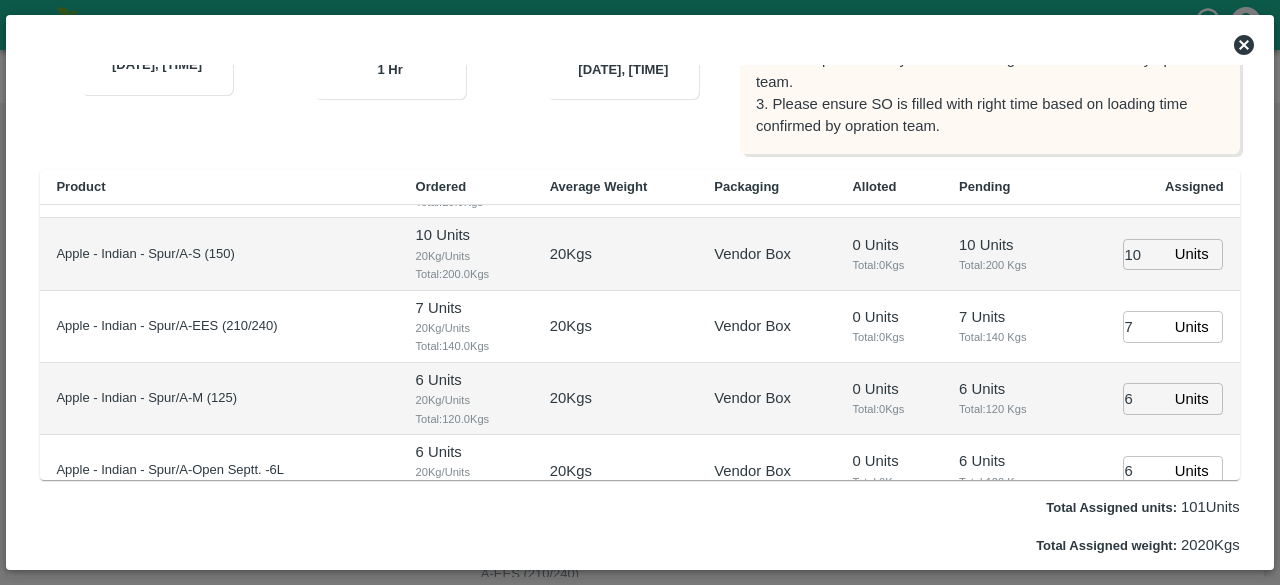 scroll, scrollTop: 1452, scrollLeft: 0, axis: vertical 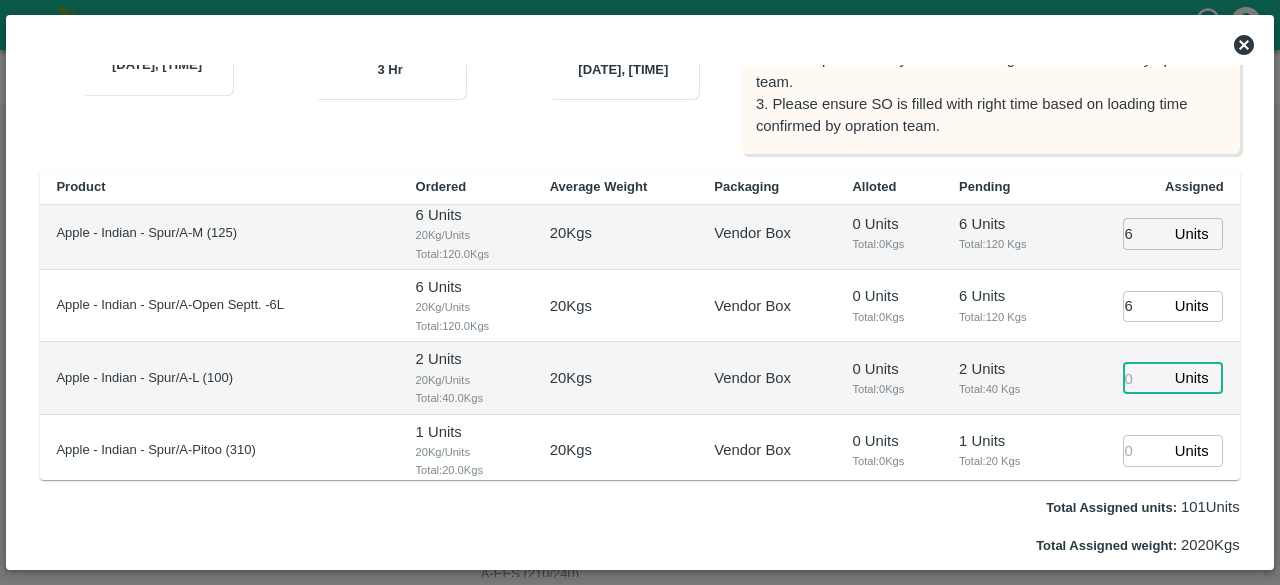 type on "05/08/2025 09:00 PM" 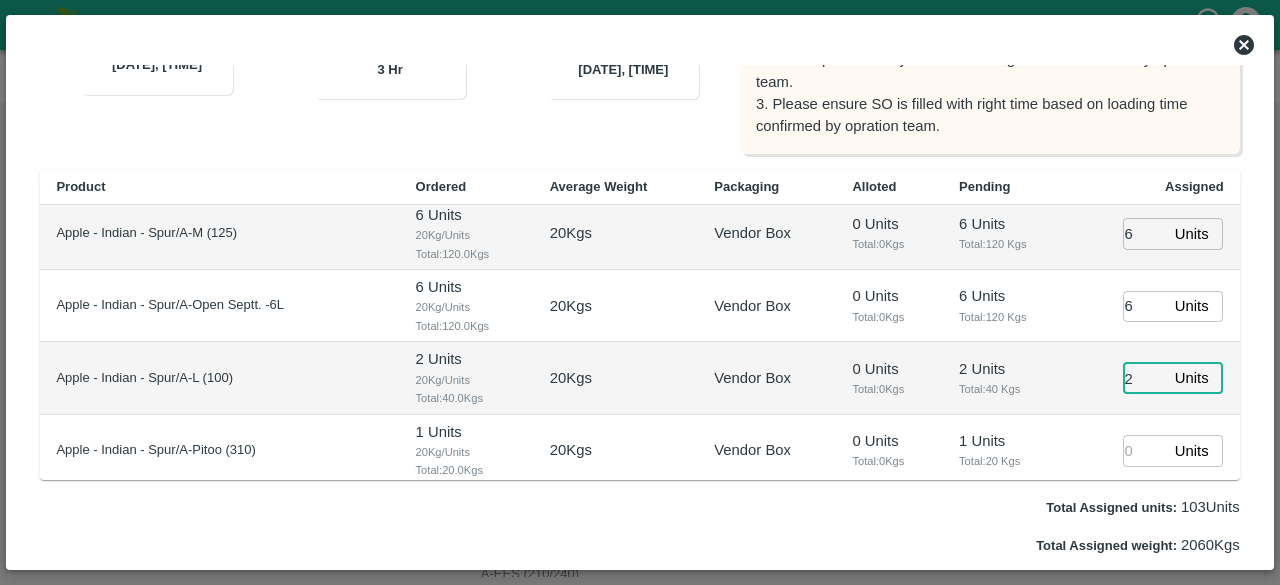 type on "2" 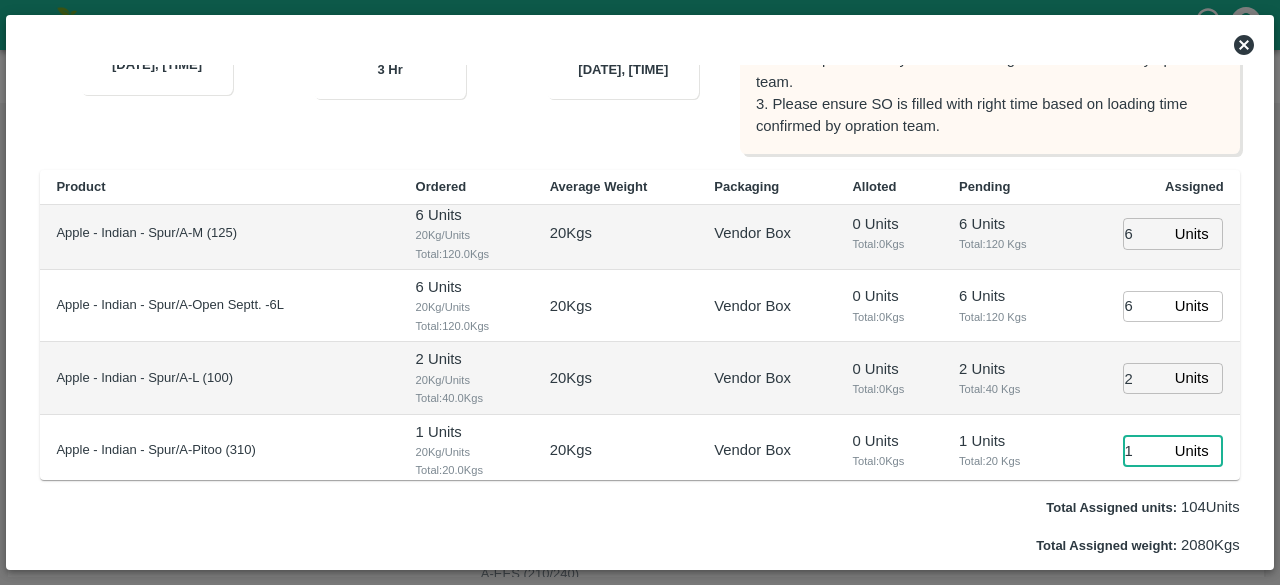 type on "1" 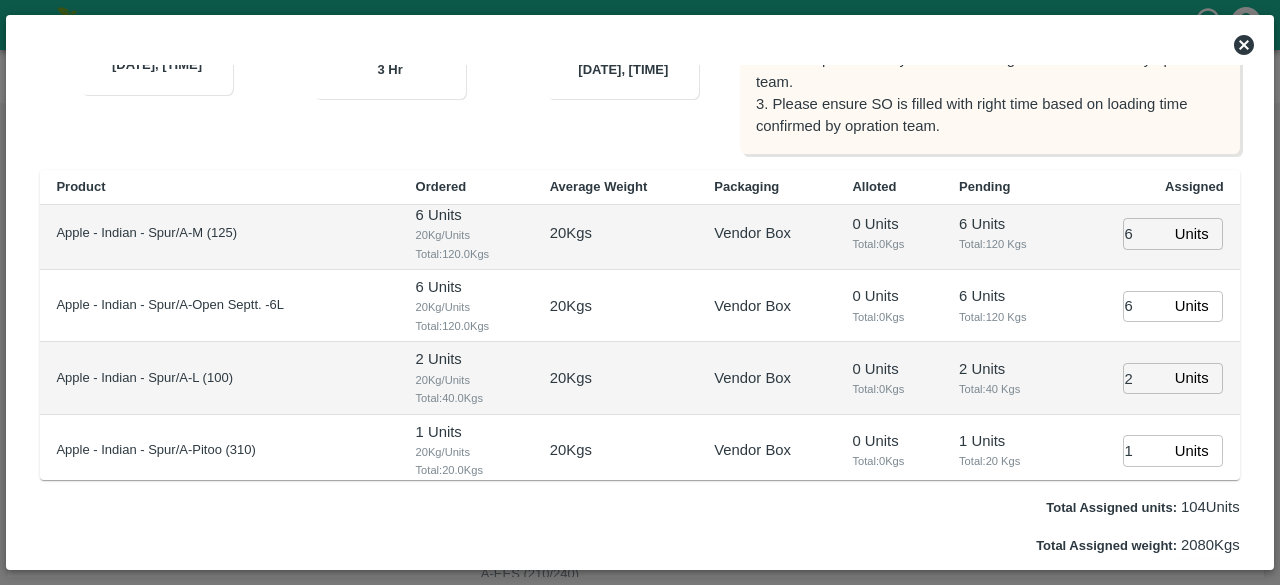 type 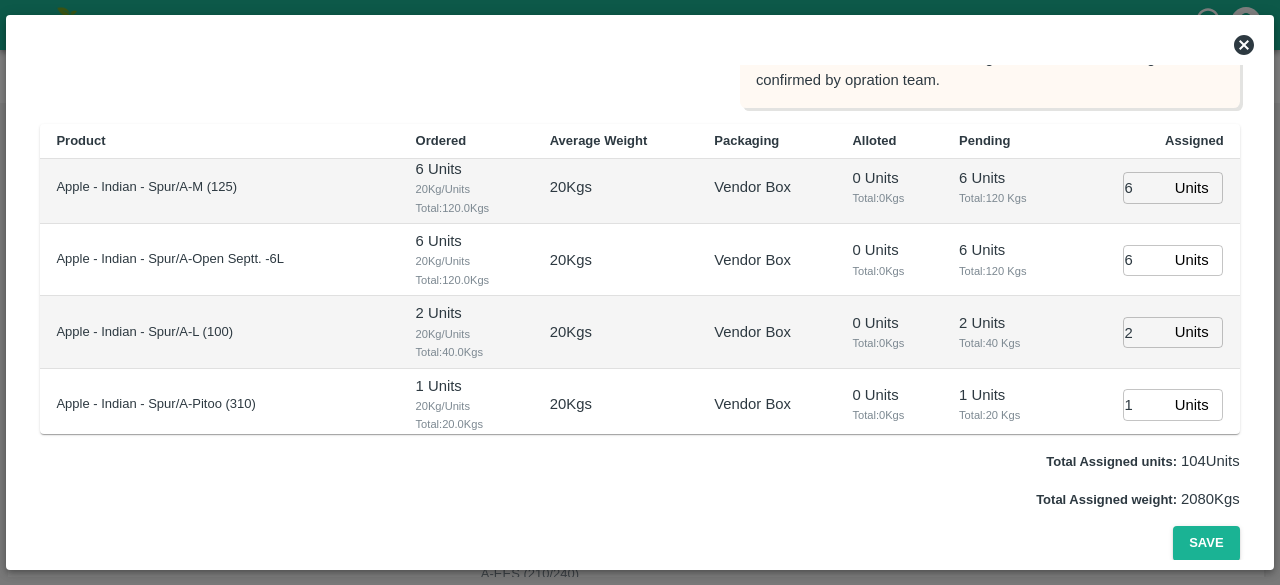 click on "1   Units Total:  20   Kgs" at bounding box center [1006, 405] 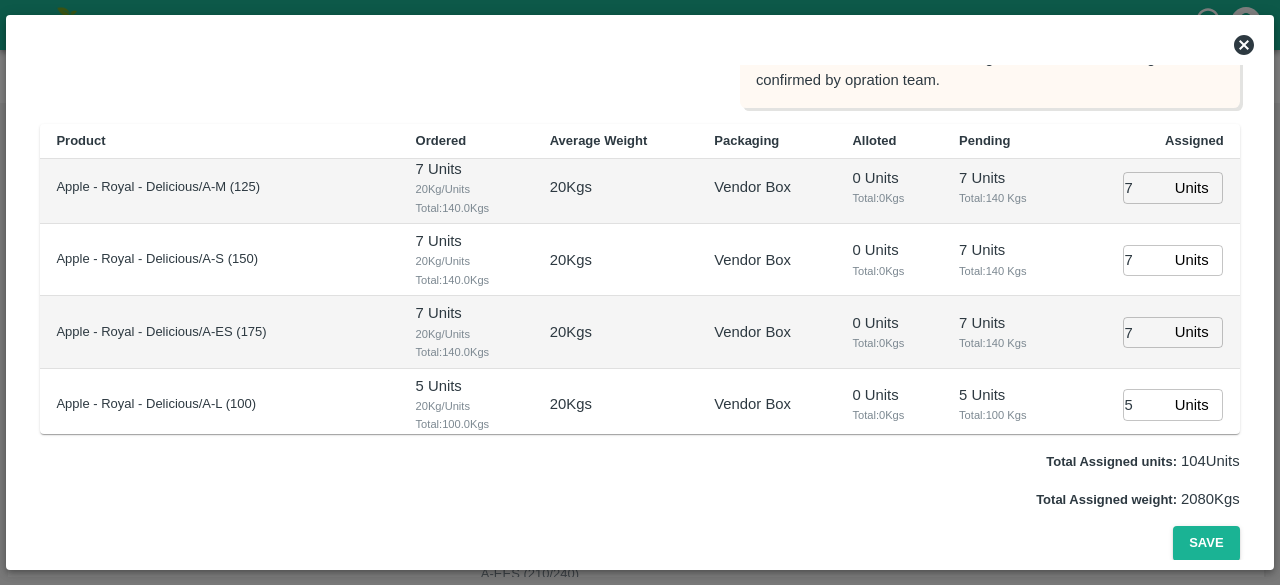 scroll, scrollTop: 0, scrollLeft: 0, axis: both 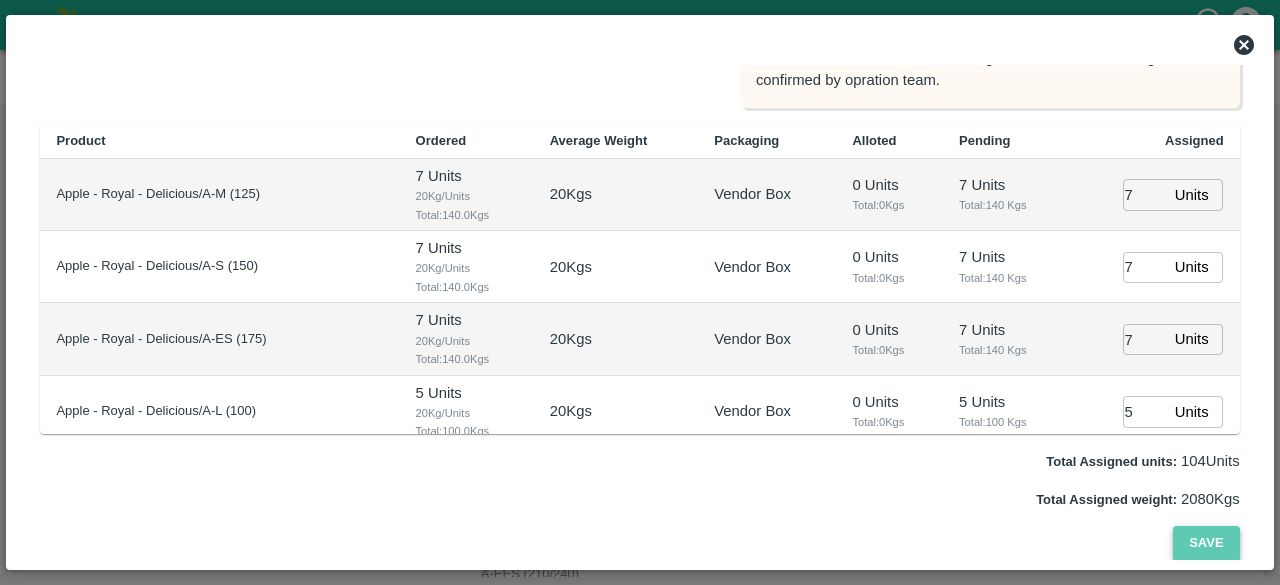 click on "Save" at bounding box center (1206, 543) 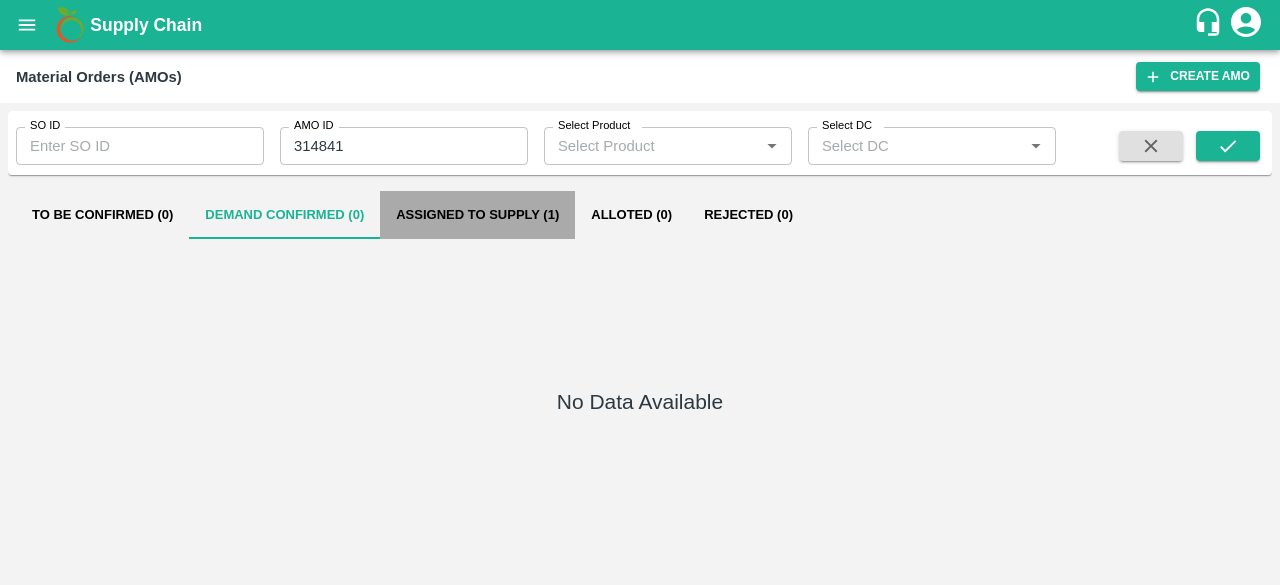 click on "Assigned to Supply (1)" at bounding box center (477, 215) 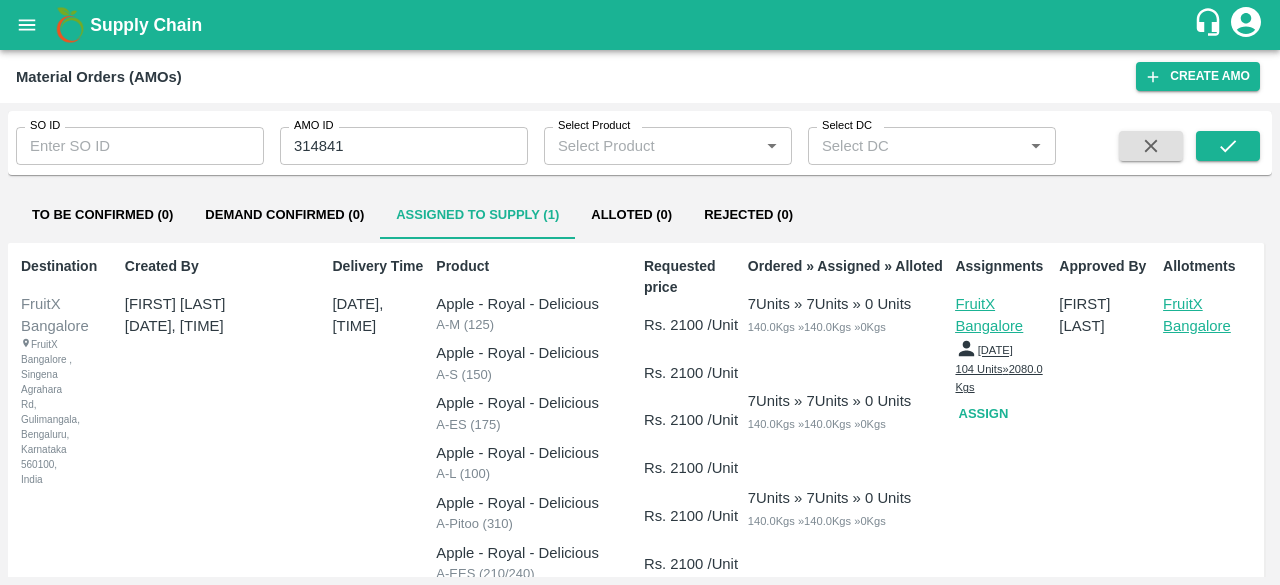 click on "FruitX Bangalore" at bounding box center [1211, 315] 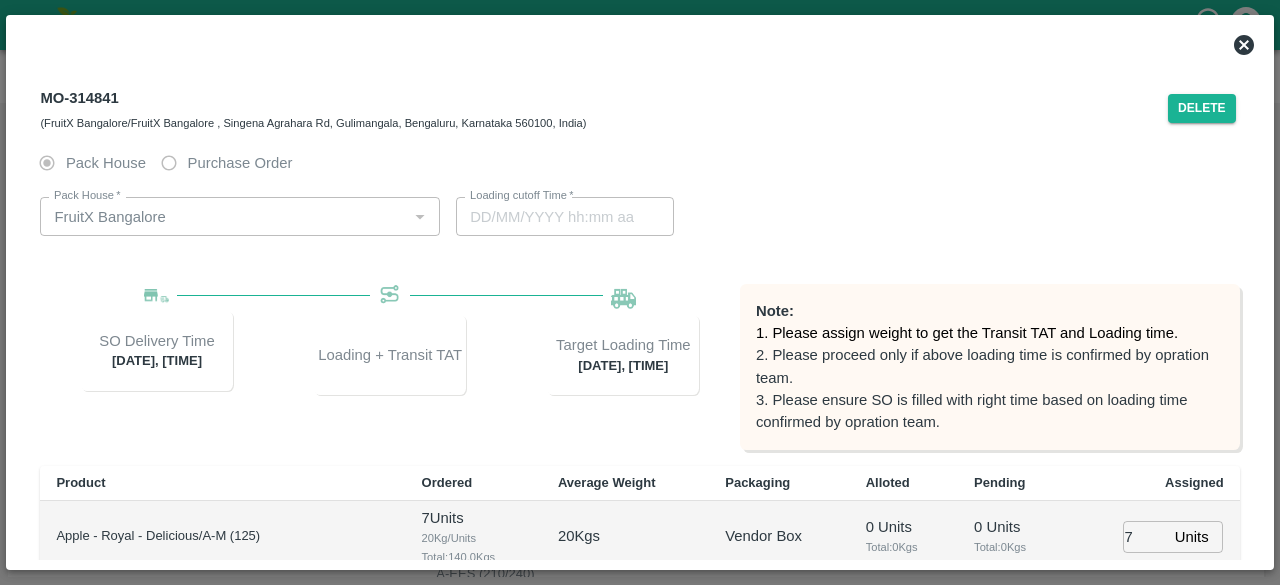 type on "06/08/2025 12:00 AM" 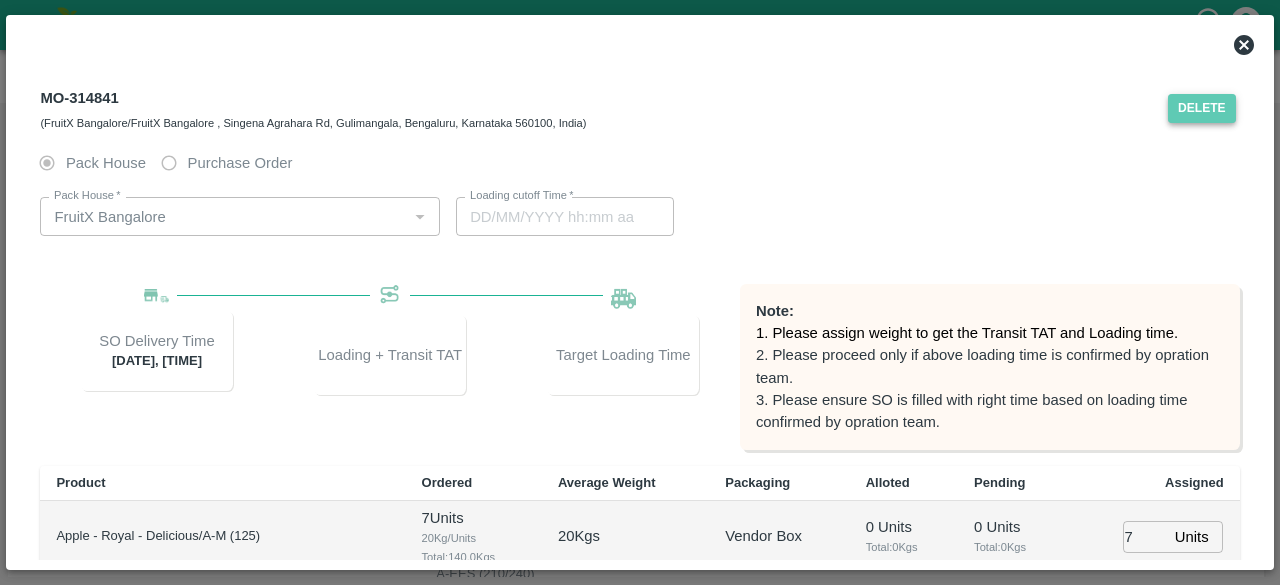 click on "Delete" at bounding box center [1202, 108] 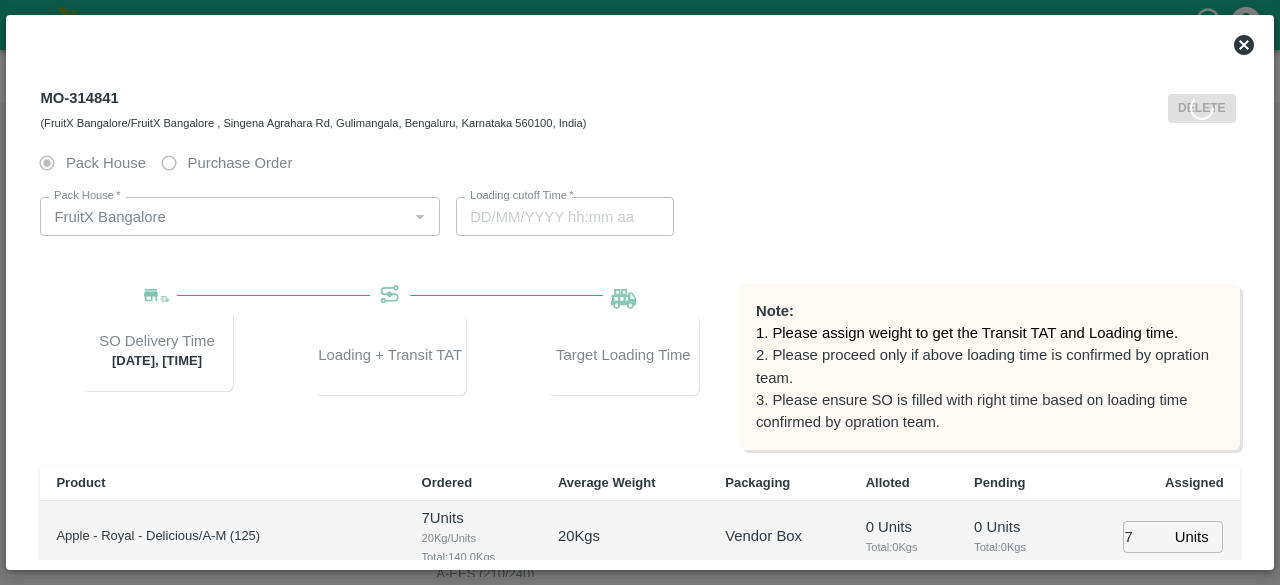 type on "05/08/2025 09:00 PM" 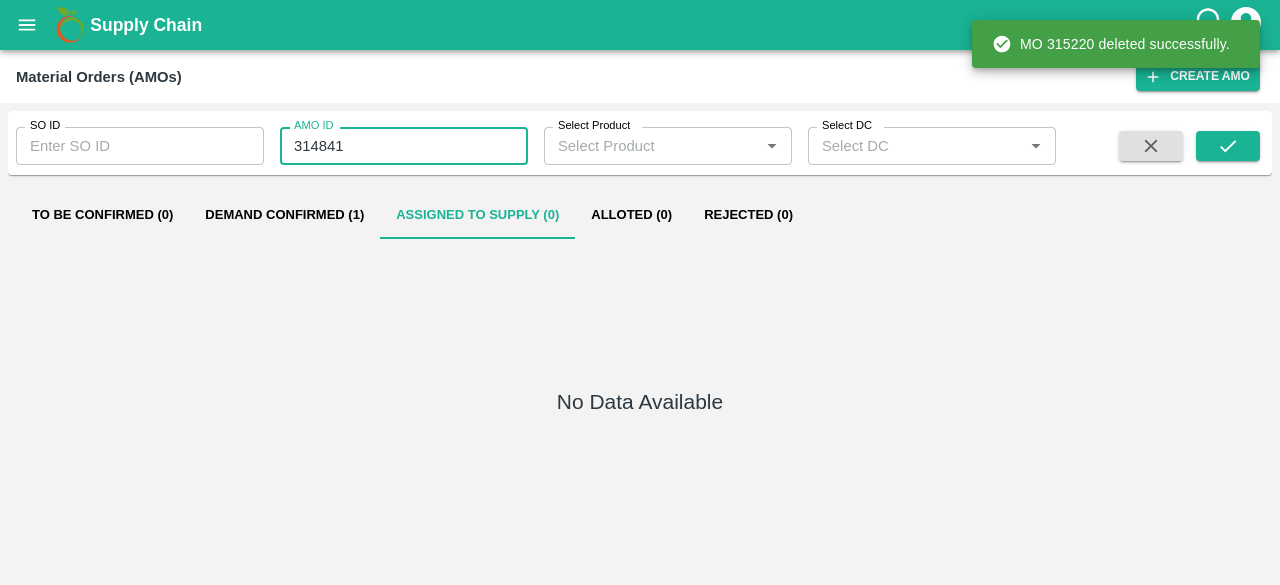 click on "314841" at bounding box center [404, 146] 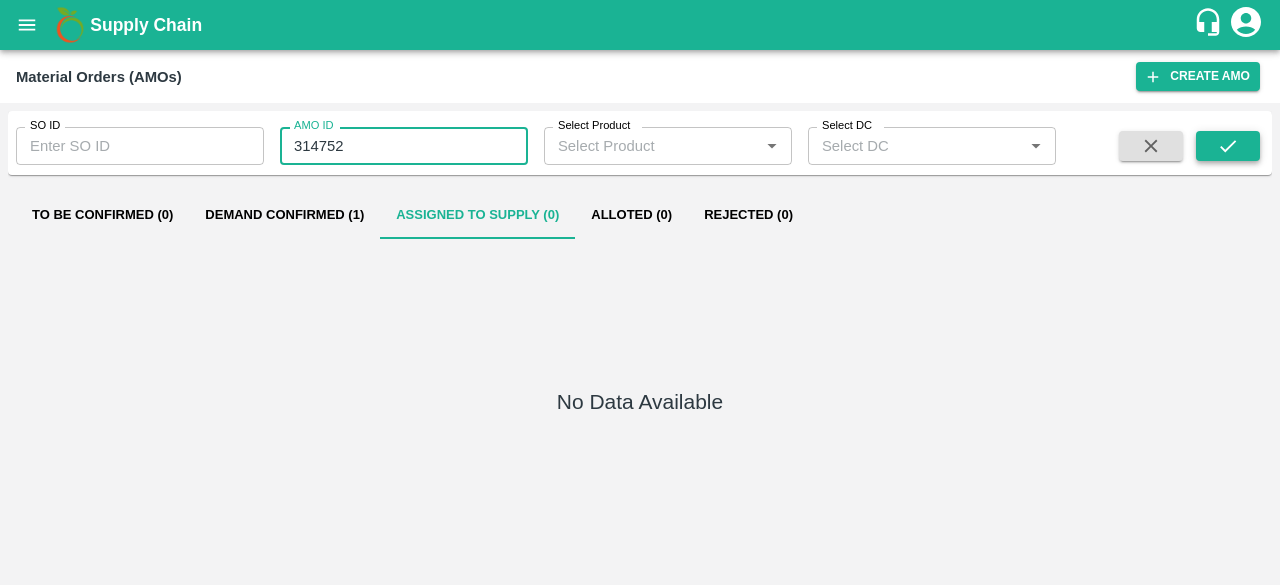type on "314752" 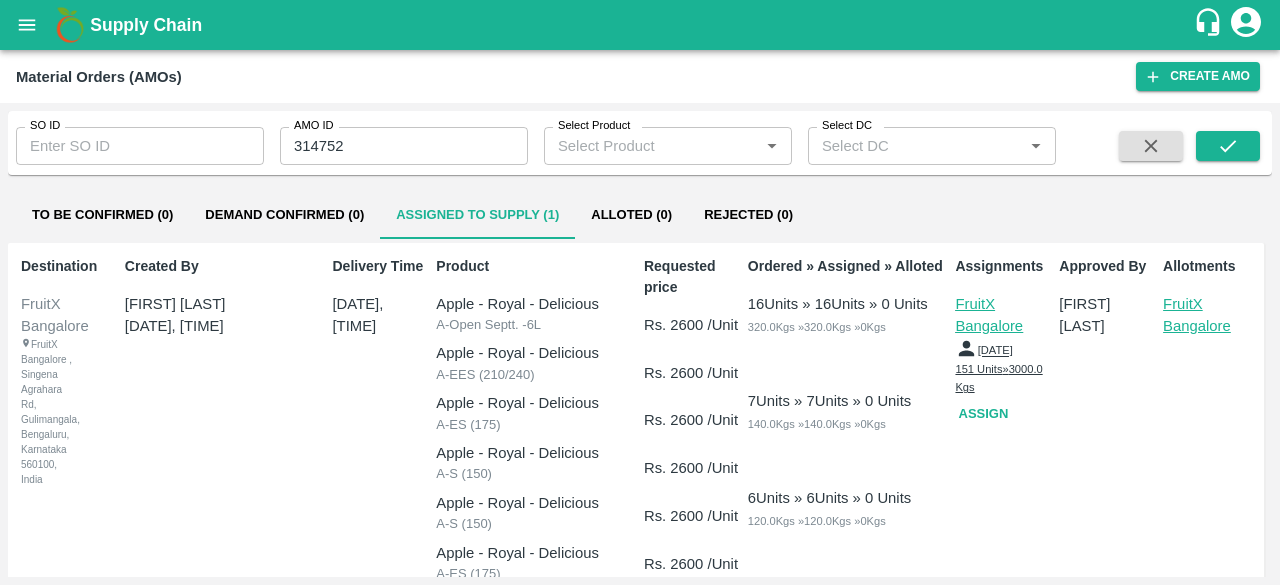 click on "FruitX Bangalore" at bounding box center (1211, 315) 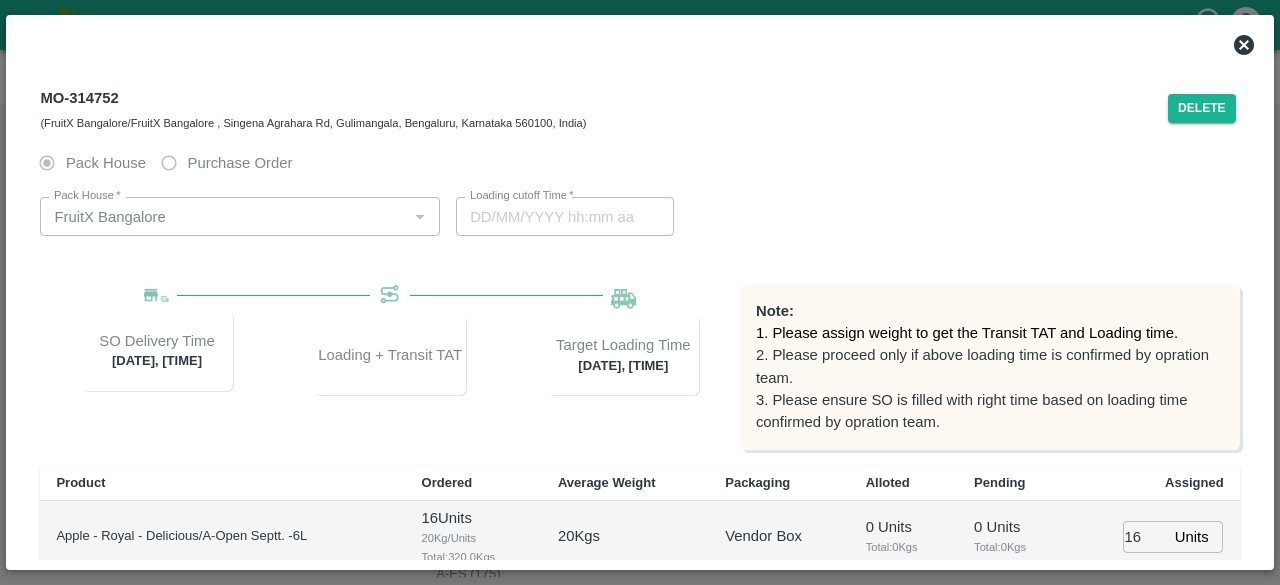 type on "06/08/2025 12:00 AM" 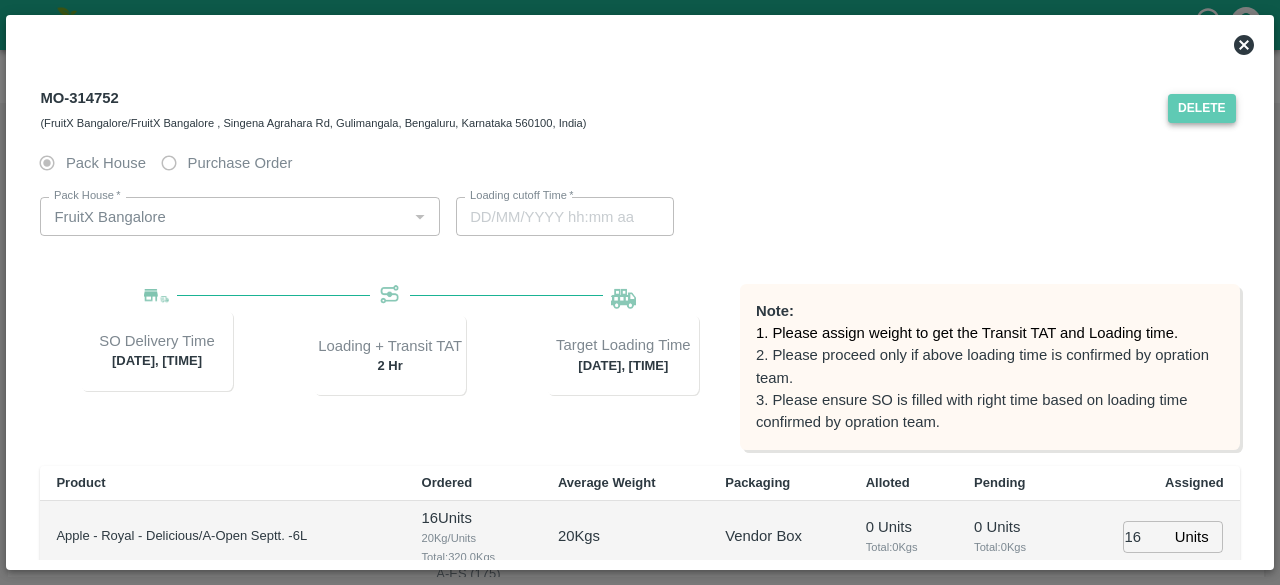 type on "05/08/2025 10:00 PM" 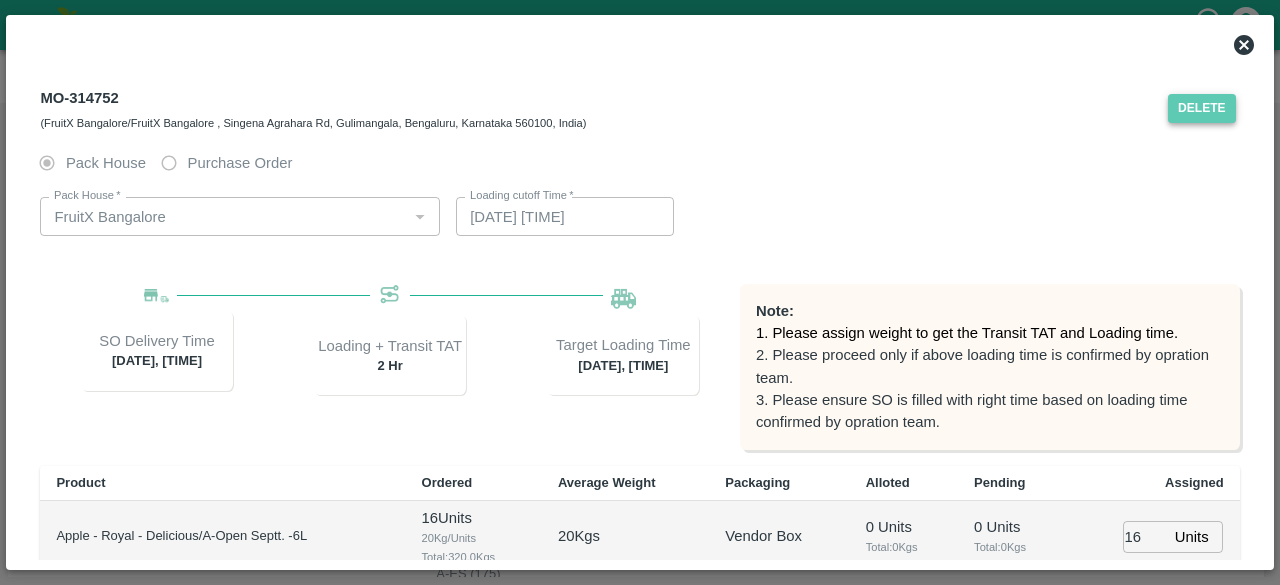 click on "Delete" at bounding box center [1202, 108] 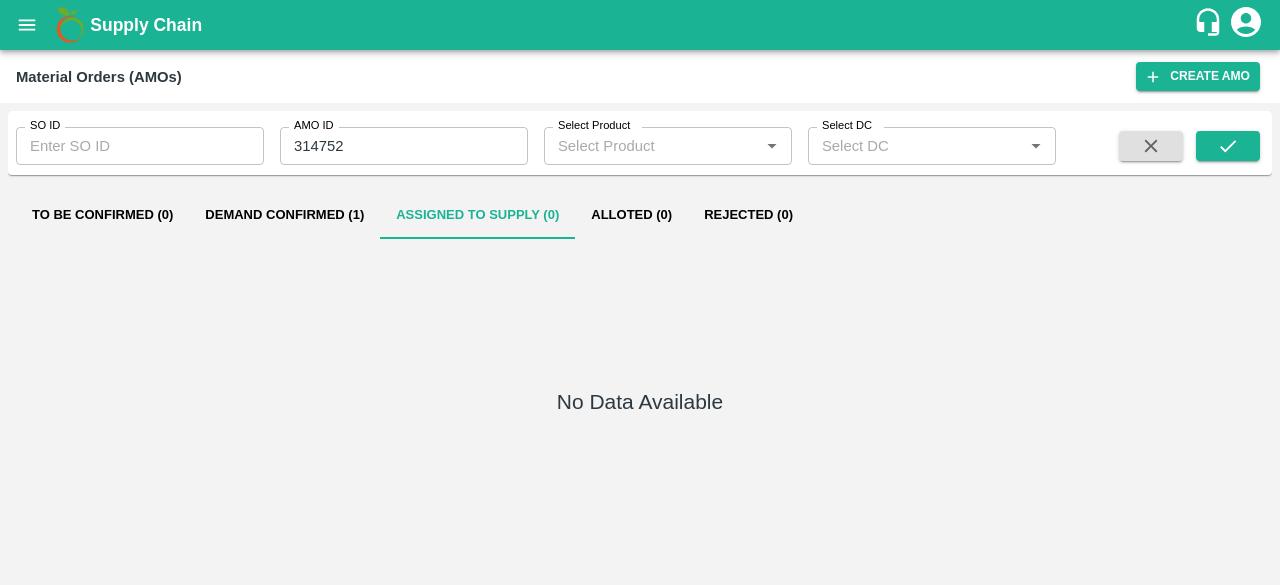 click on "314752" at bounding box center (404, 146) 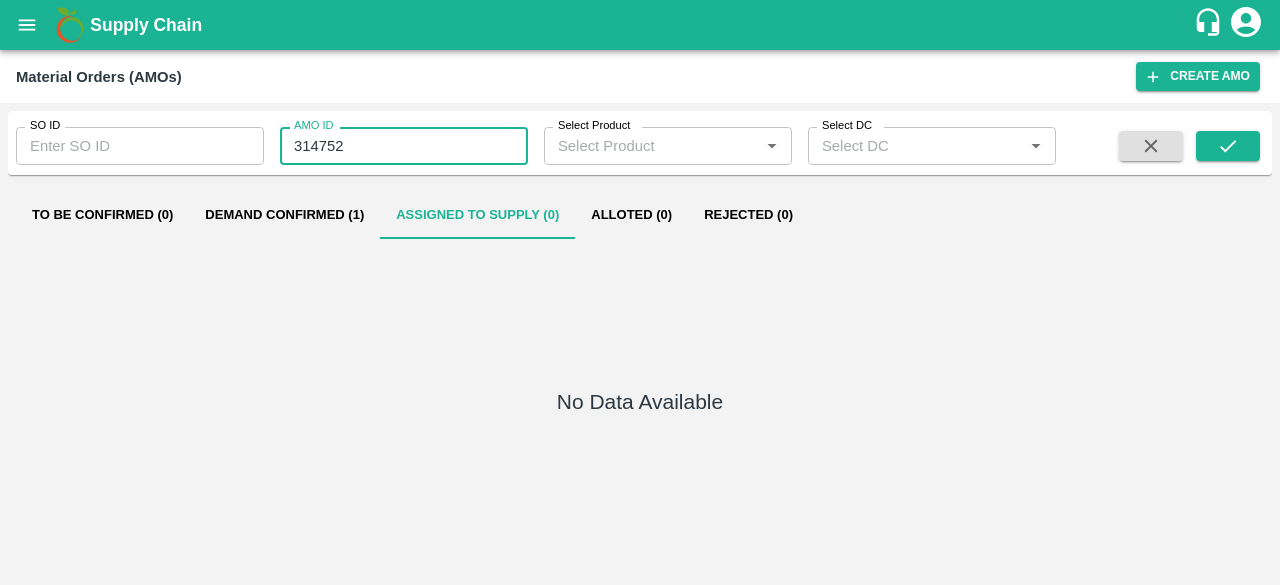 click on "314752" at bounding box center [404, 146] 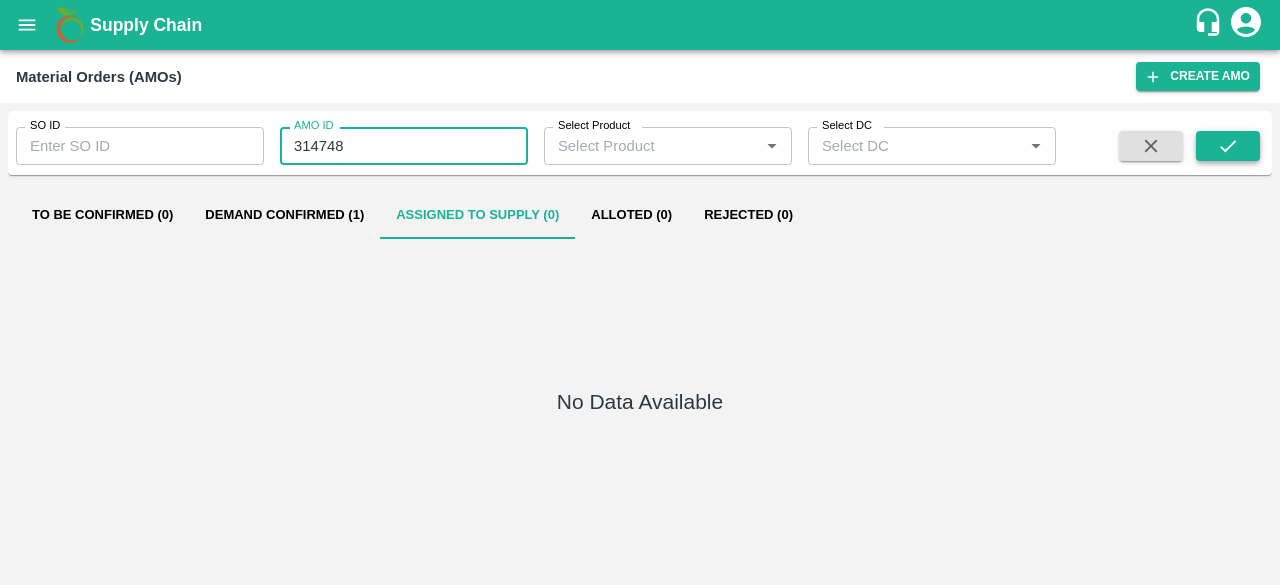 type on "314748" 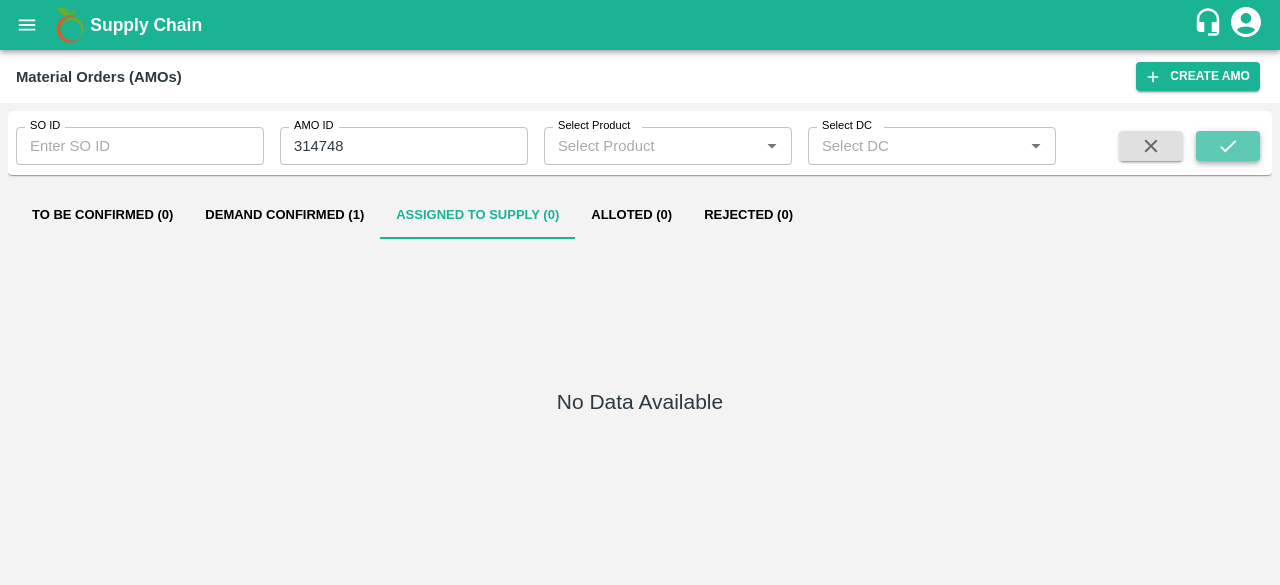 click 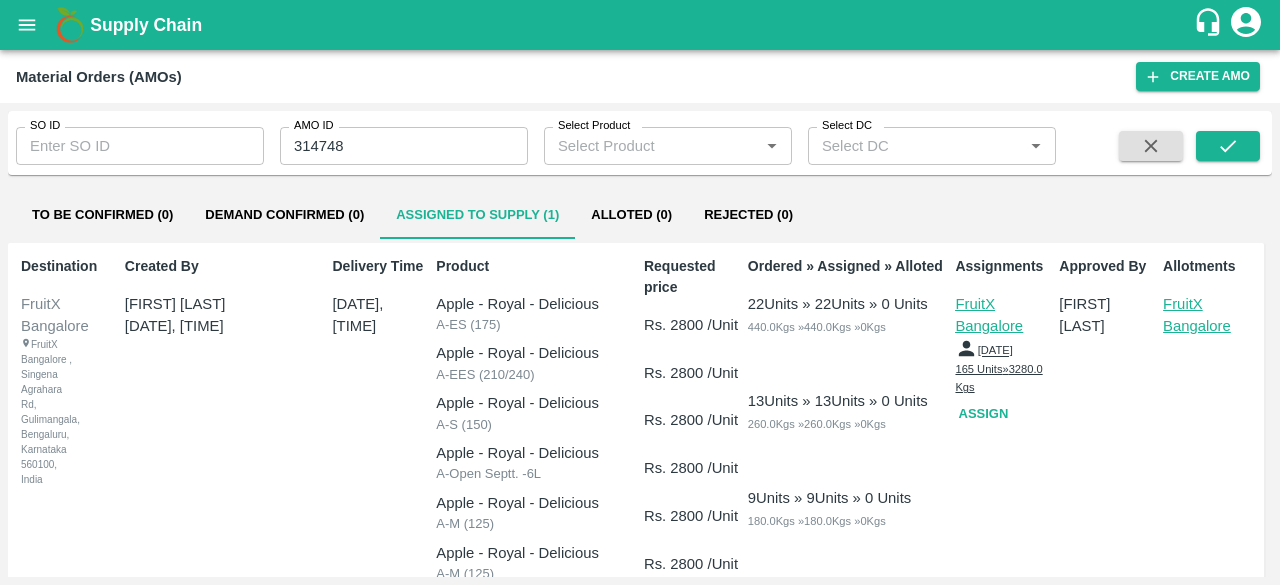 click on "FruitX Bangalore" at bounding box center [1211, 315] 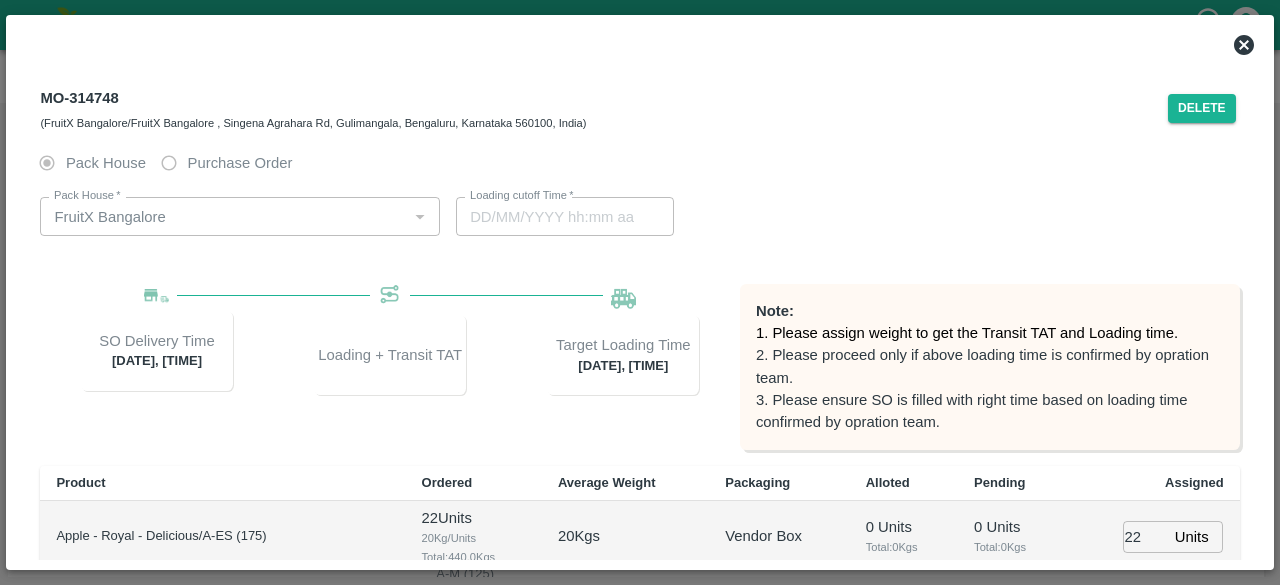 type on "06/08/2025 12:00 AM" 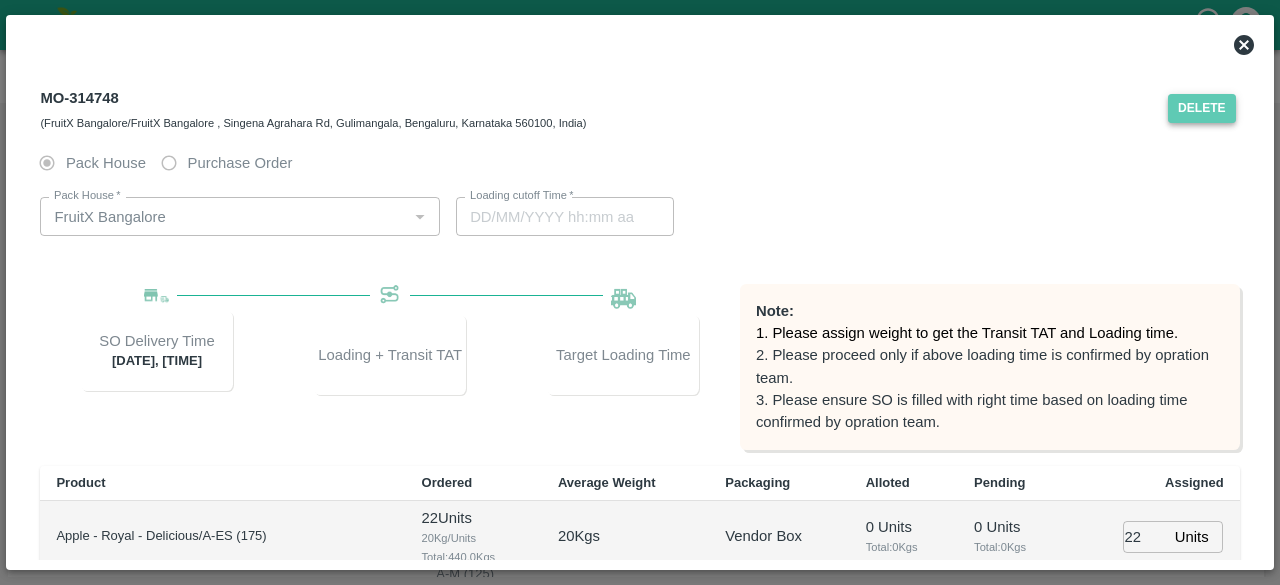 click on "Delete" at bounding box center (1202, 108) 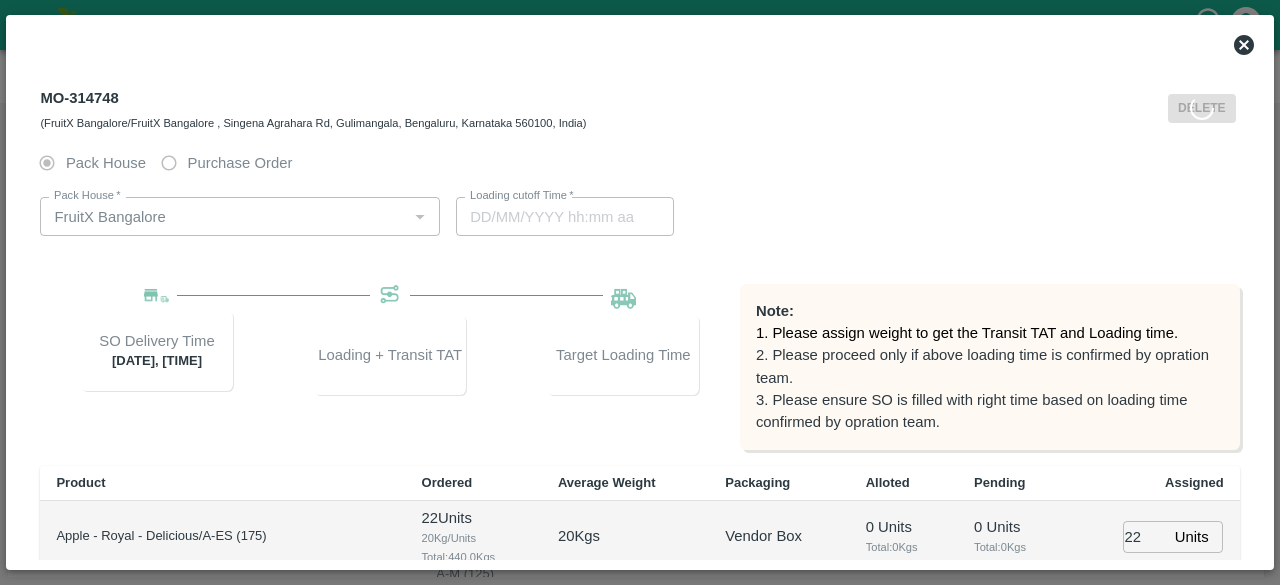 type on "05/08/2025 10:00 PM" 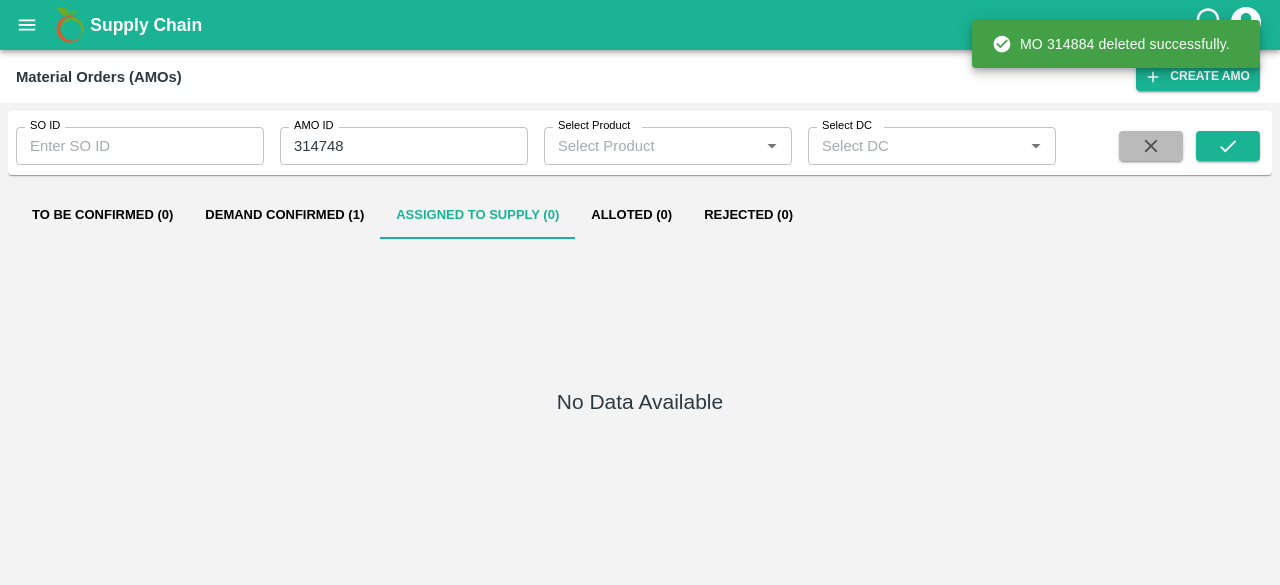 click 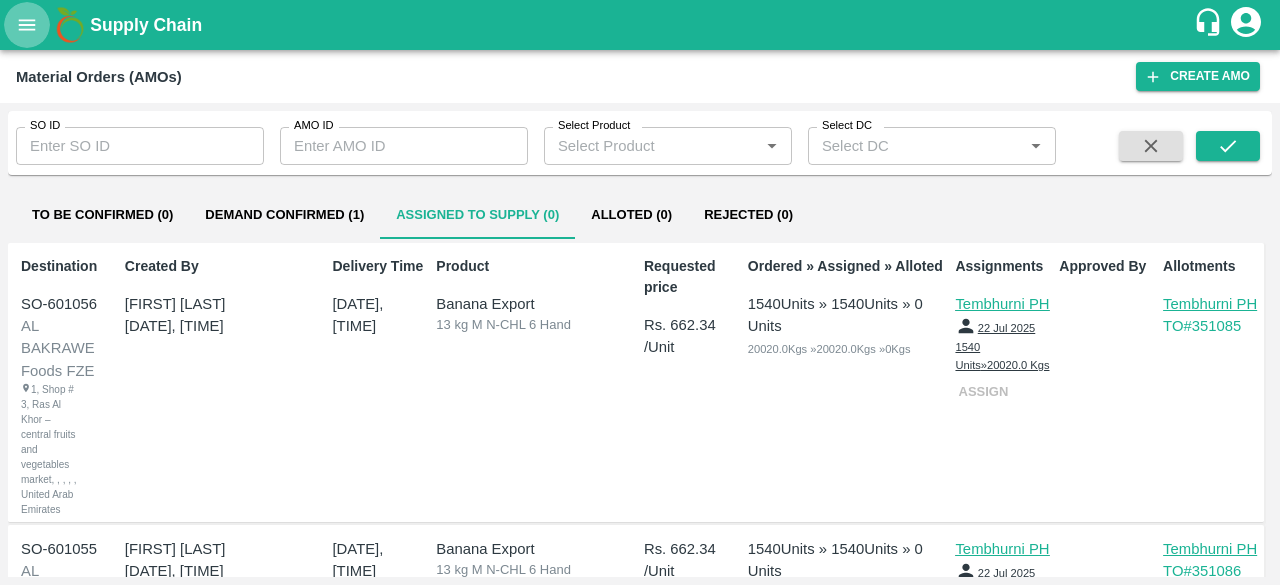 click 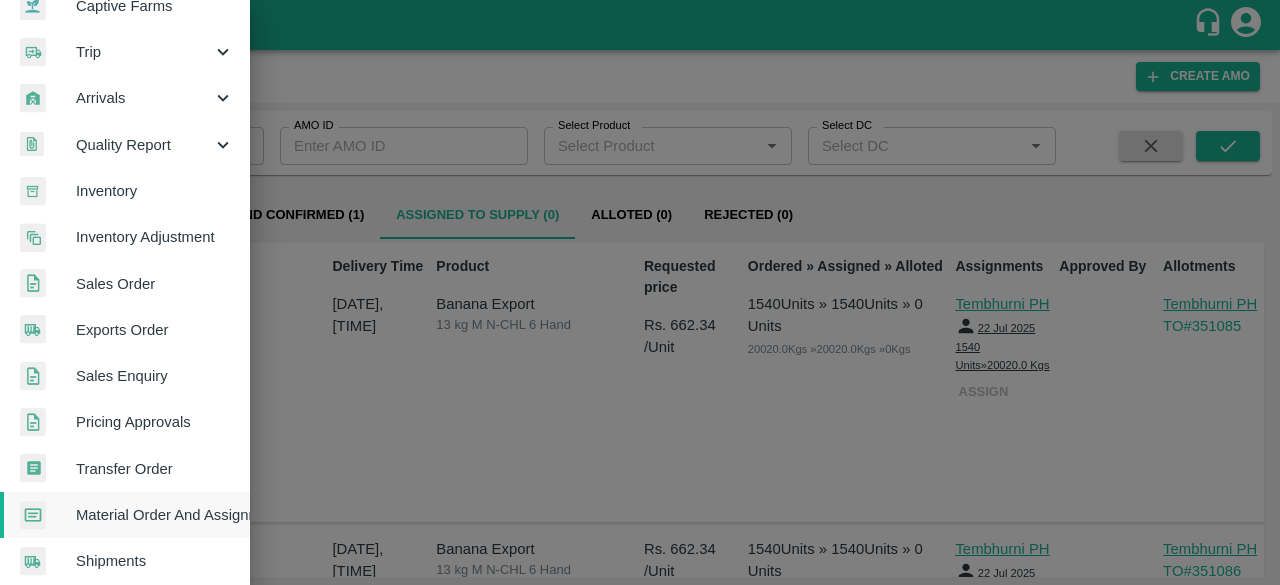 scroll, scrollTop: 216, scrollLeft: 0, axis: vertical 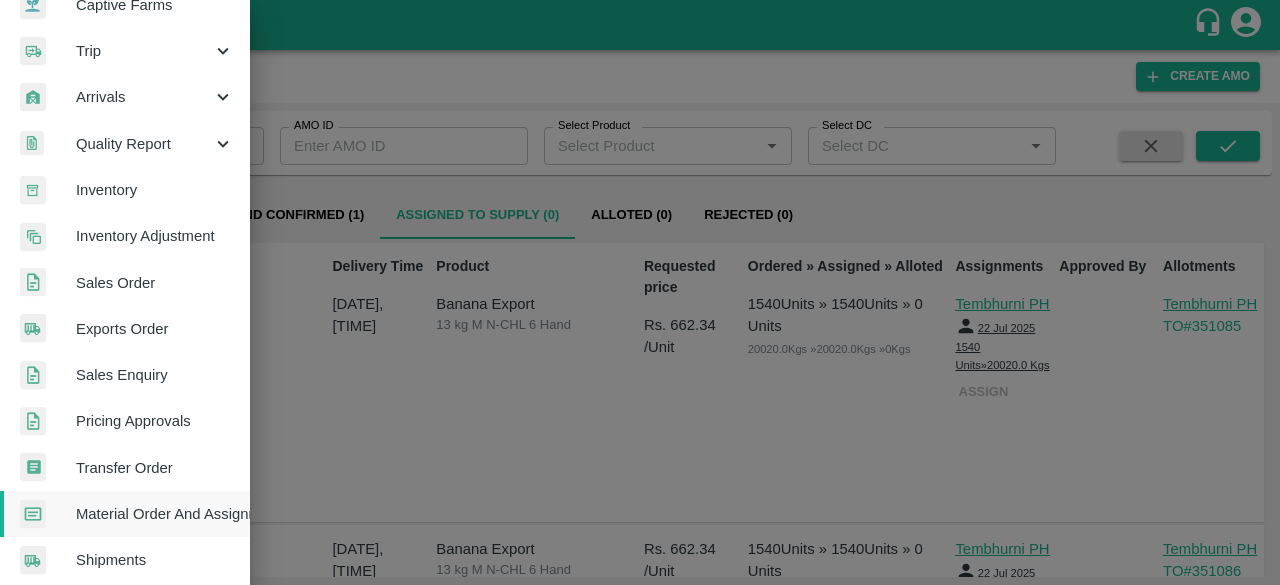 click on "Inventory" at bounding box center (125, 190) 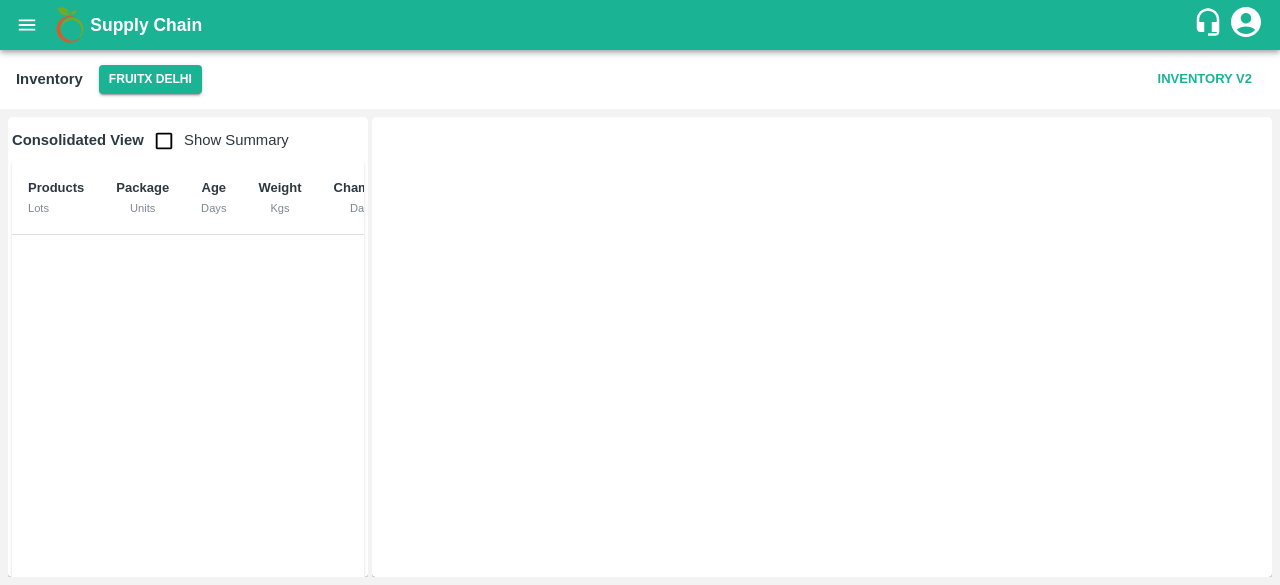 scroll, scrollTop: 0, scrollLeft: 0, axis: both 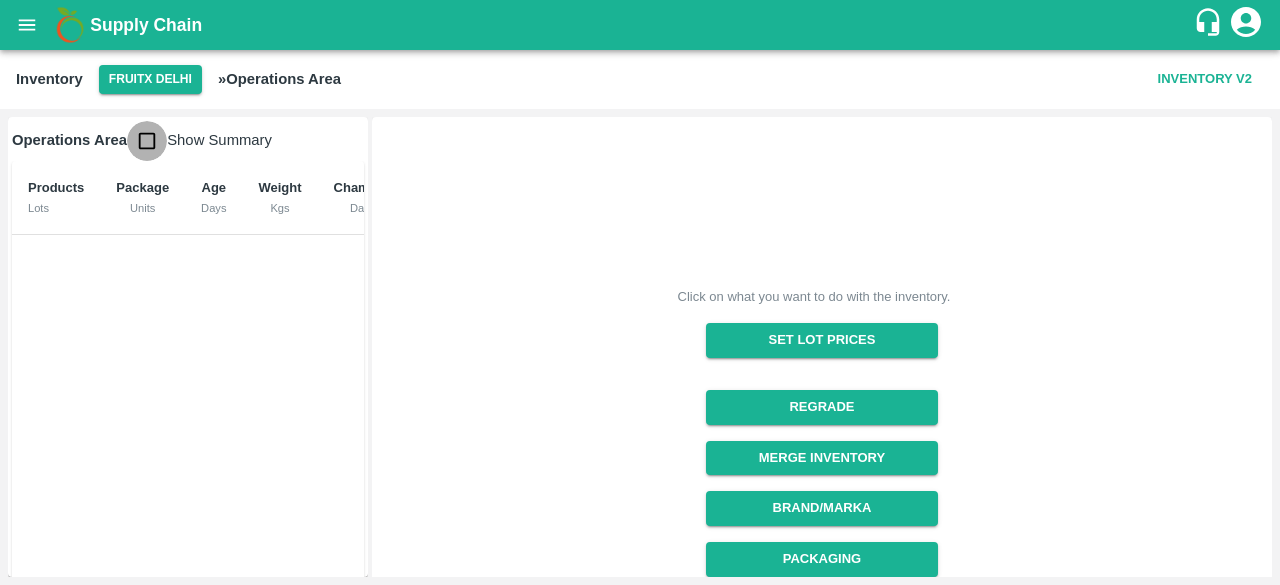 click at bounding box center (147, 141) 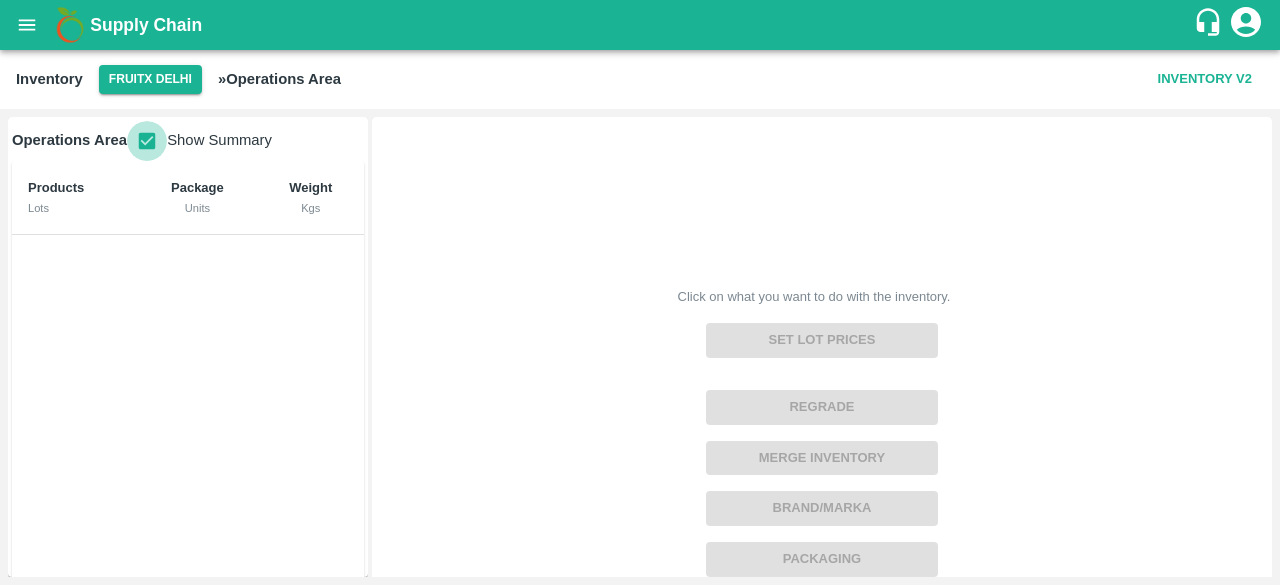 click at bounding box center [147, 141] 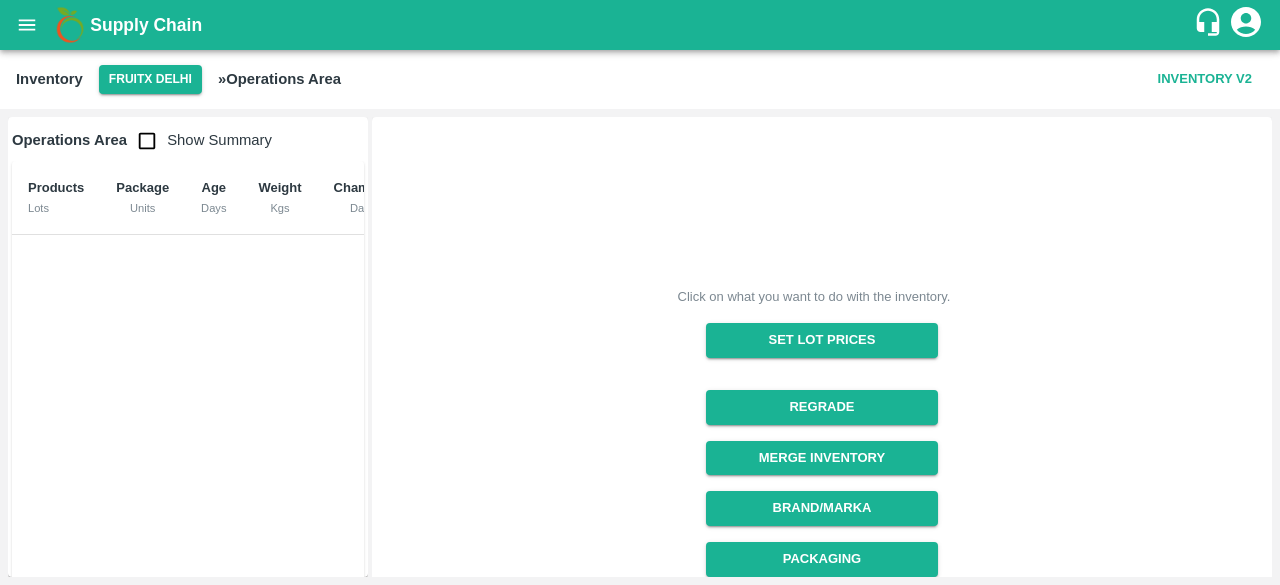 scroll, scrollTop: 364, scrollLeft: 0, axis: vertical 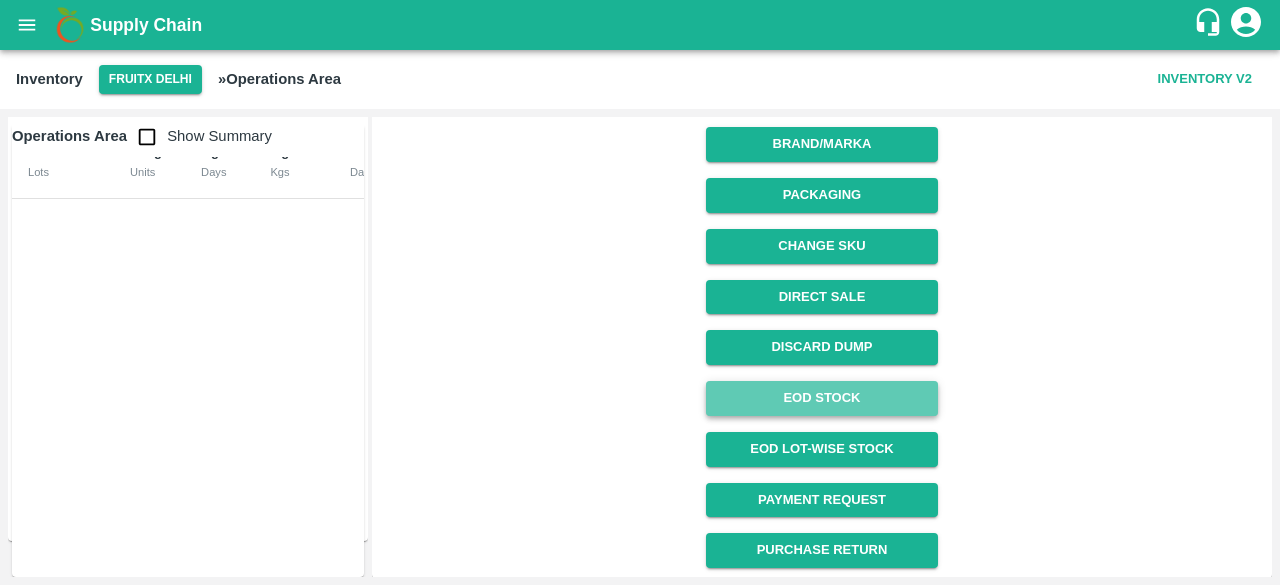 click on "EOD Stock" at bounding box center (821, 398) 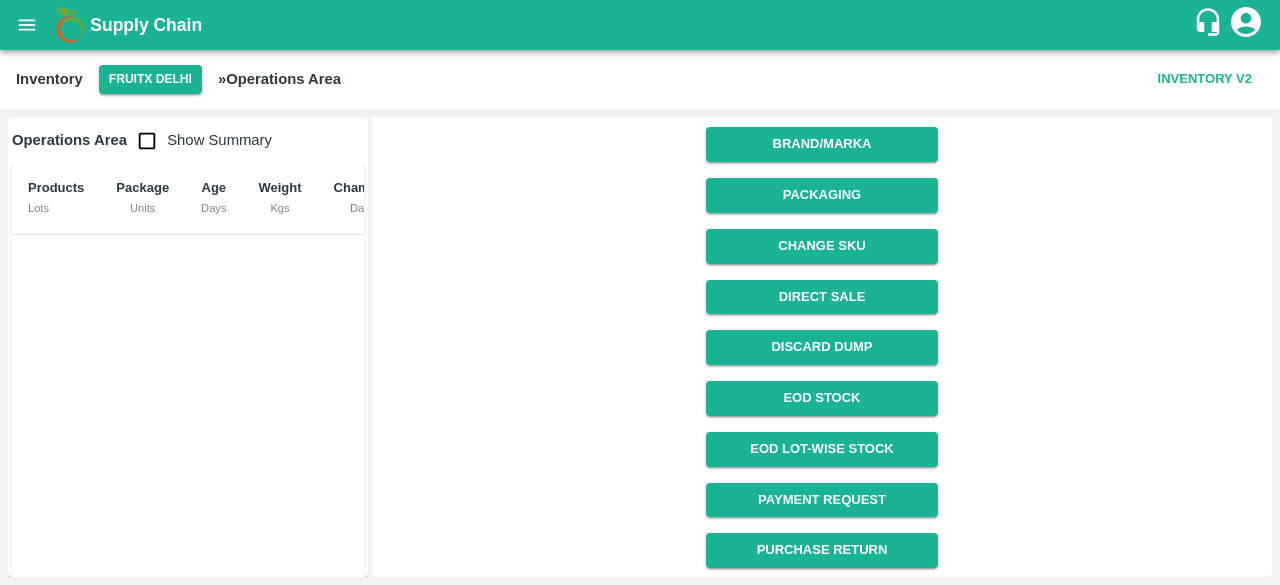 scroll, scrollTop: 0, scrollLeft: 0, axis: both 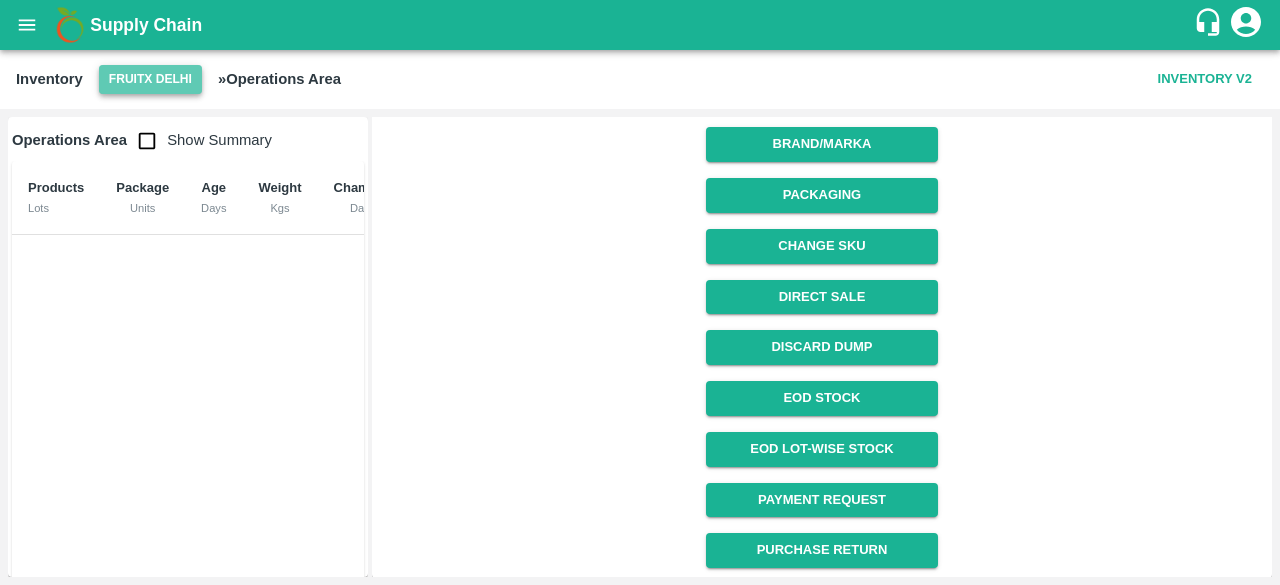 click on "FruitX Delhi" at bounding box center [150, 79] 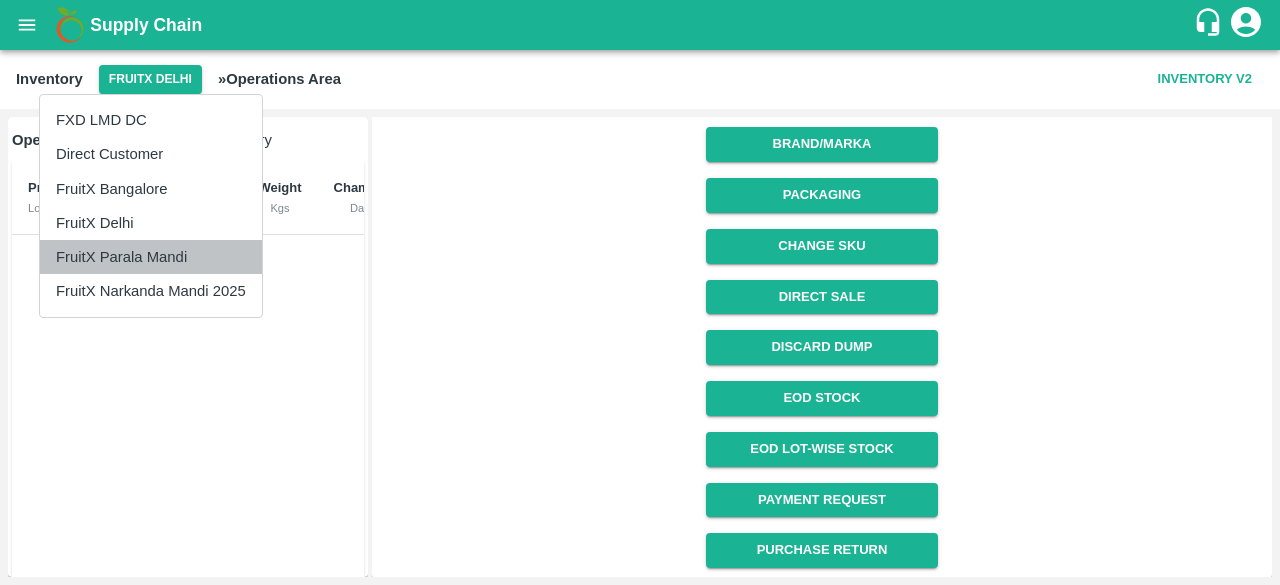 click on "FruitX Parala Mandi" at bounding box center [151, 257] 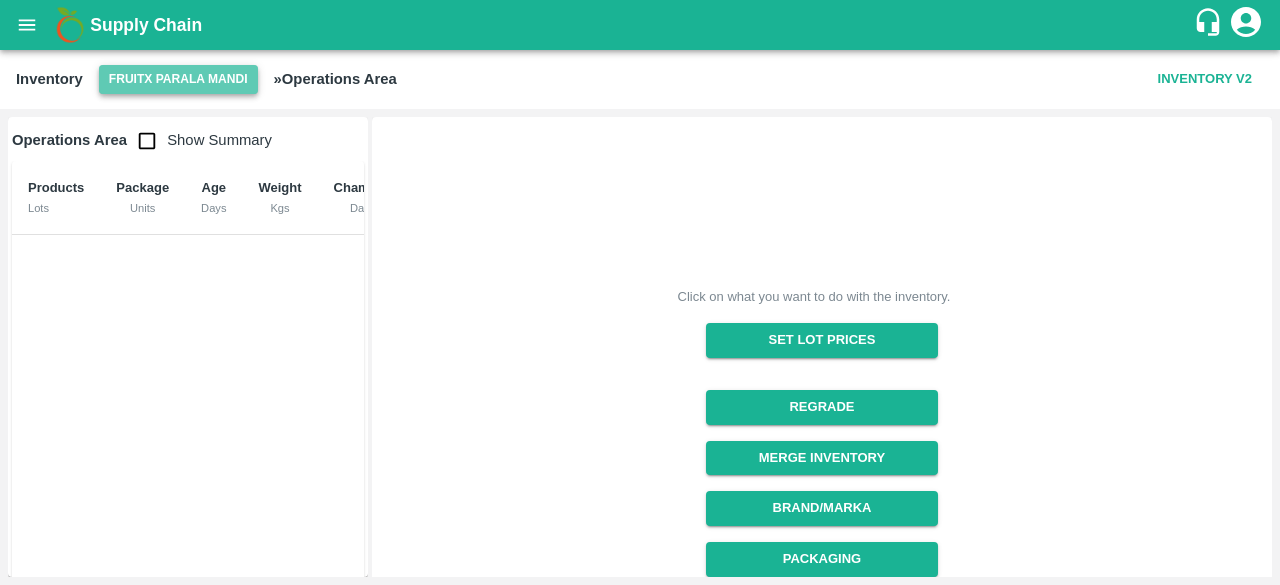 click on "FruitX Parala Mandi" at bounding box center [178, 79] 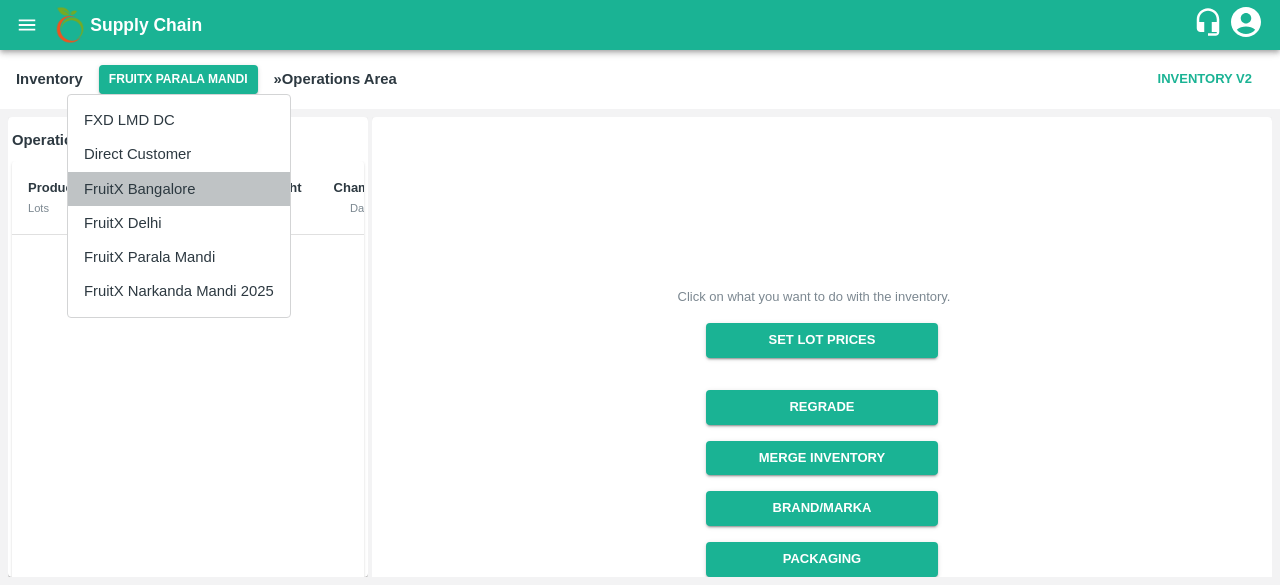 click on "FruitX Bangalore" at bounding box center (179, 189) 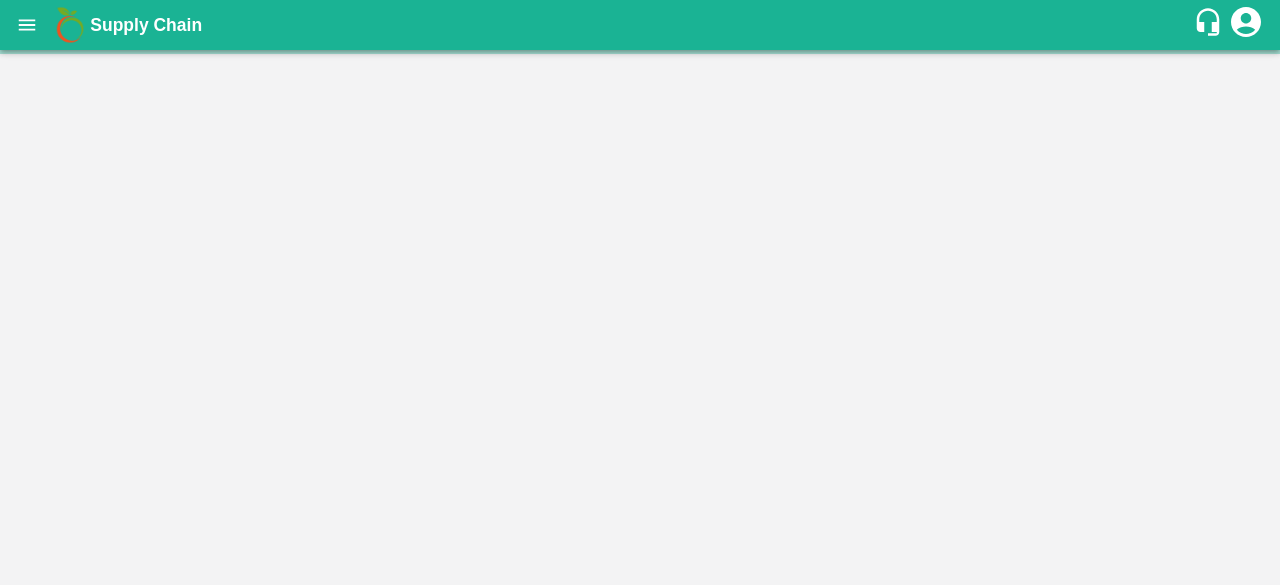 scroll, scrollTop: 0, scrollLeft: 0, axis: both 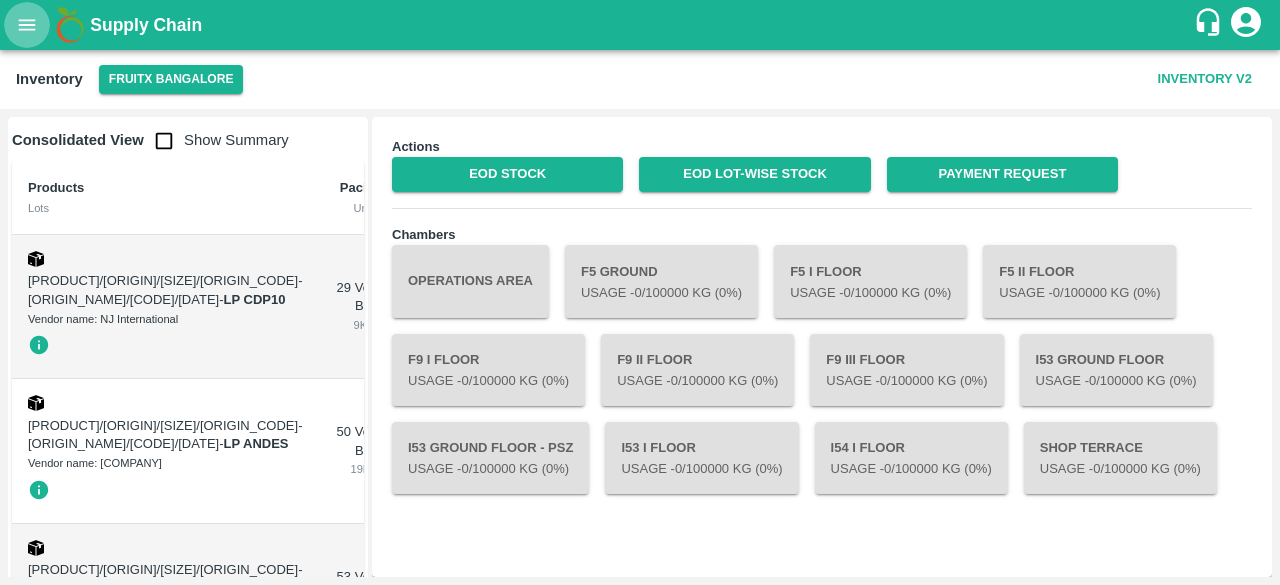 click 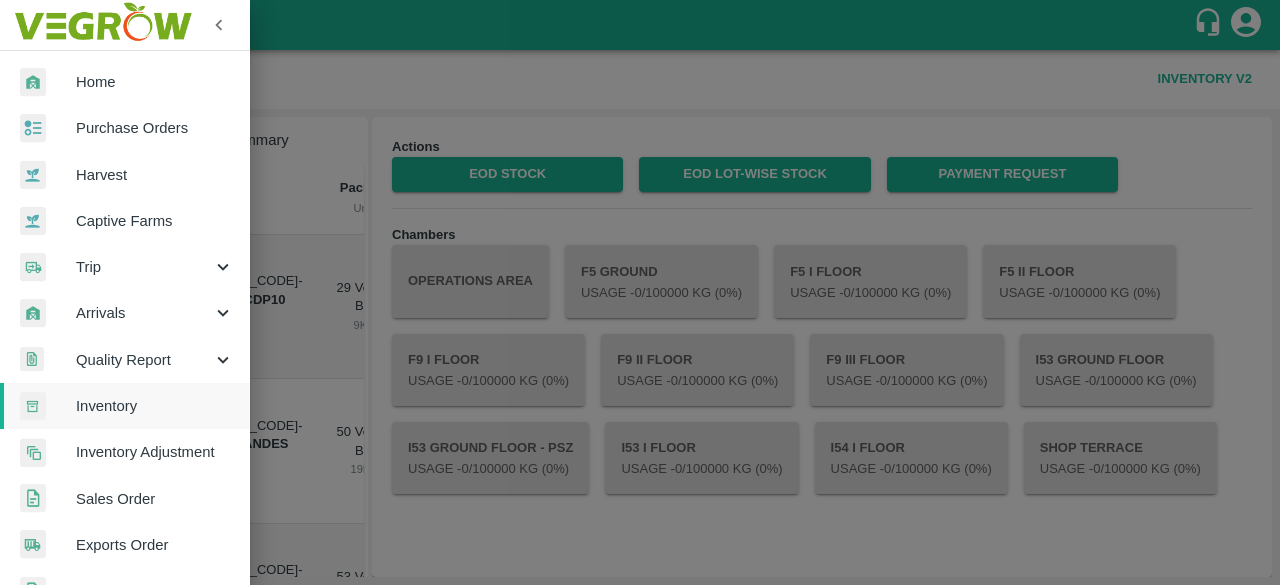 click at bounding box center [640, 292] 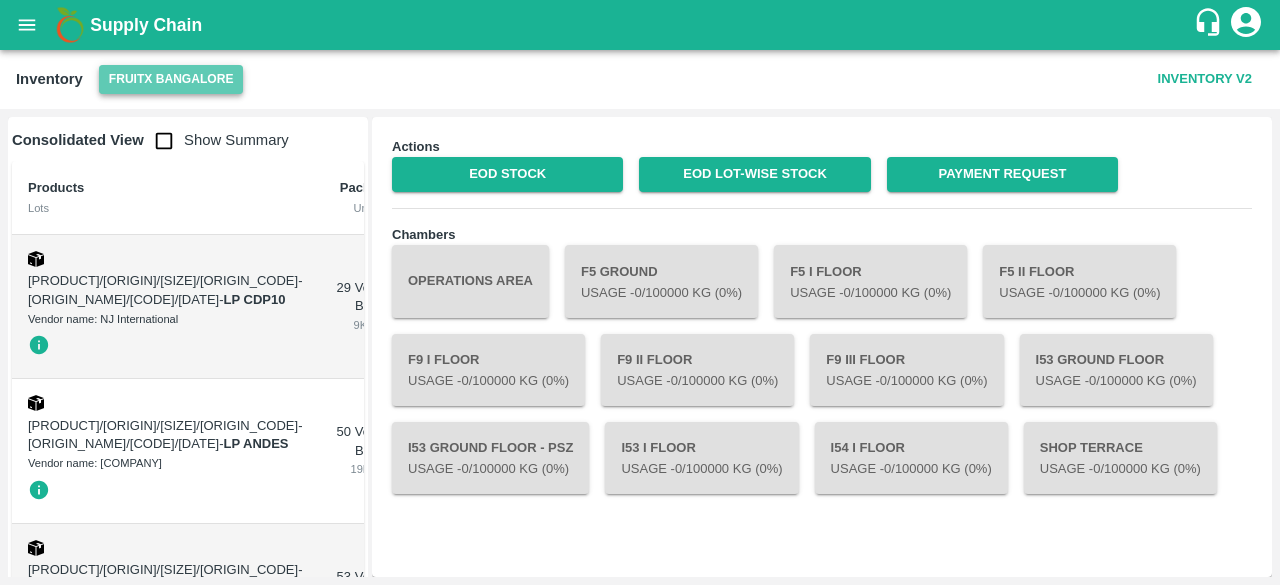 click on "FruitX Bangalore" at bounding box center [171, 79] 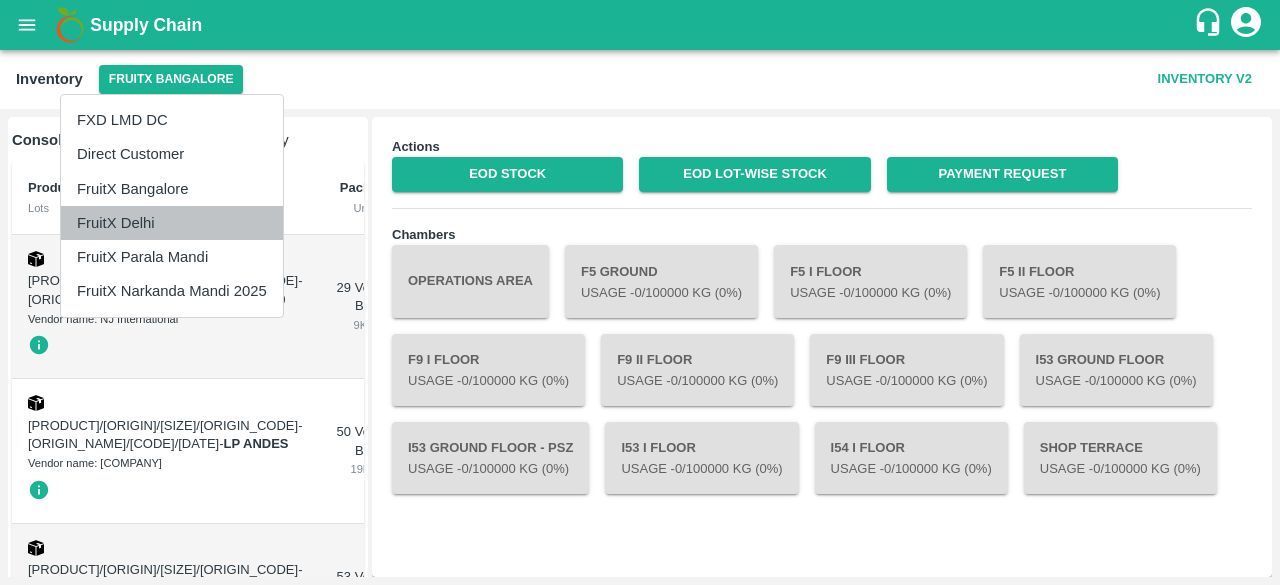 click on "FruitX Delhi" at bounding box center [172, 223] 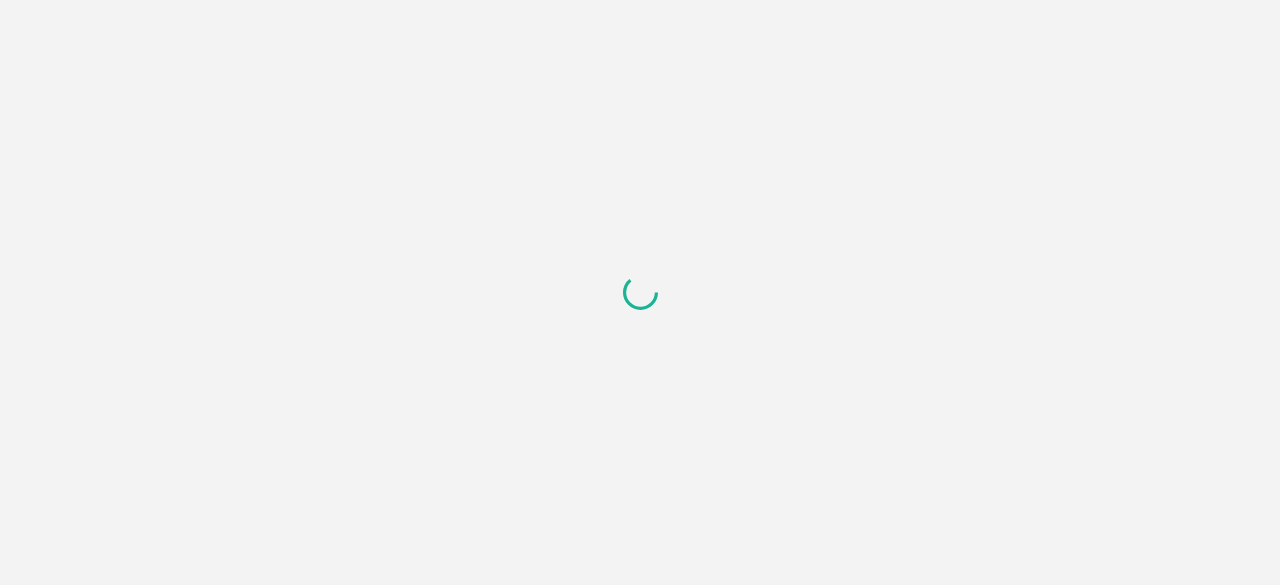 scroll, scrollTop: 0, scrollLeft: 0, axis: both 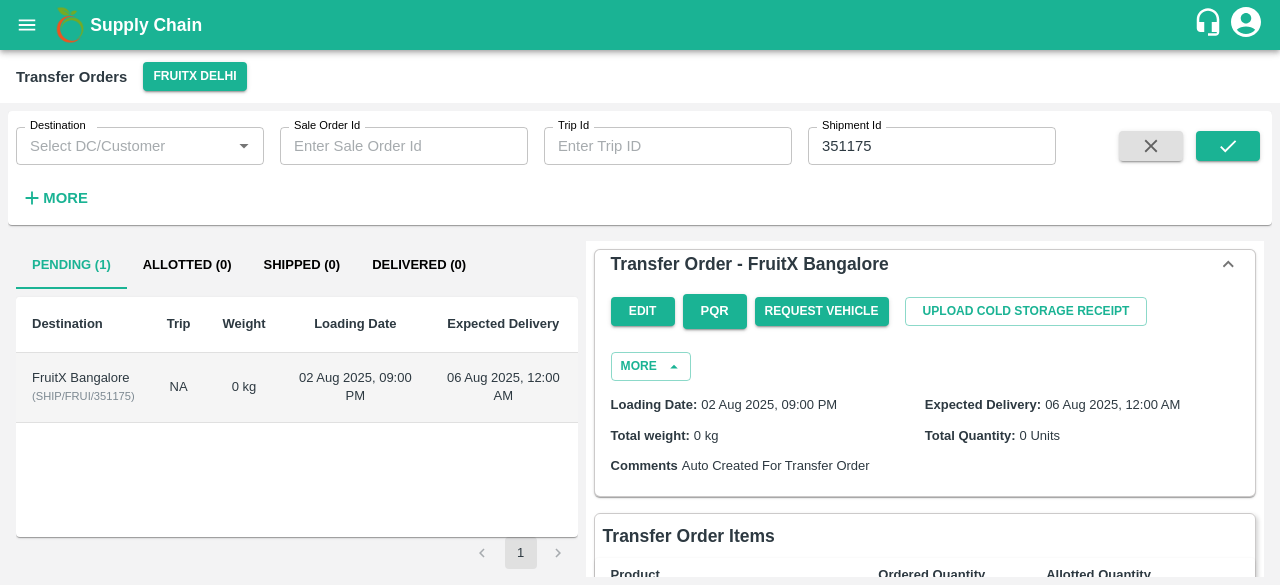click on "FruitX [CITY] ( SHIP/FRUI/351175 )" at bounding box center (83, 388) 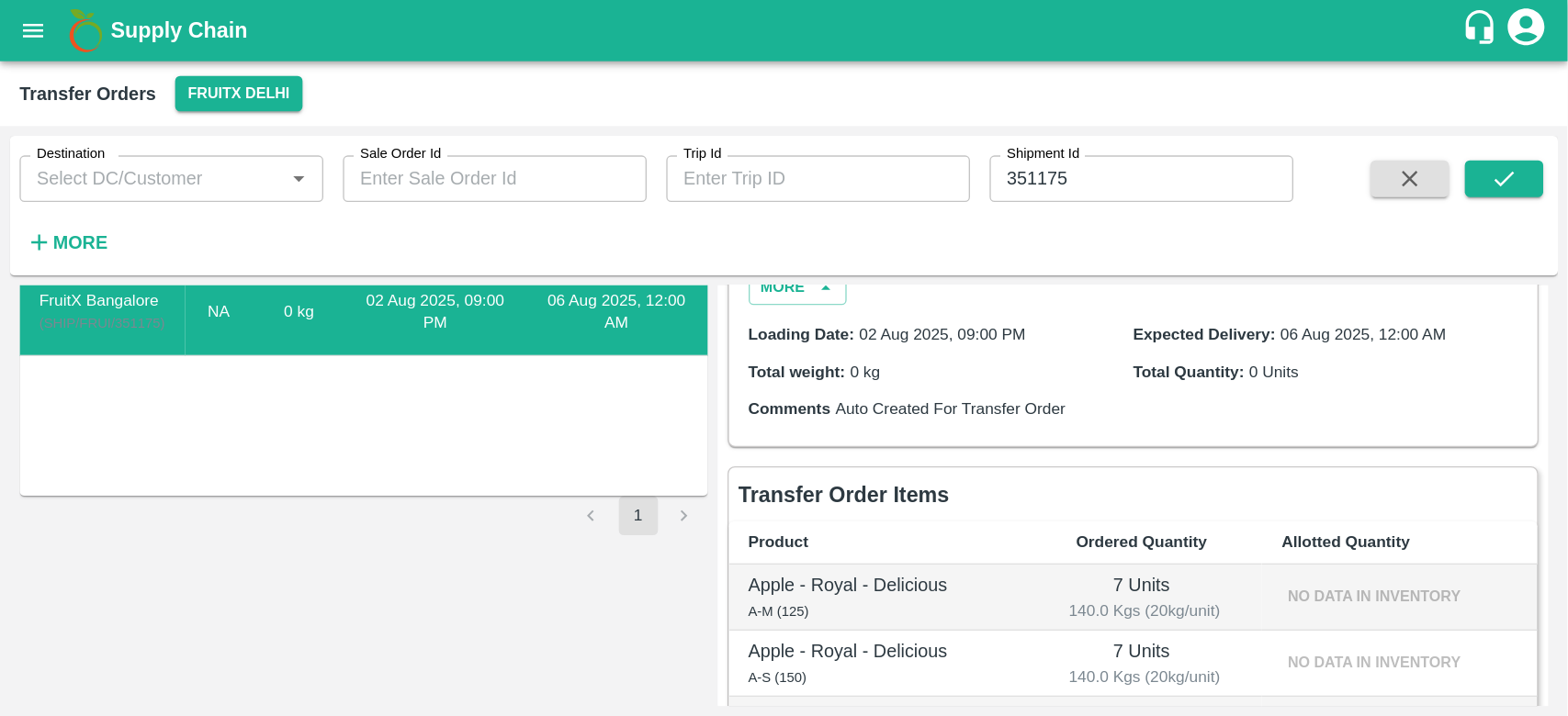 scroll, scrollTop: 0, scrollLeft: 0, axis: both 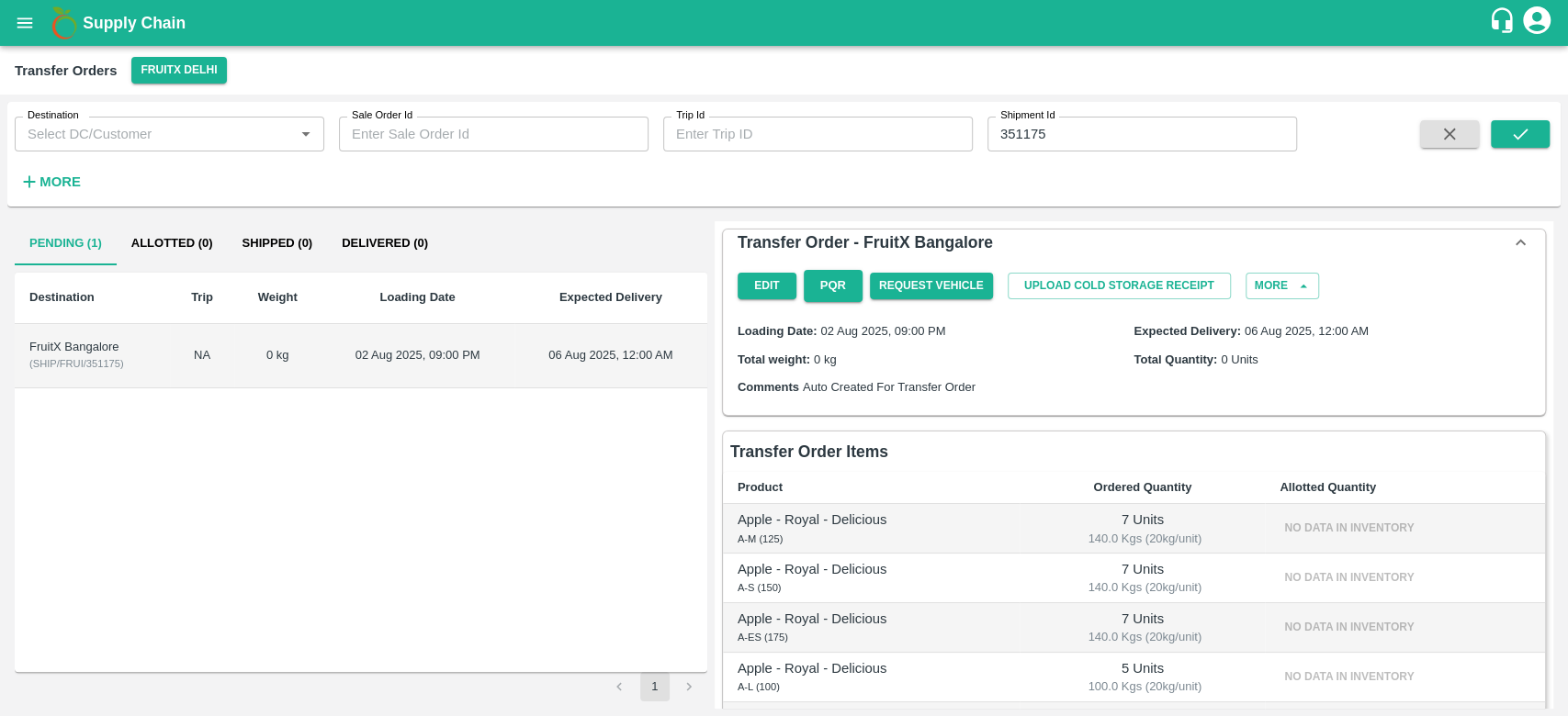 drag, startPoint x: 966, startPoint y: 1, endPoint x: 434, endPoint y: 568, distance: 777.50434 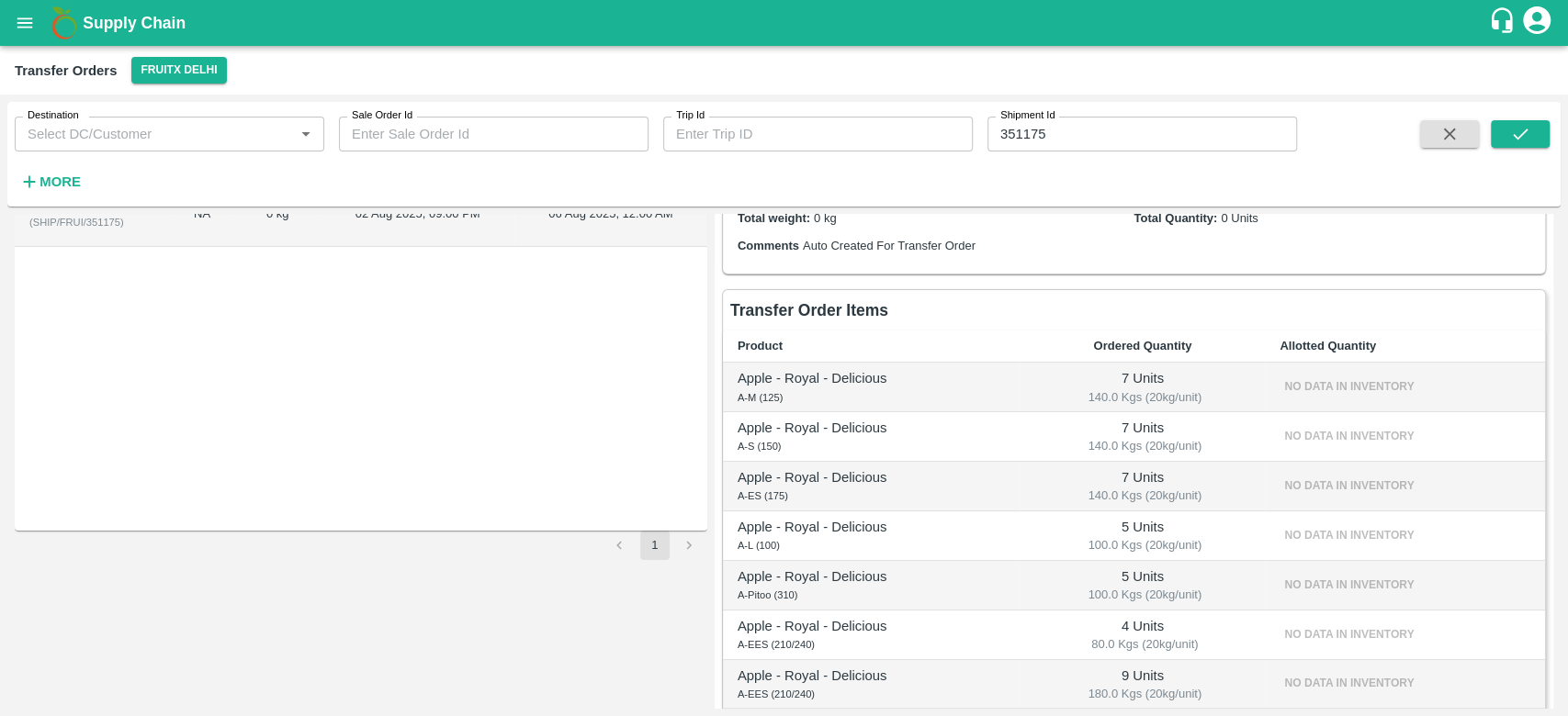 scroll, scrollTop: 0, scrollLeft: 0, axis: both 